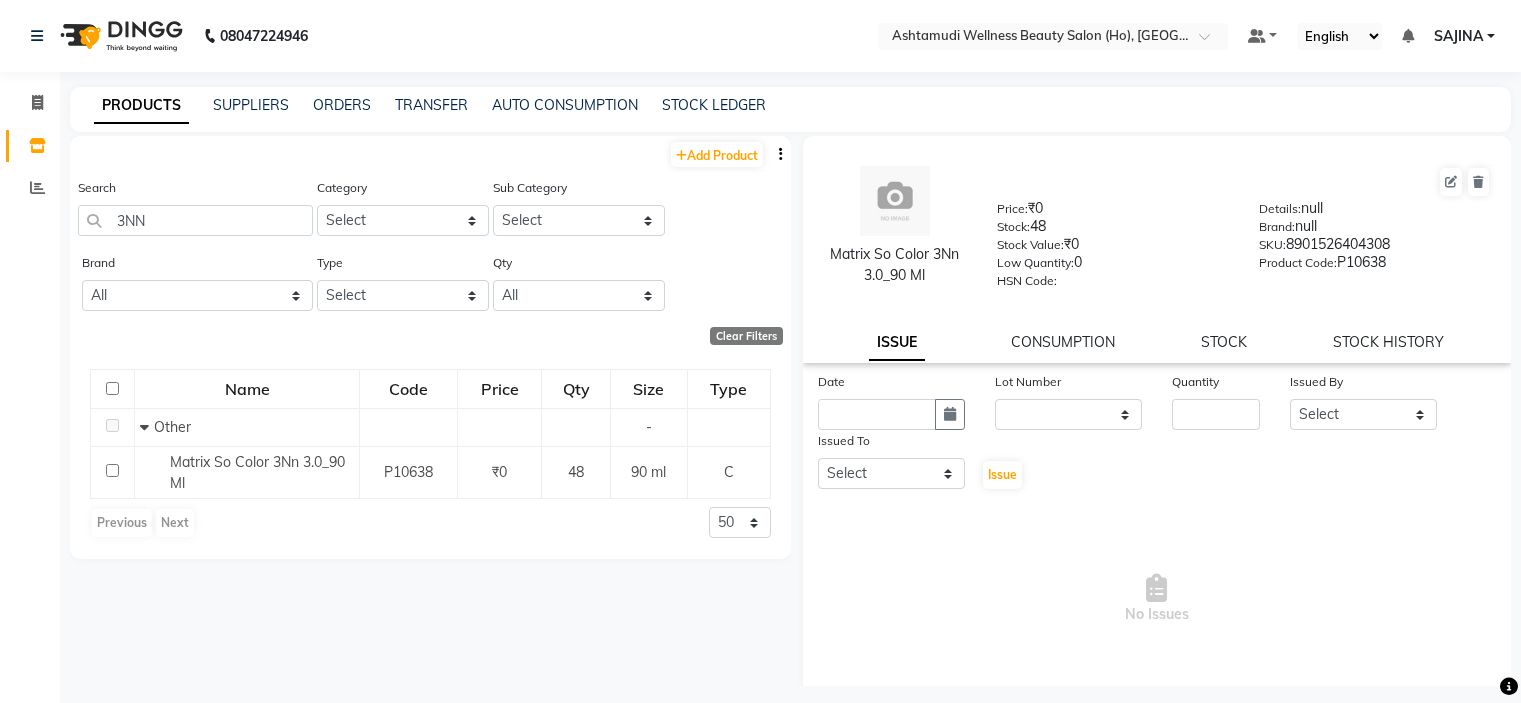 select 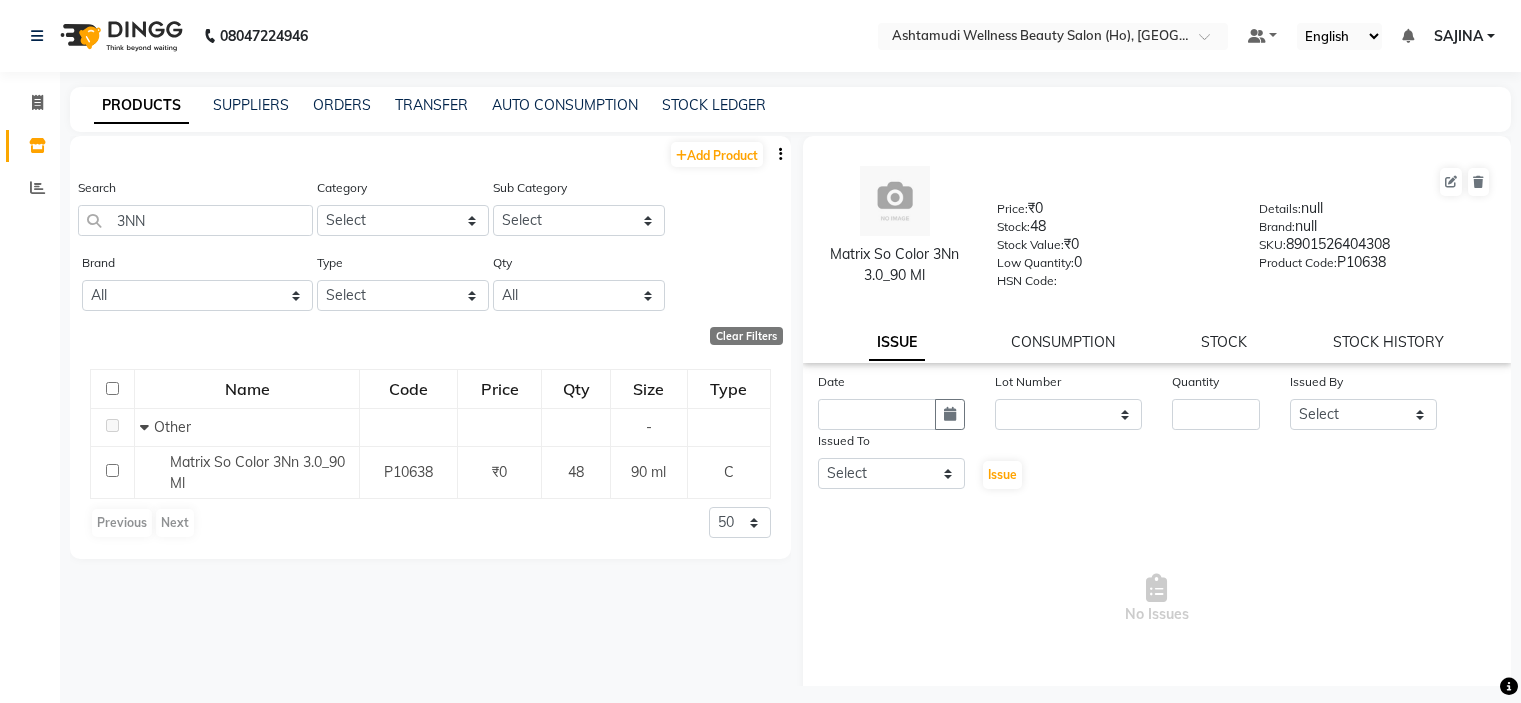 scroll, scrollTop: 0, scrollLeft: 0, axis: both 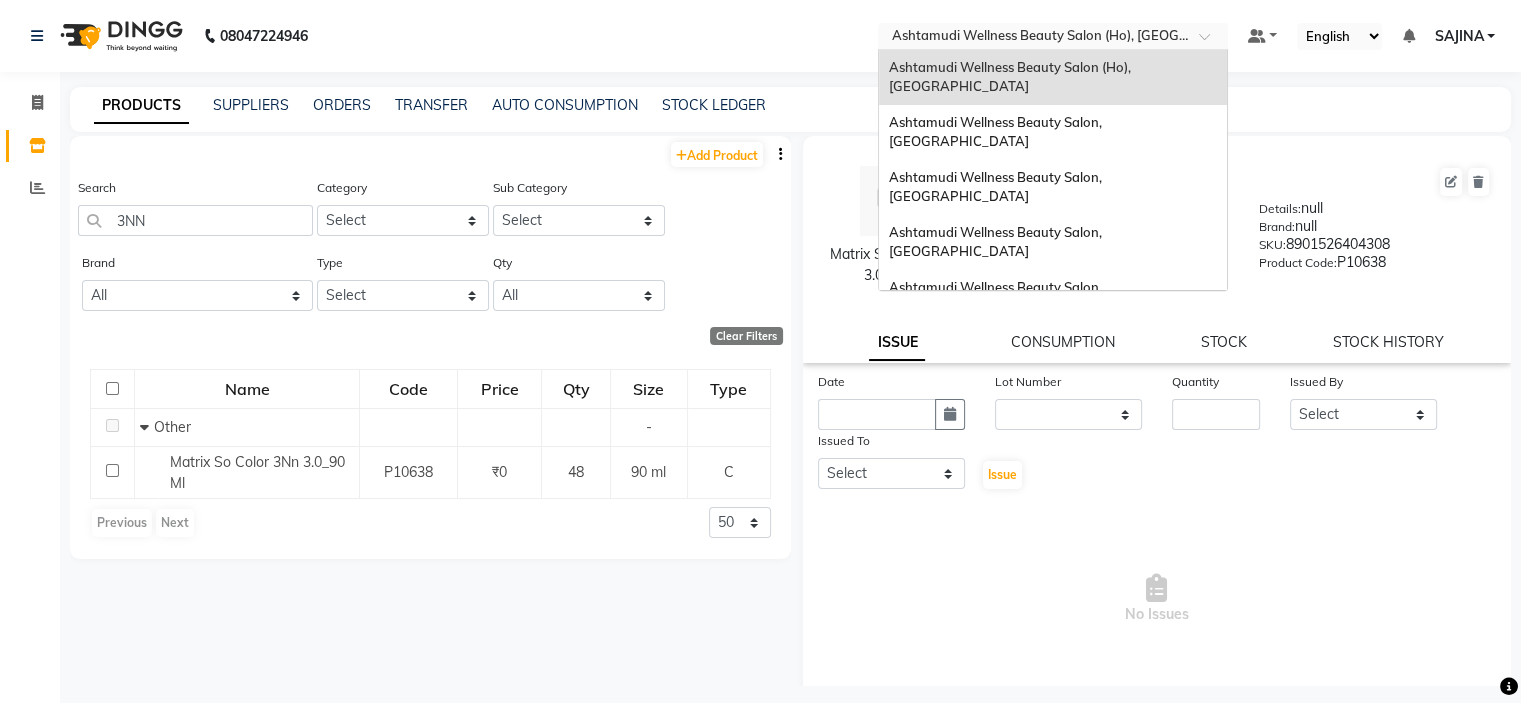 click at bounding box center [1033, 38] 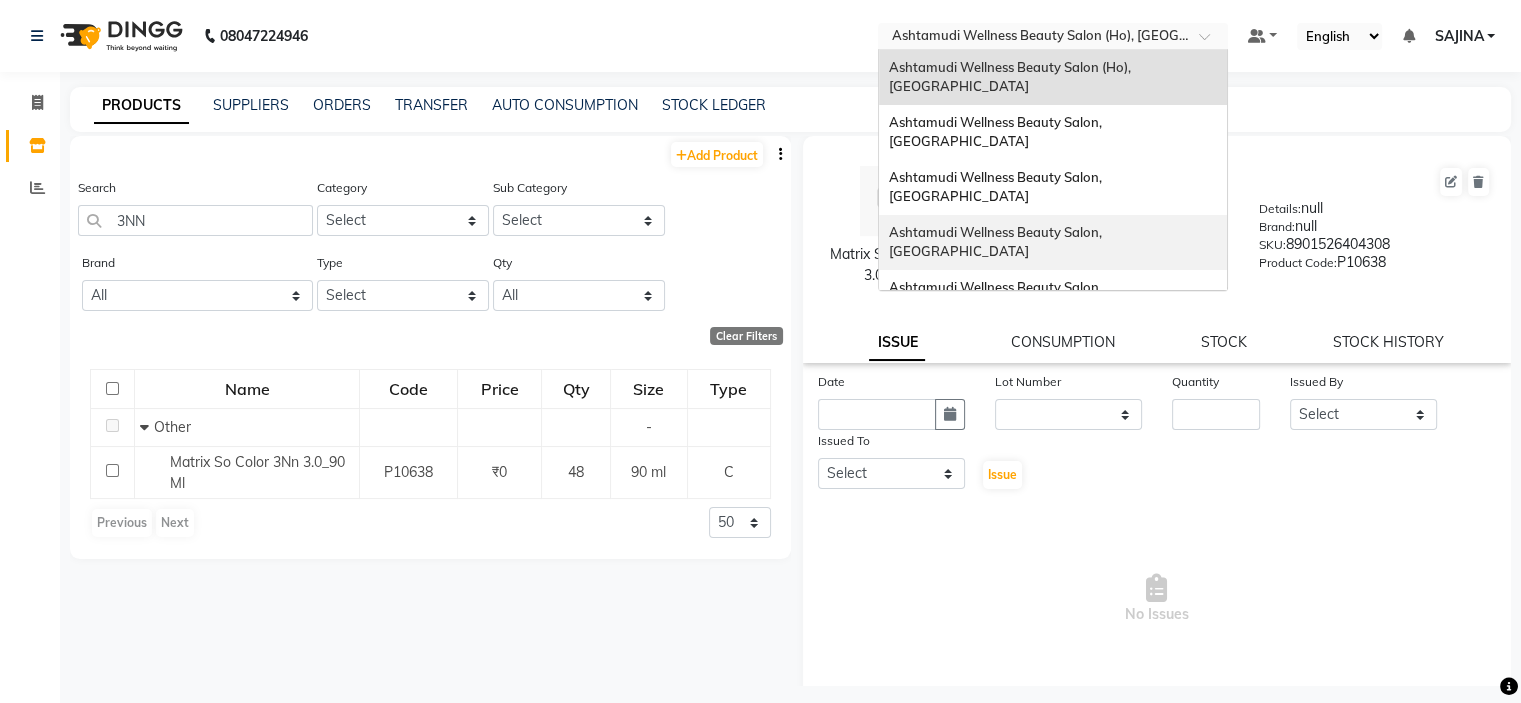click on "Ashtamudi Wellness Beauty Salon, [GEOGRAPHIC_DATA]" at bounding box center [1053, 242] 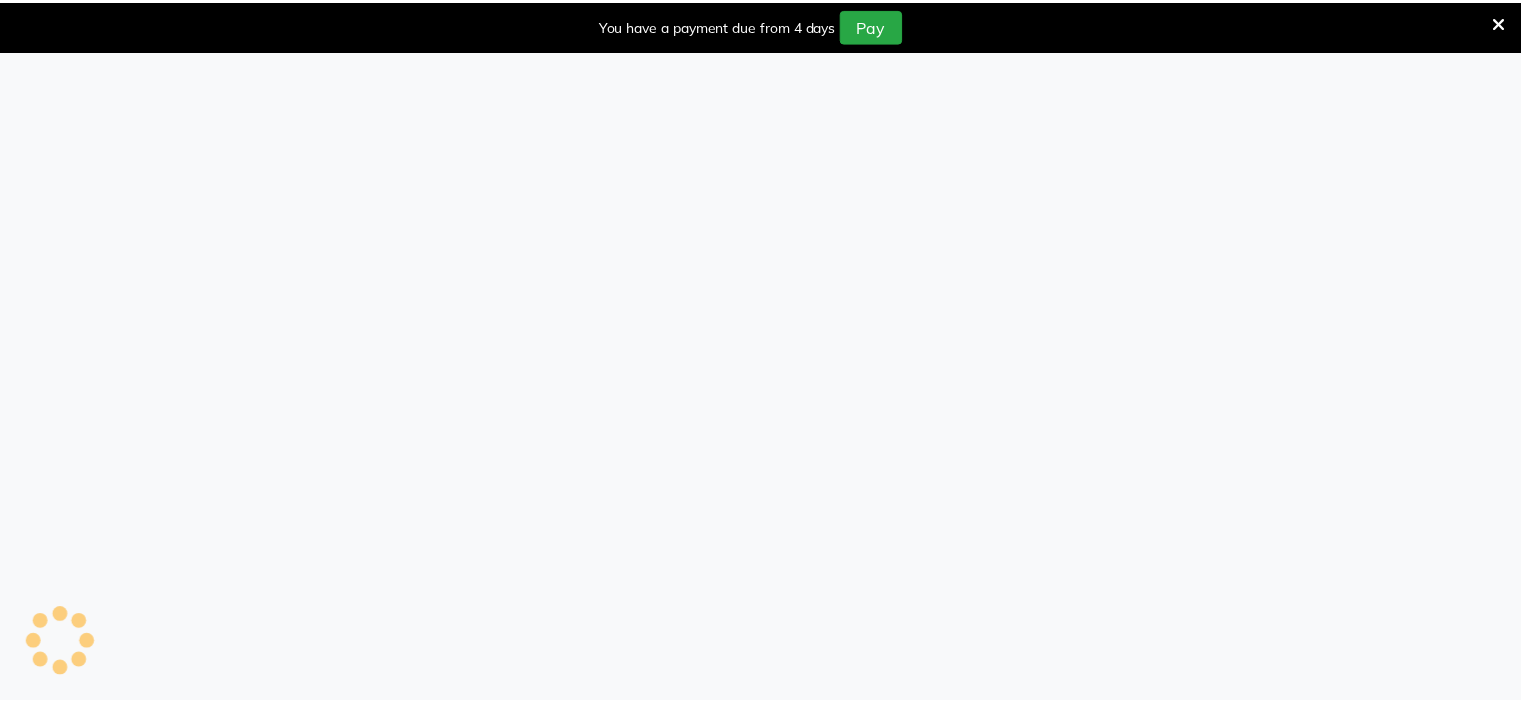 scroll, scrollTop: 0, scrollLeft: 0, axis: both 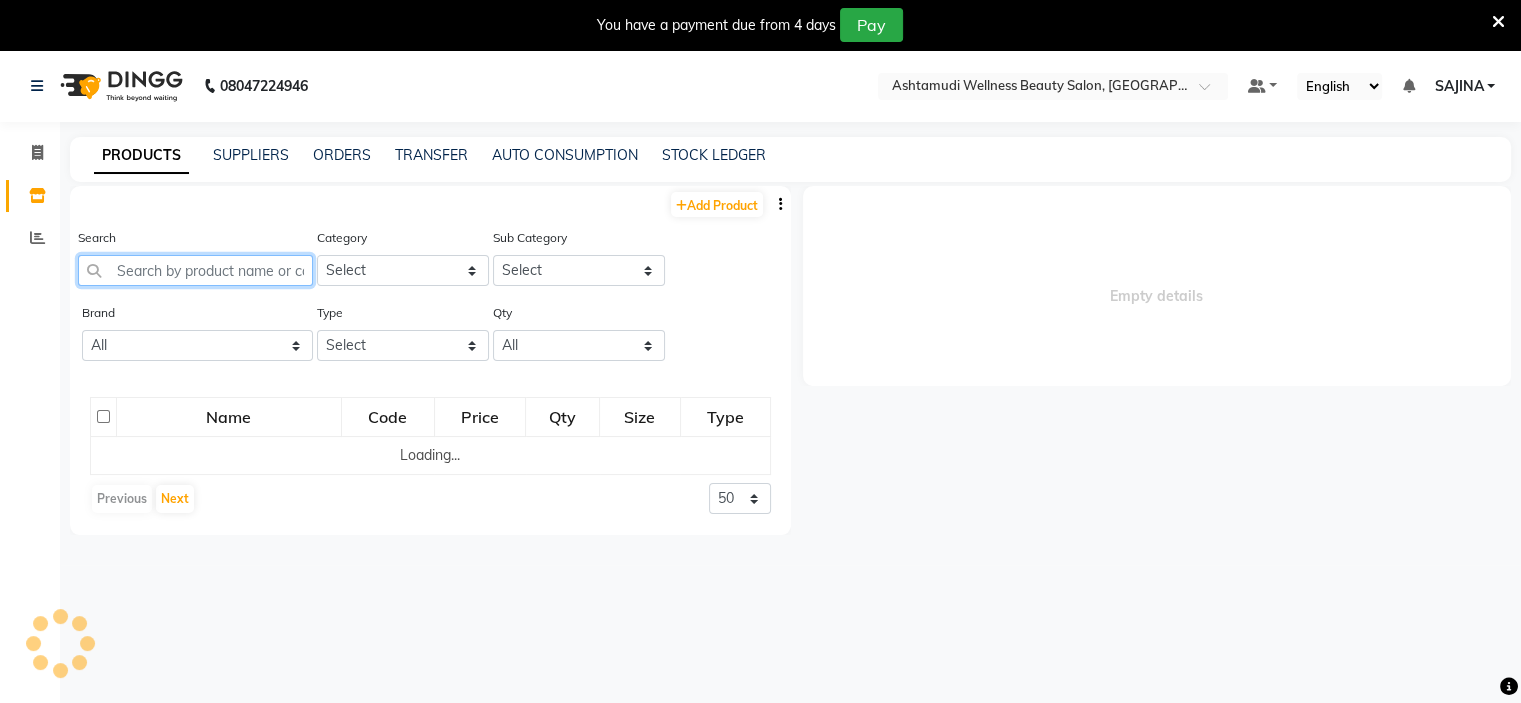 click 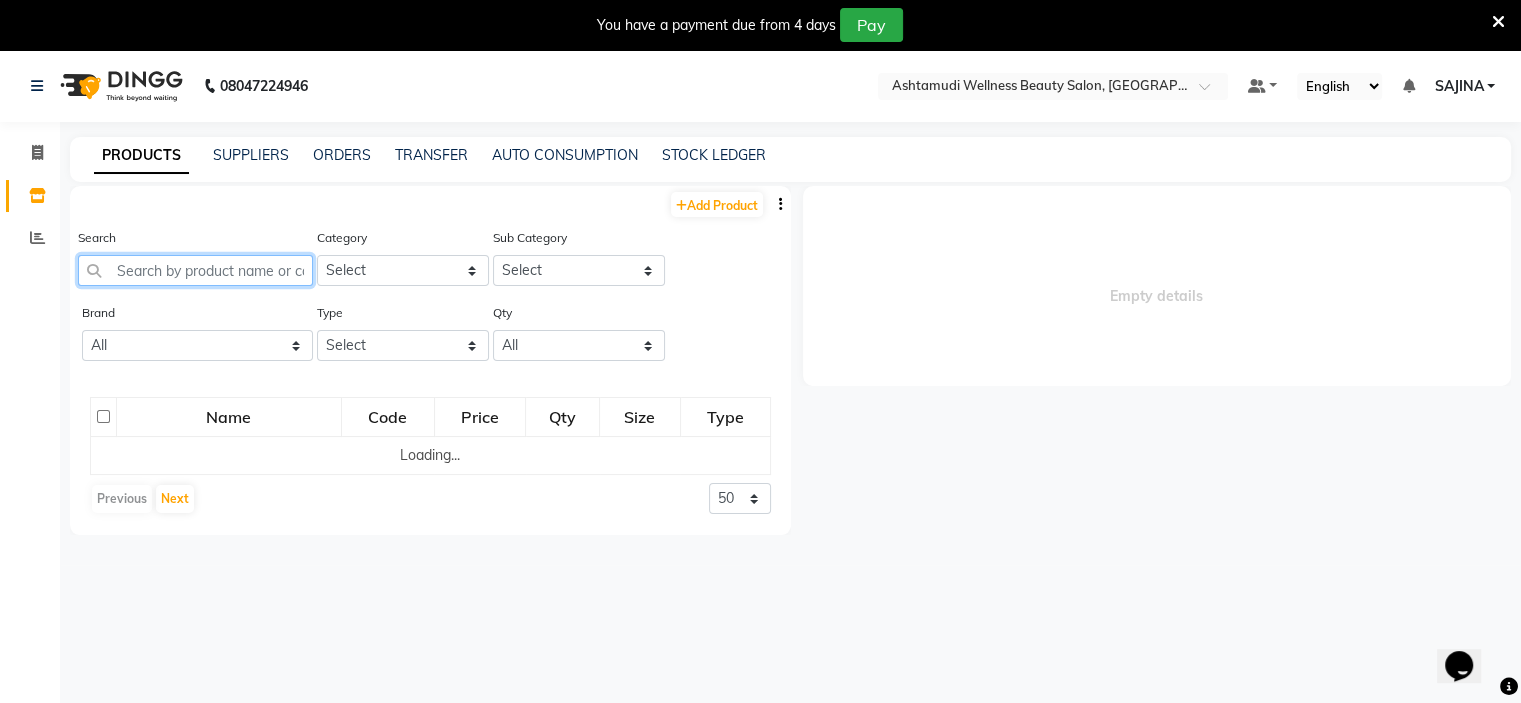scroll, scrollTop: 0, scrollLeft: 0, axis: both 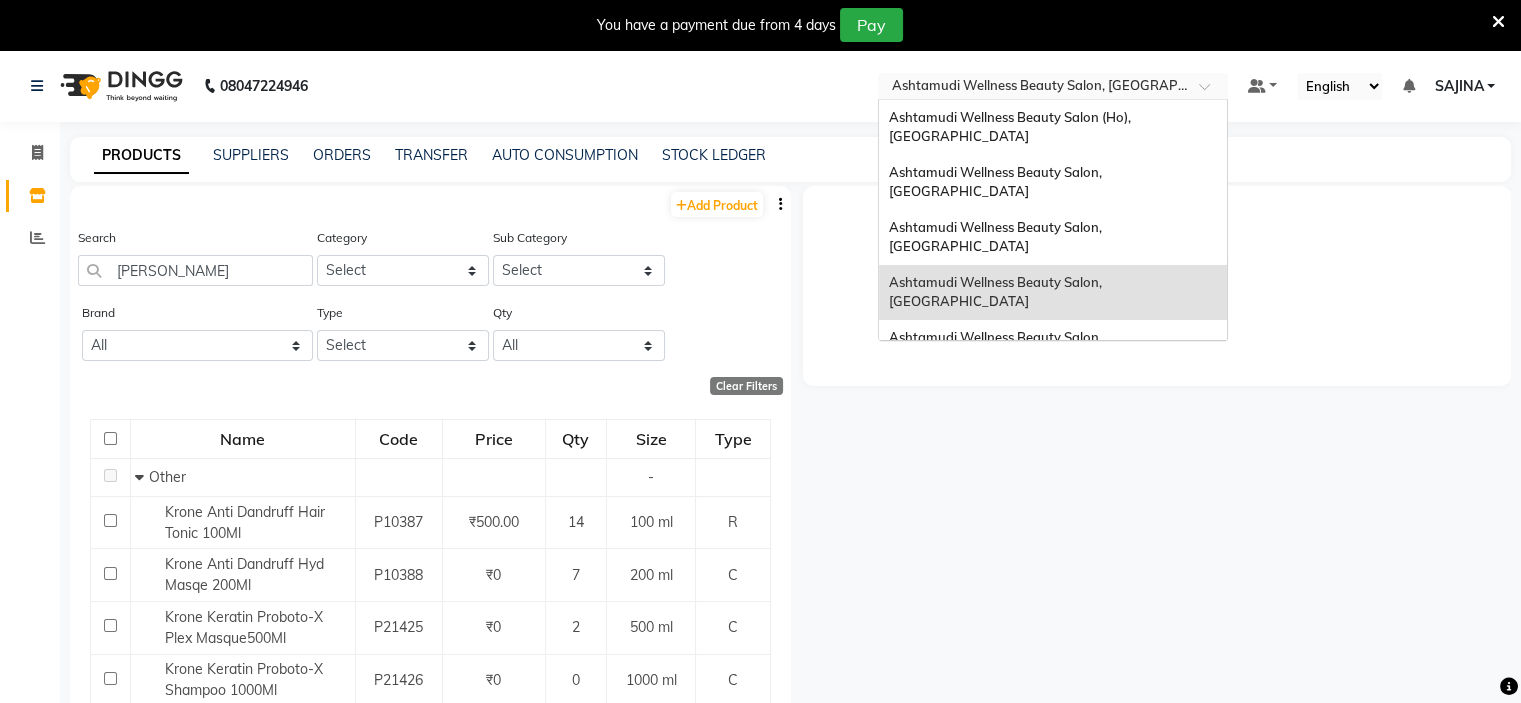 click at bounding box center (1033, 88) 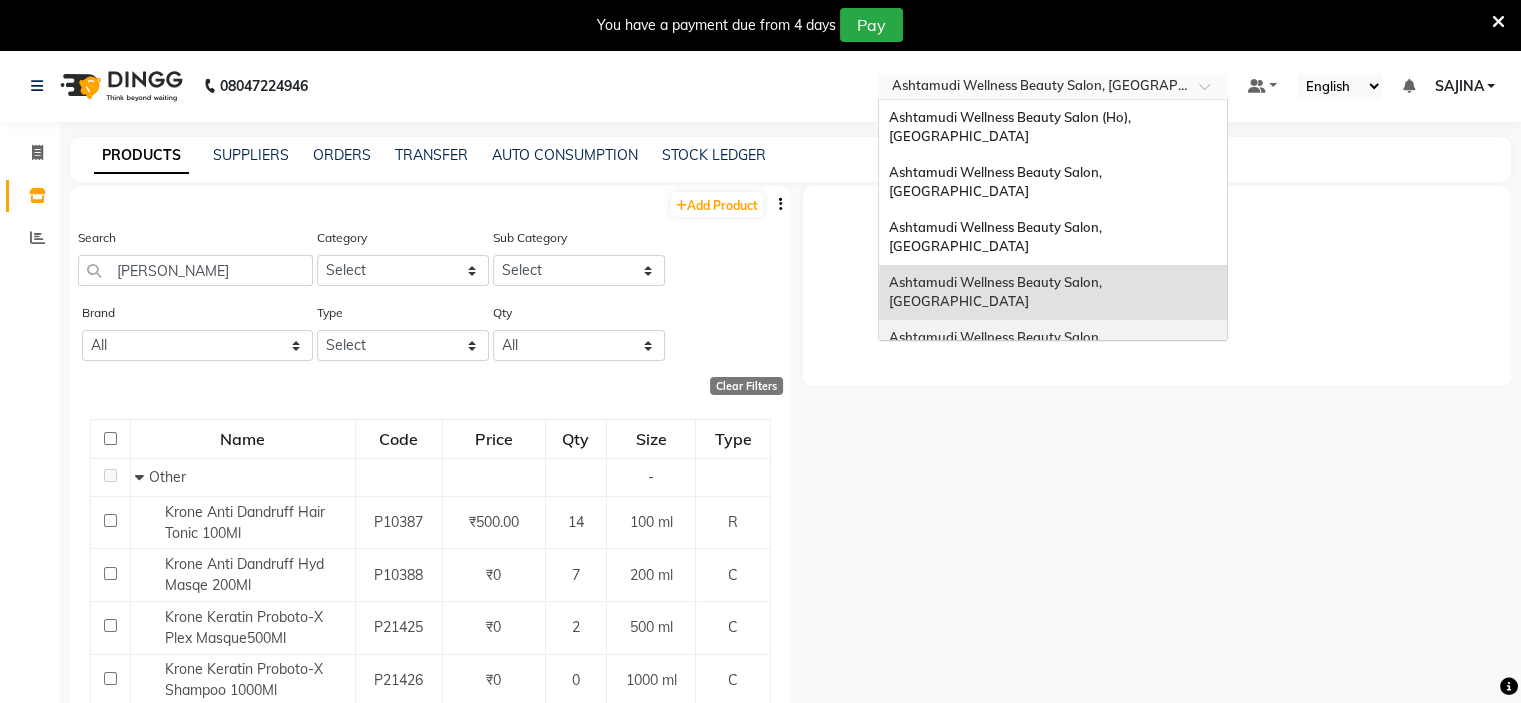 click on "Search KRON" 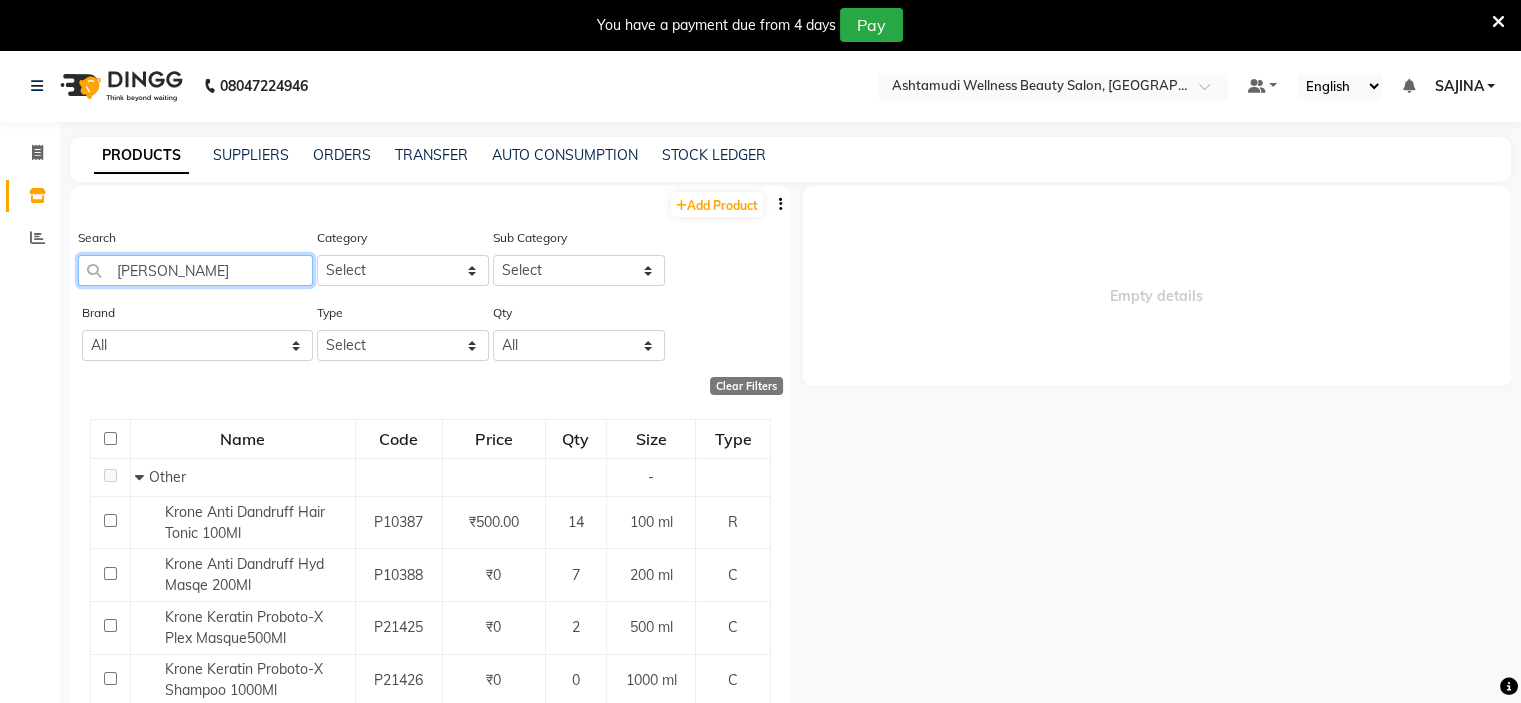 click on "KRON" 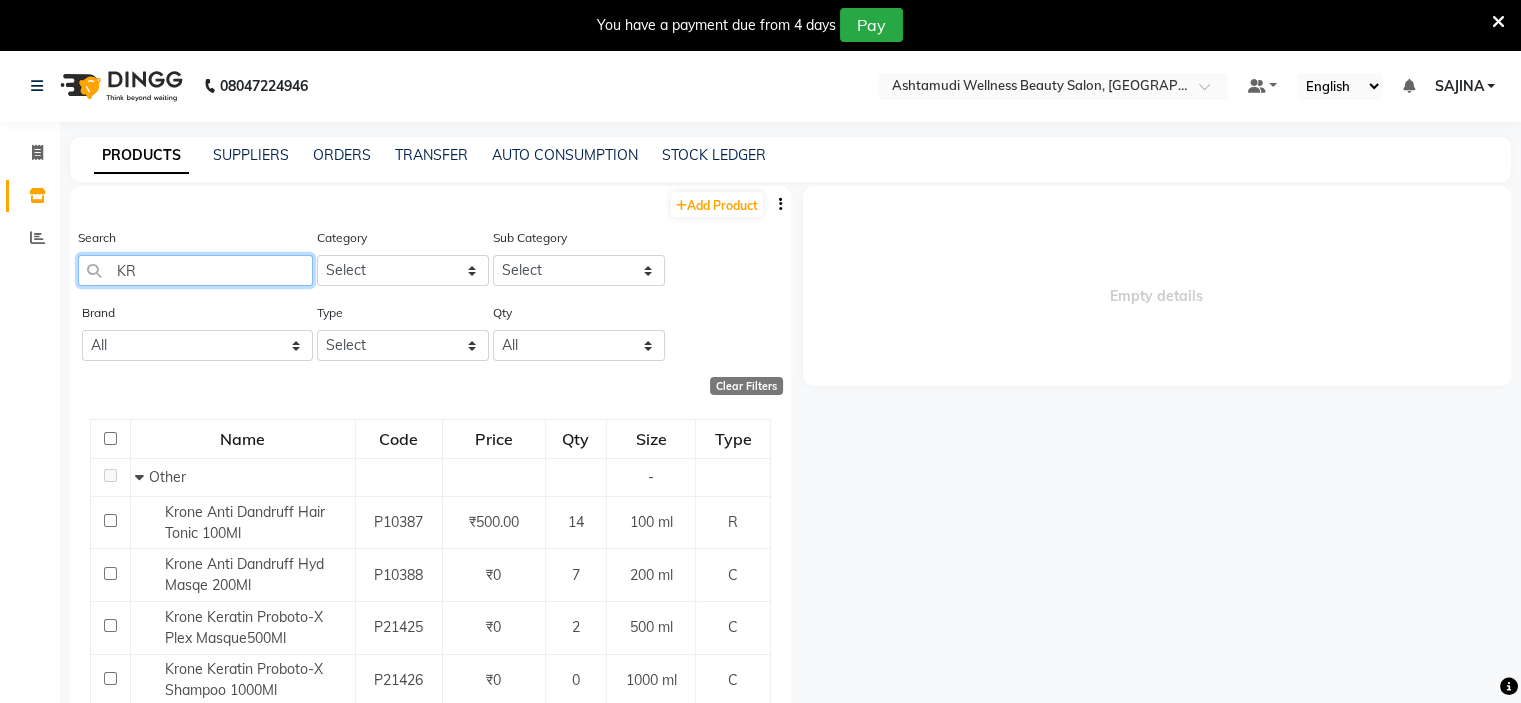 type on "K" 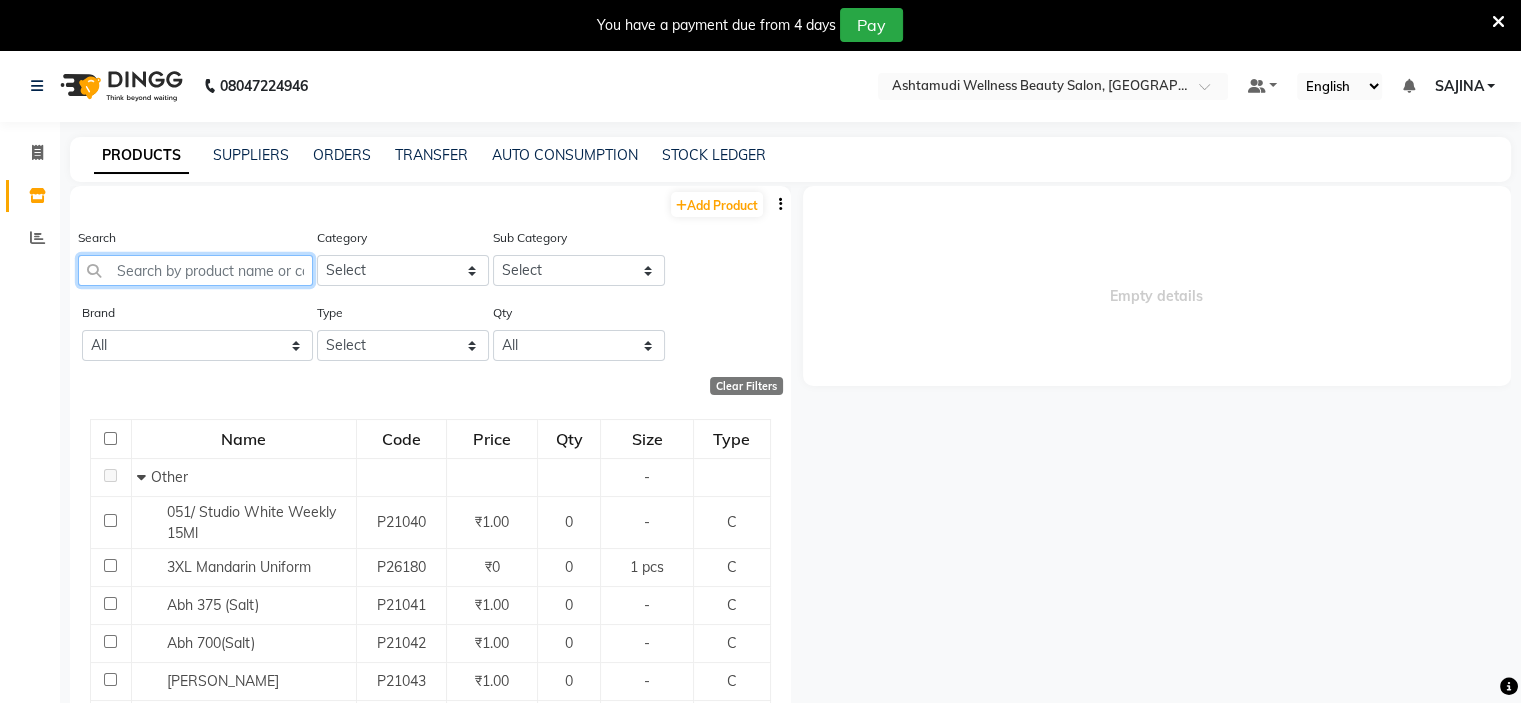 type on "V" 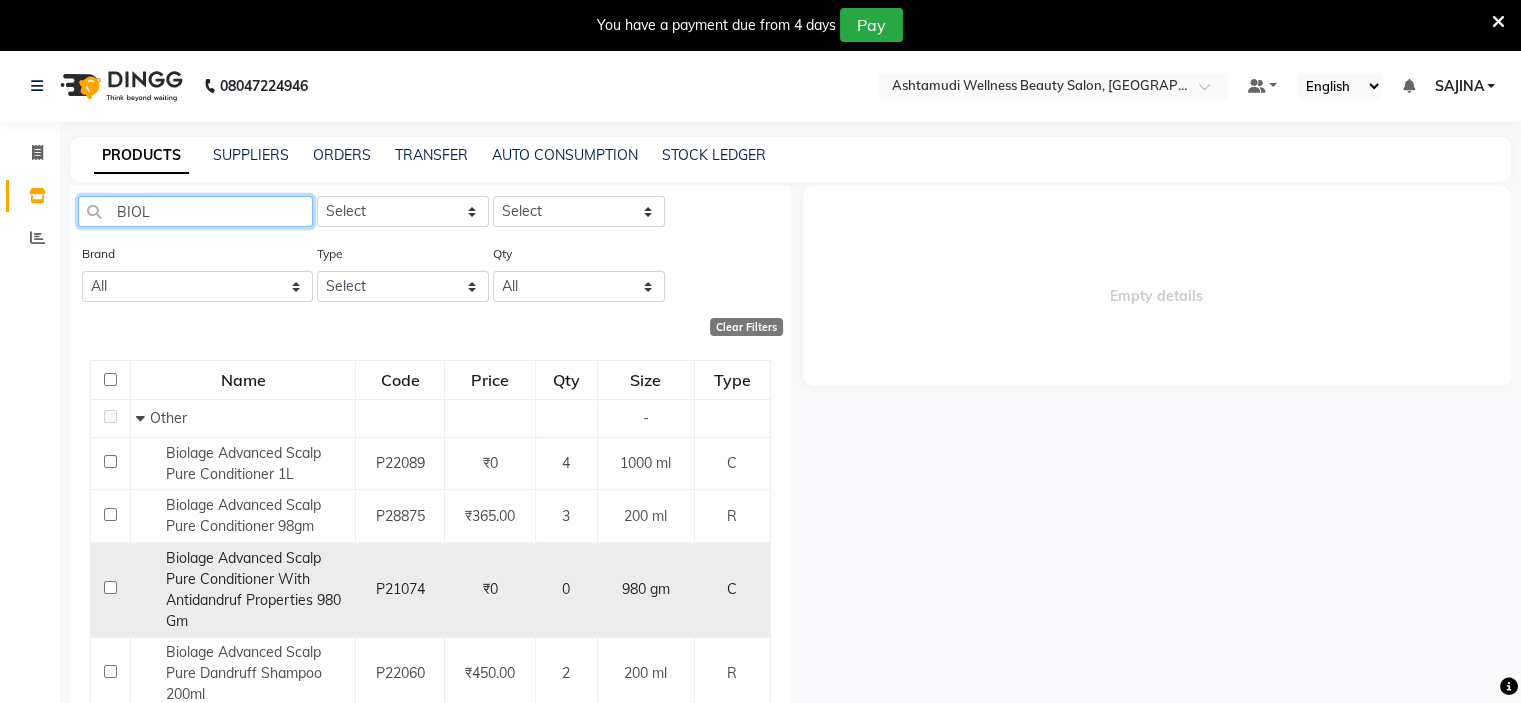 scroll, scrollTop: 0, scrollLeft: 0, axis: both 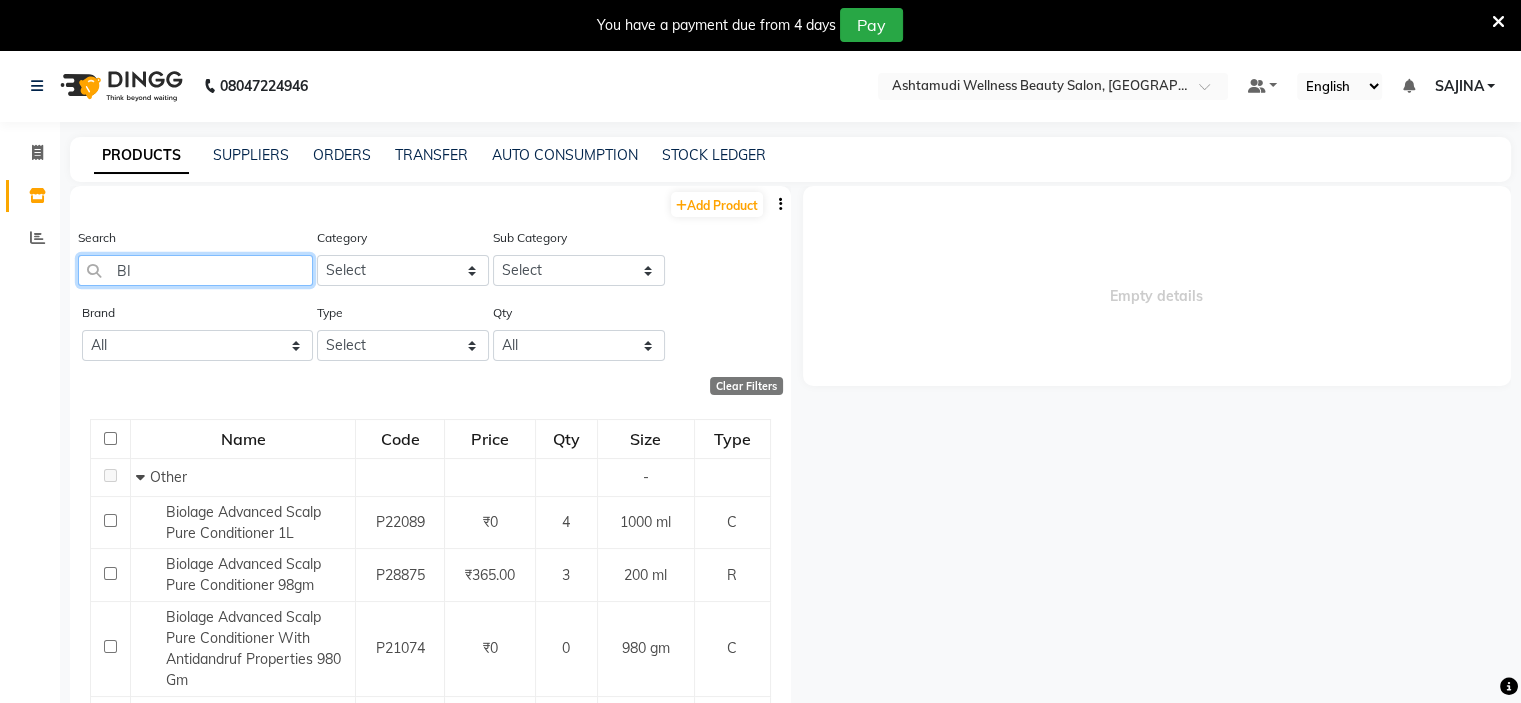 type on "B" 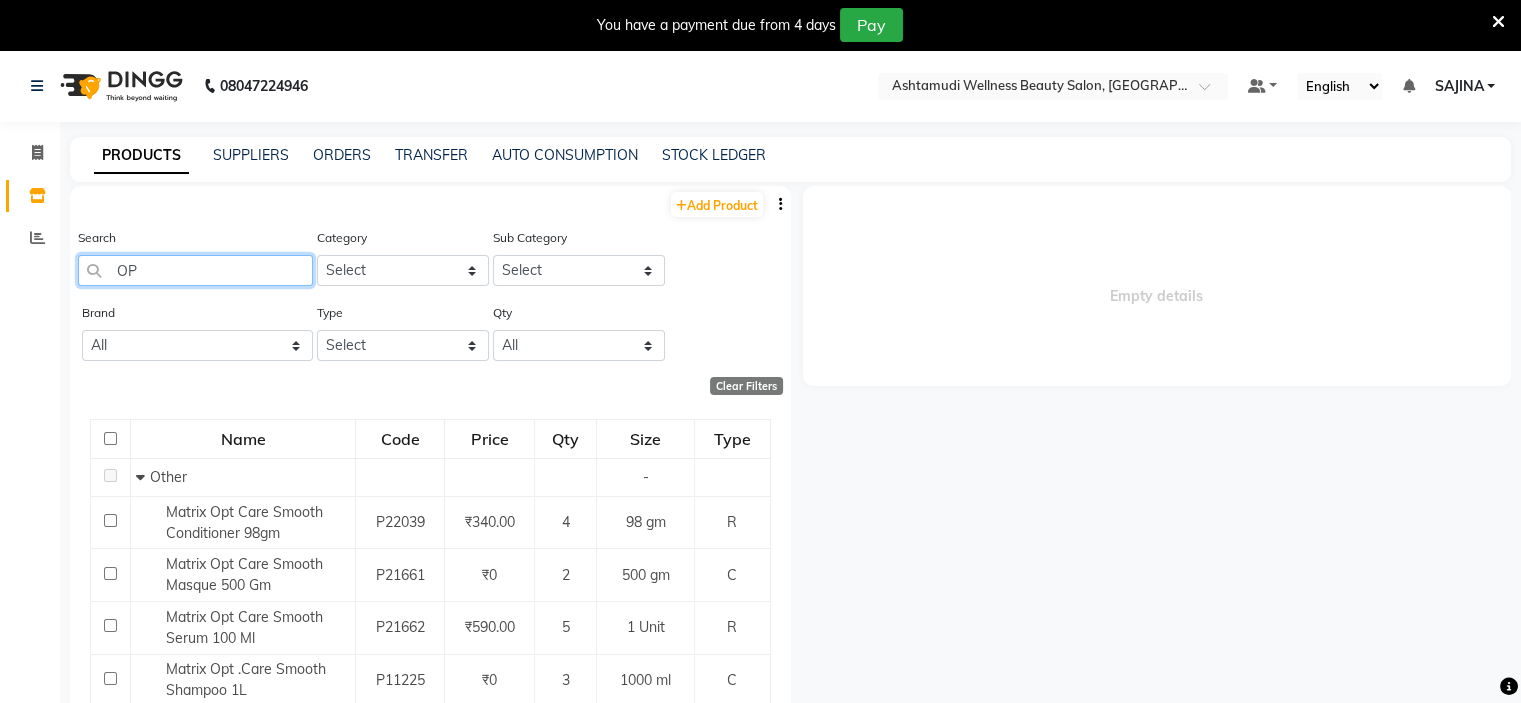 type on "O" 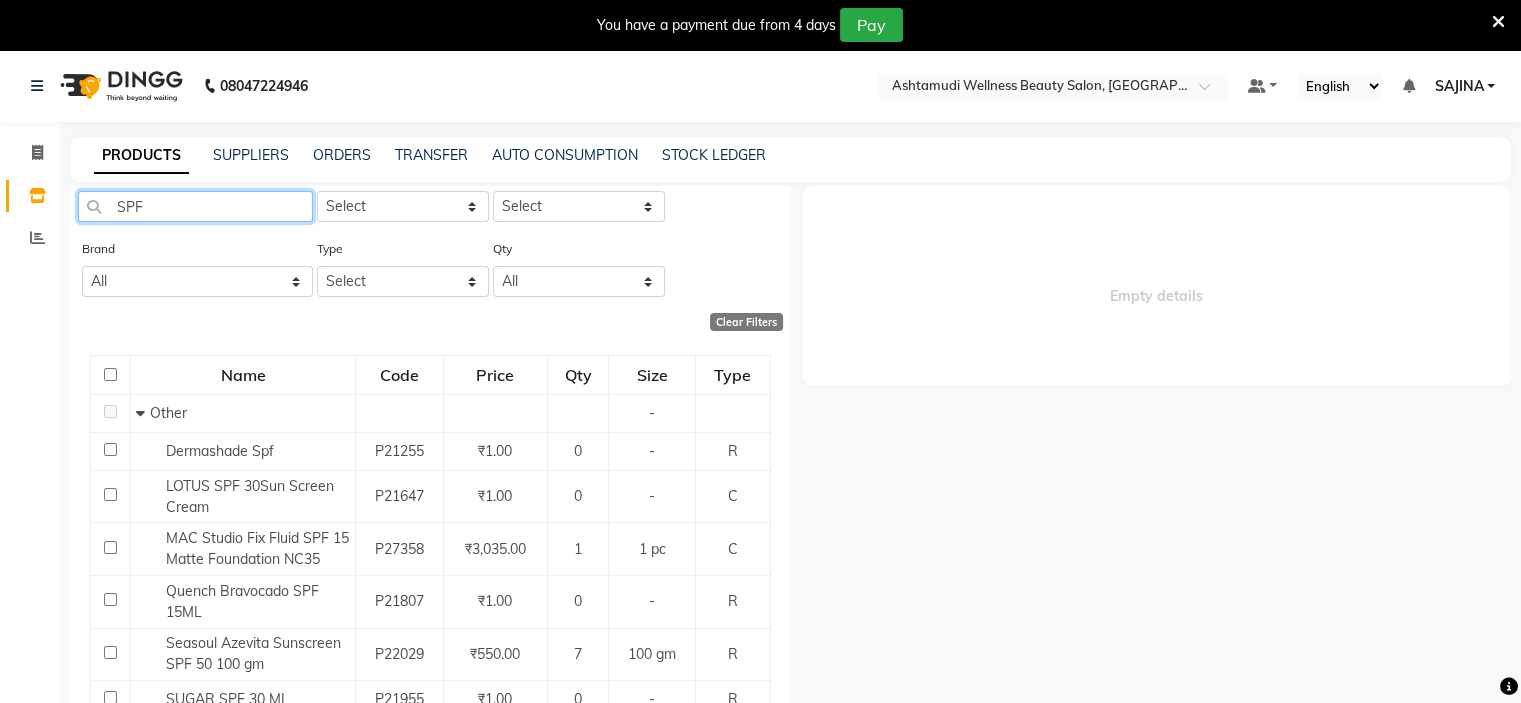 scroll, scrollTop: 0, scrollLeft: 0, axis: both 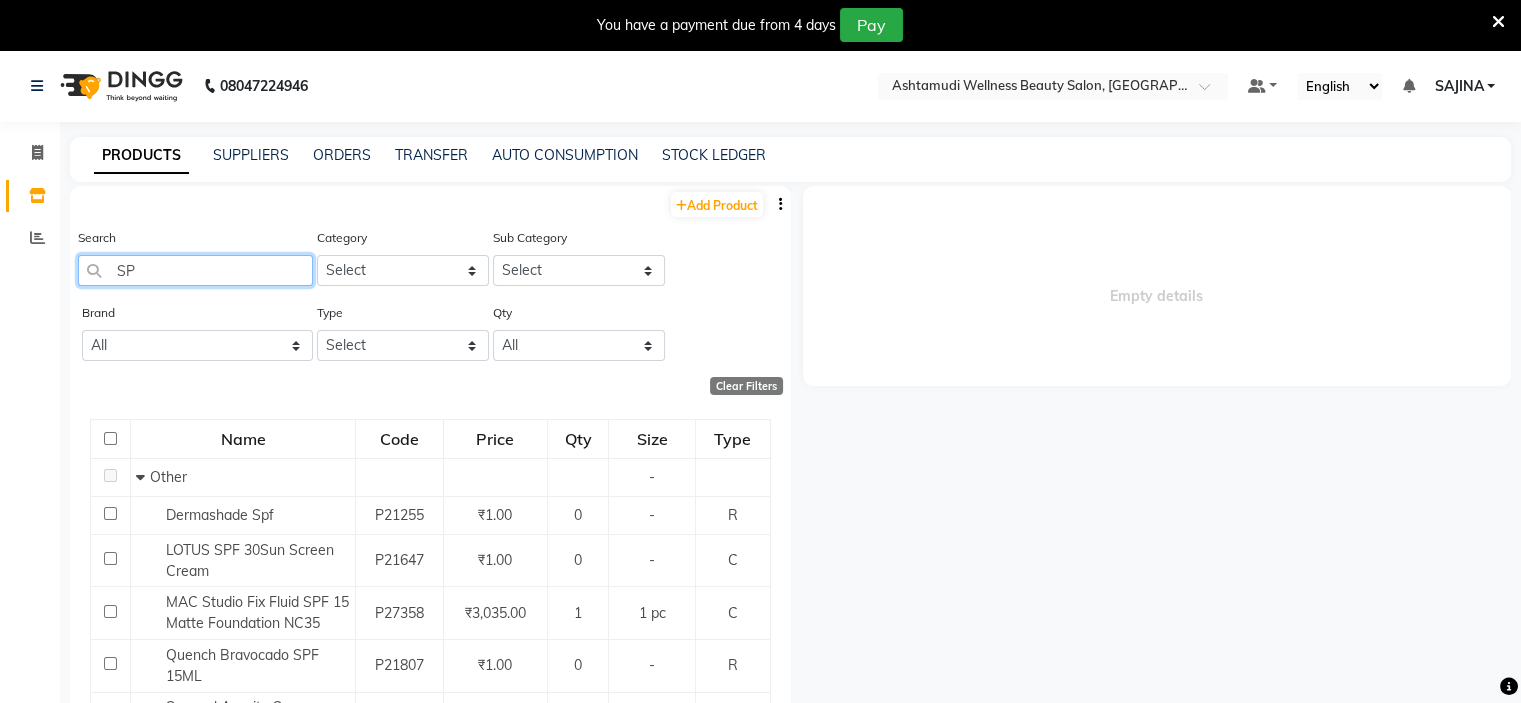 type on "S" 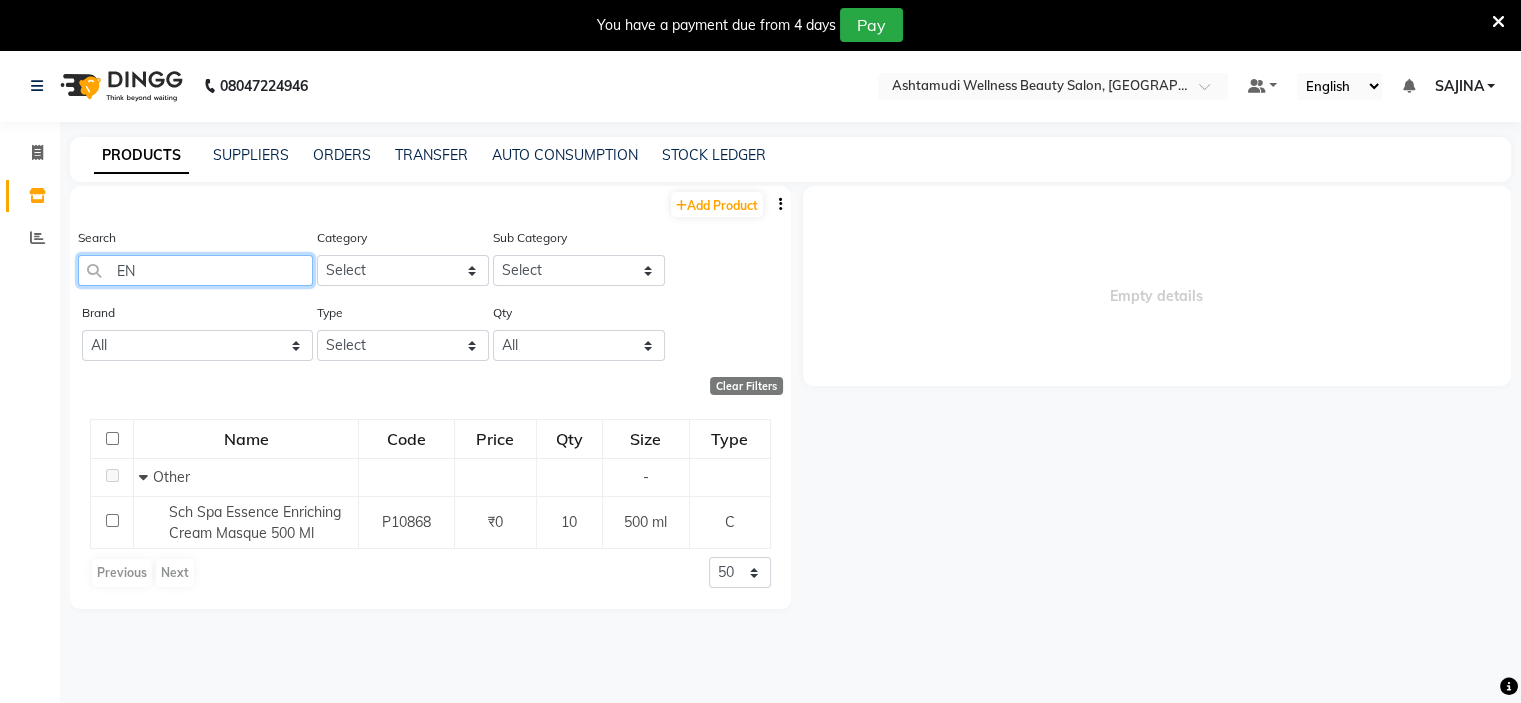 type on "E" 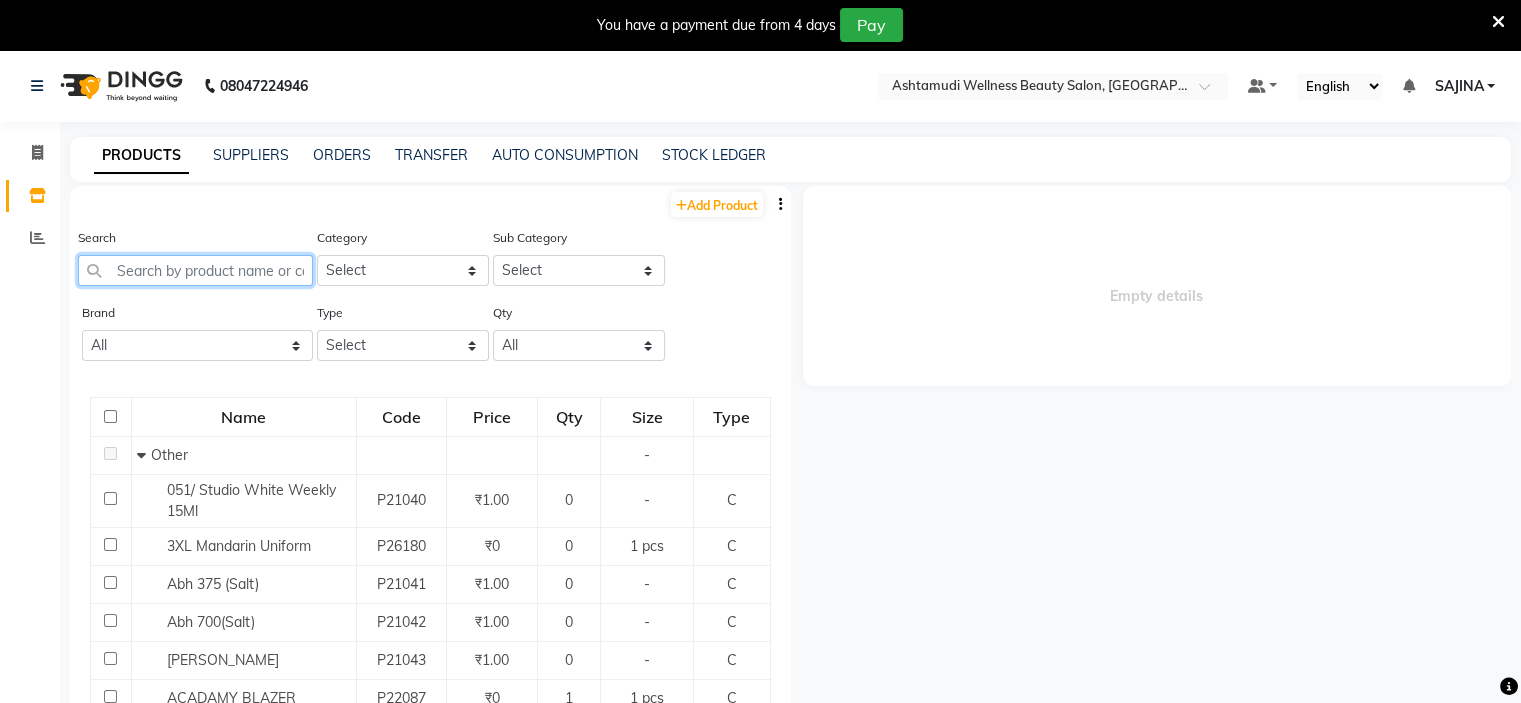 type on "W" 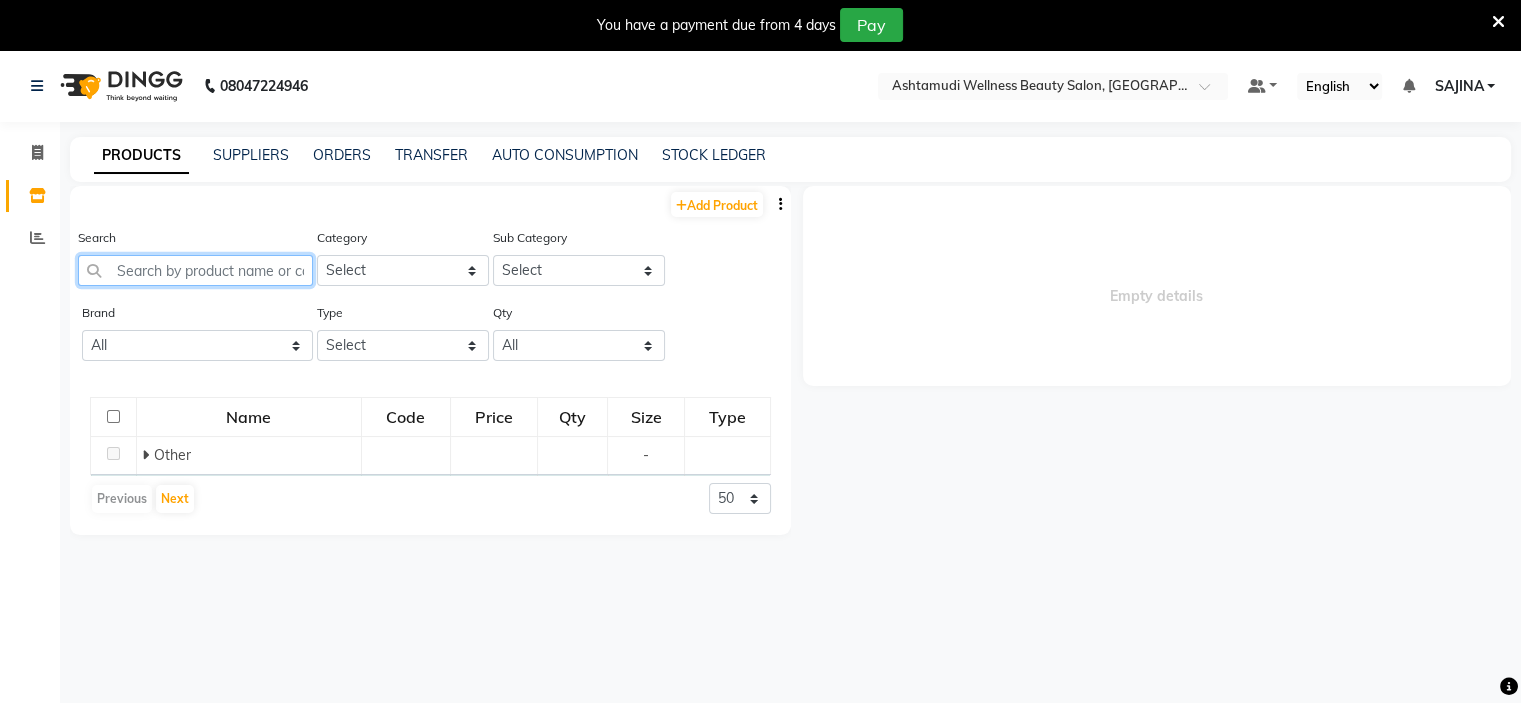 type 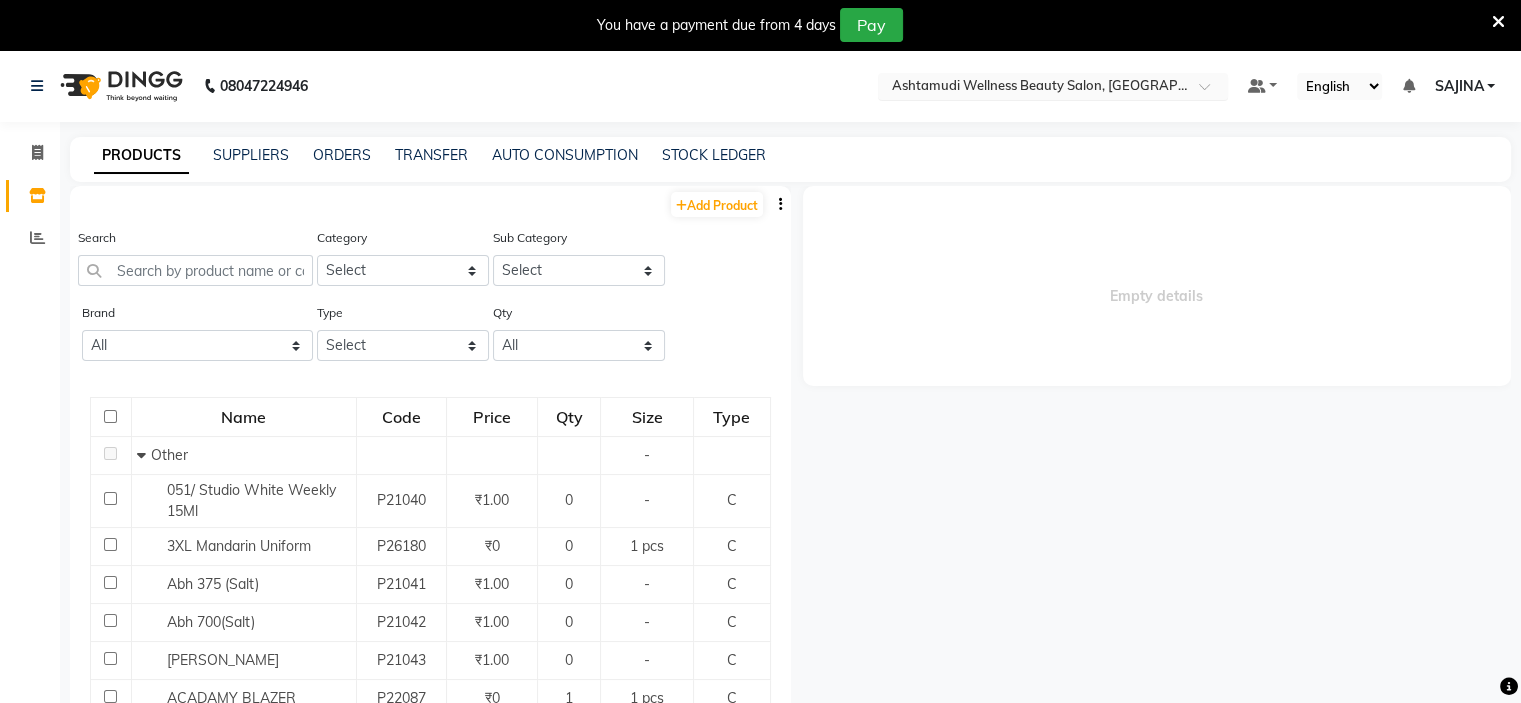 click at bounding box center [1033, 88] 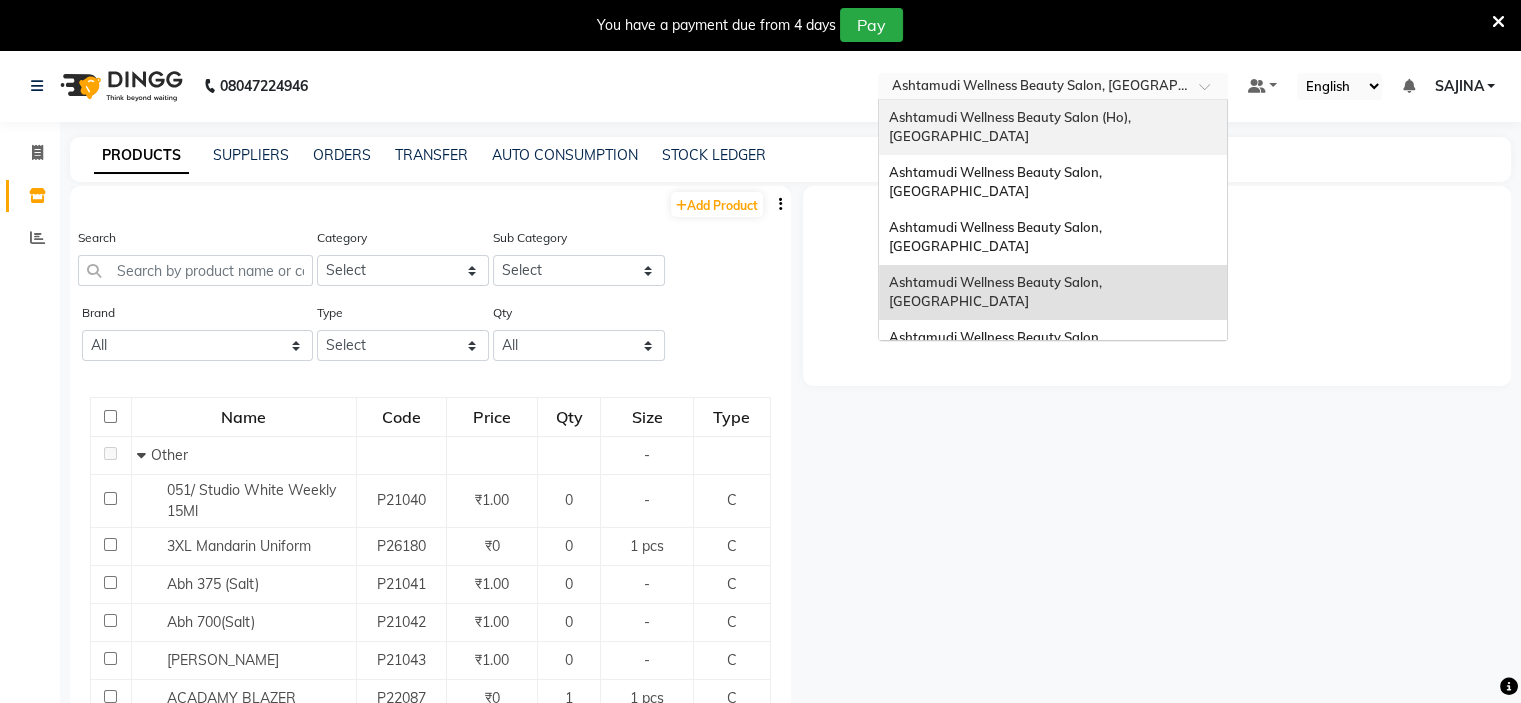 click on "Ashtamudi Wellness Beauty Salon (Ho), [GEOGRAPHIC_DATA]" at bounding box center [1011, 127] 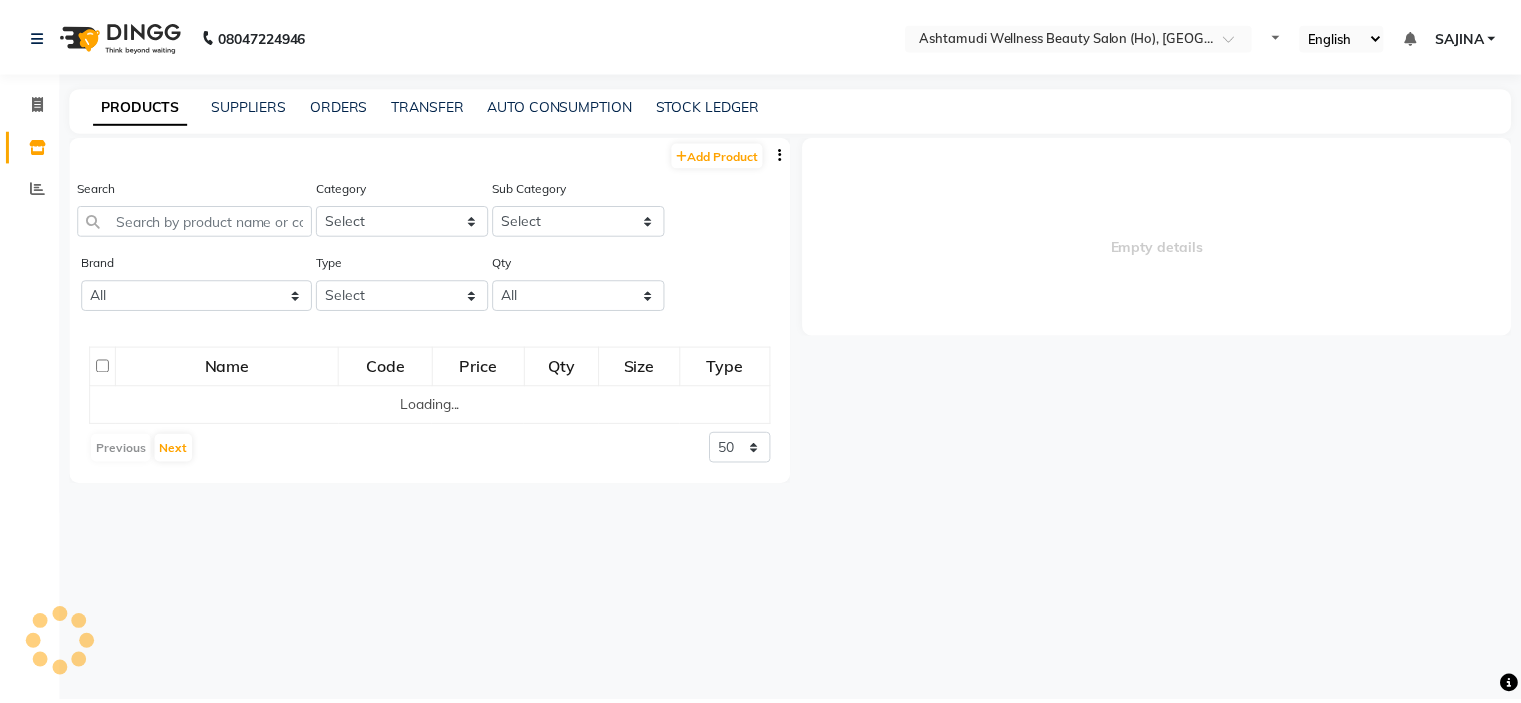scroll, scrollTop: 0, scrollLeft: 0, axis: both 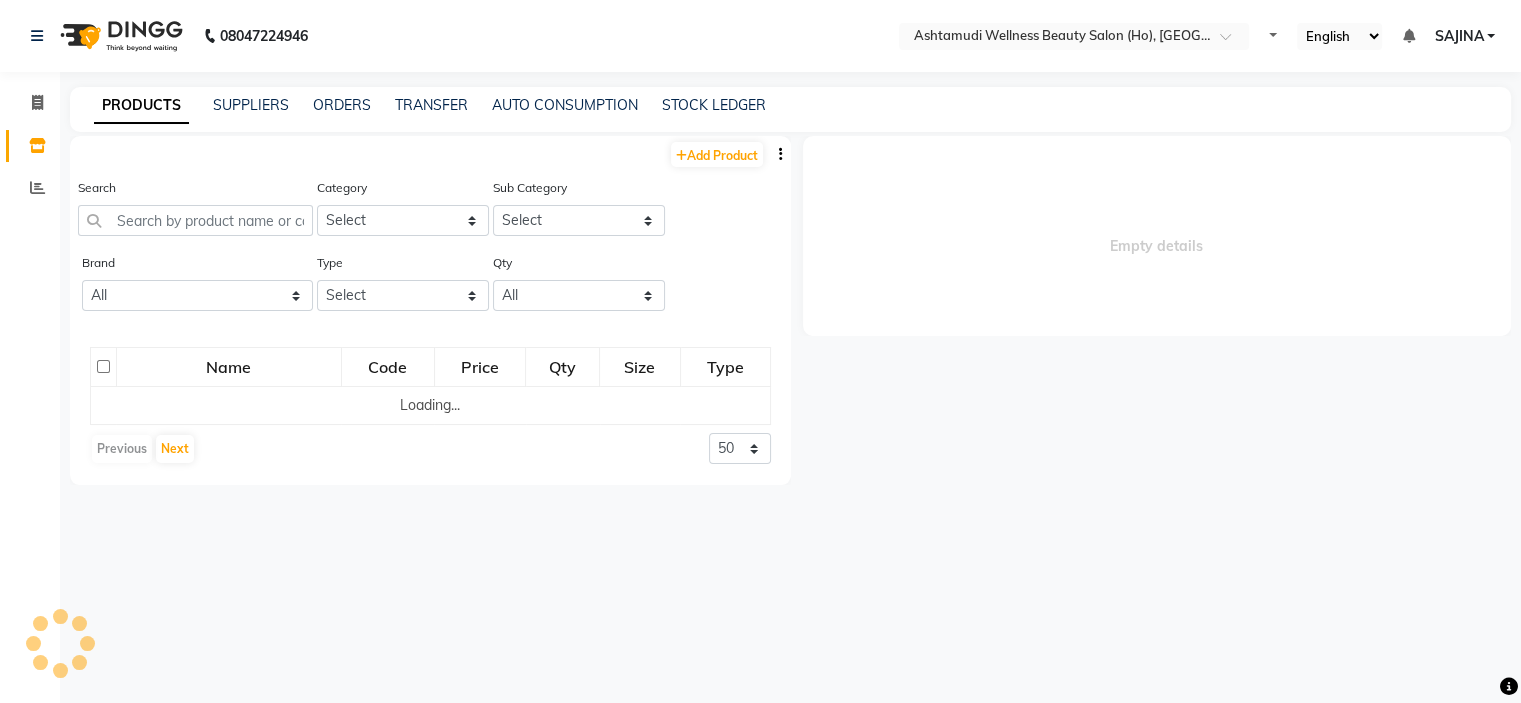 select 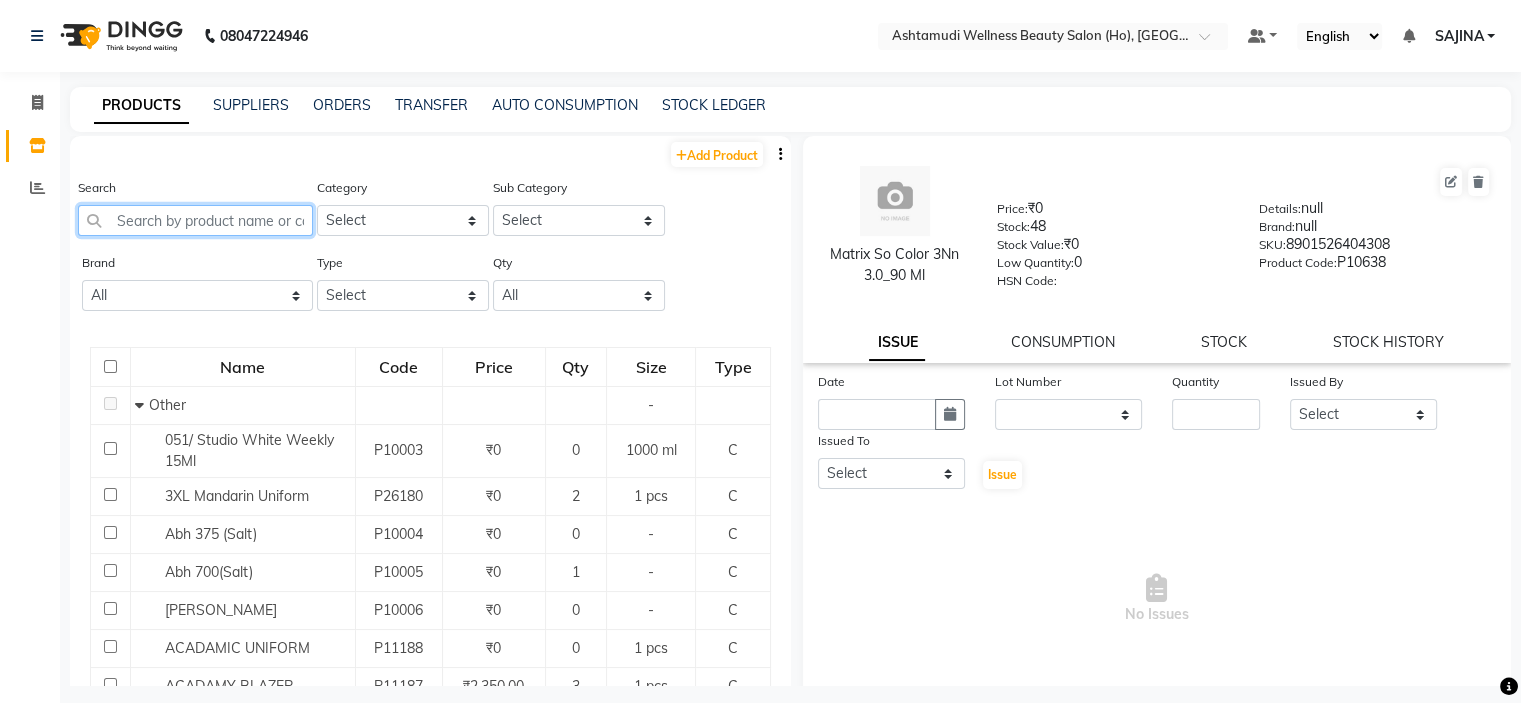 click 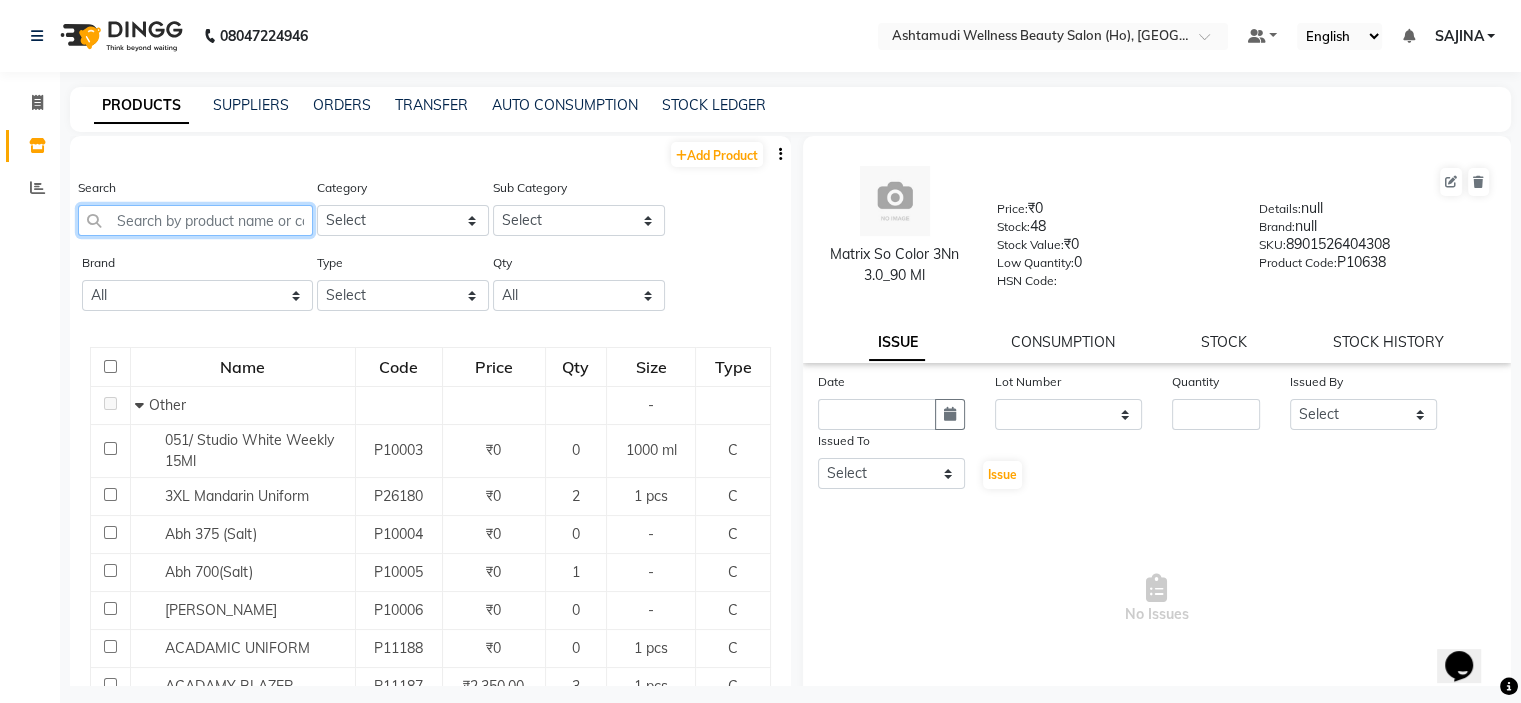 scroll, scrollTop: 0, scrollLeft: 0, axis: both 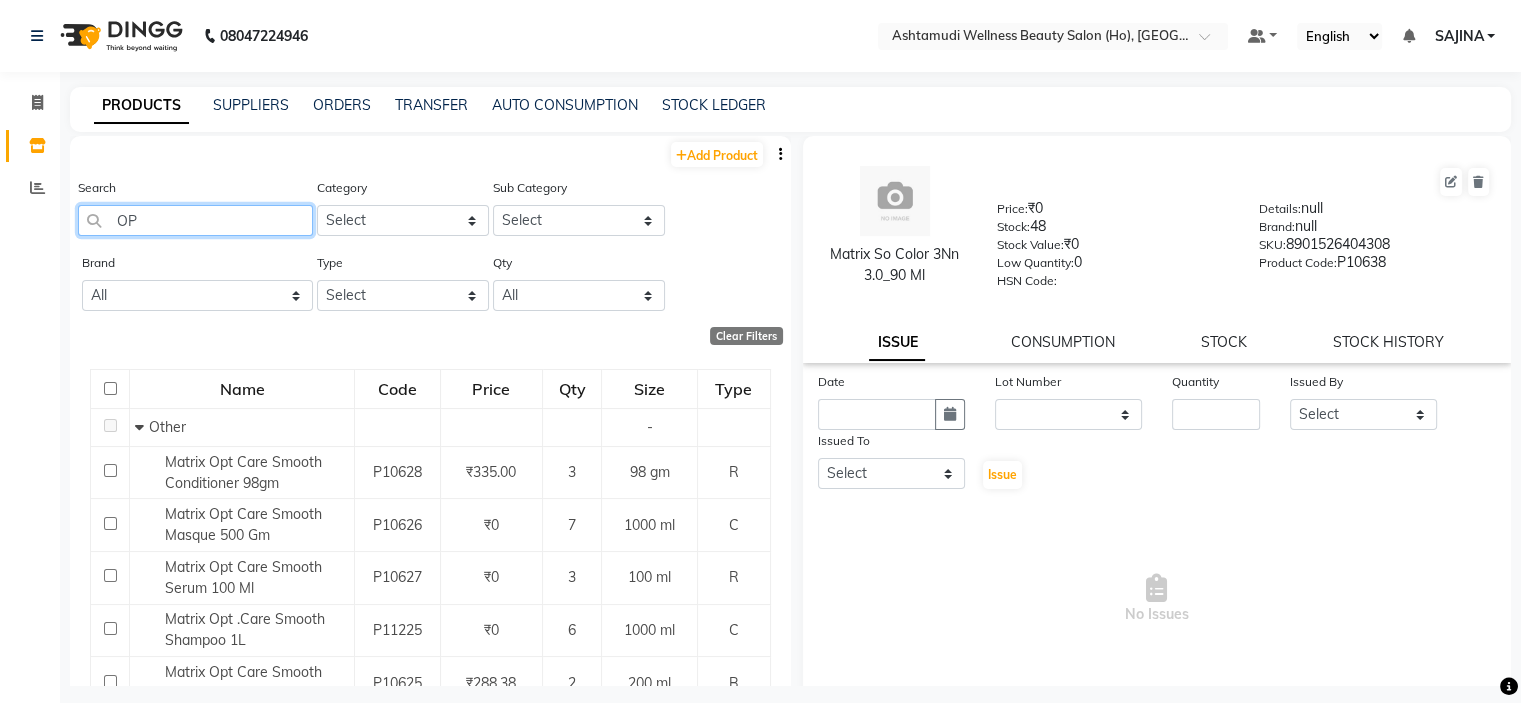 type on "O" 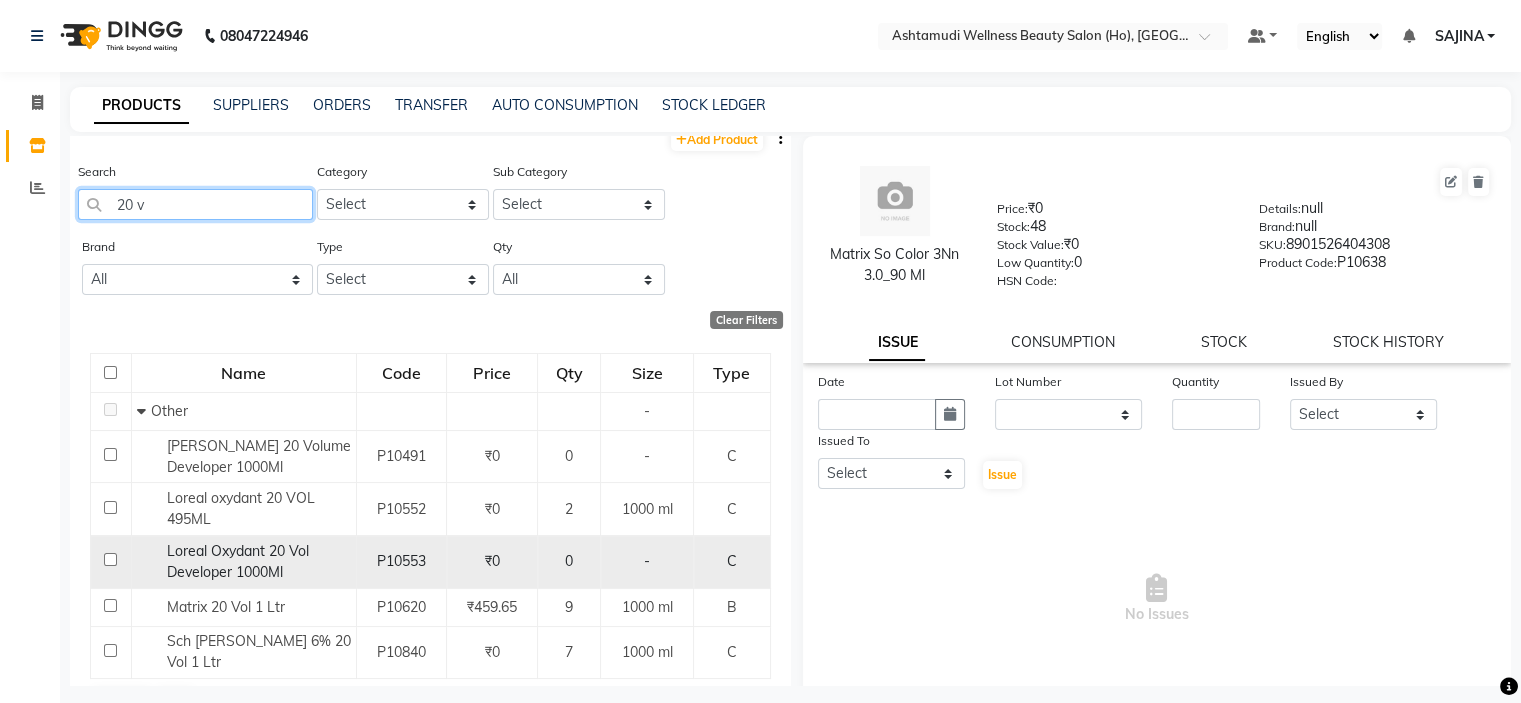 scroll, scrollTop: 0, scrollLeft: 0, axis: both 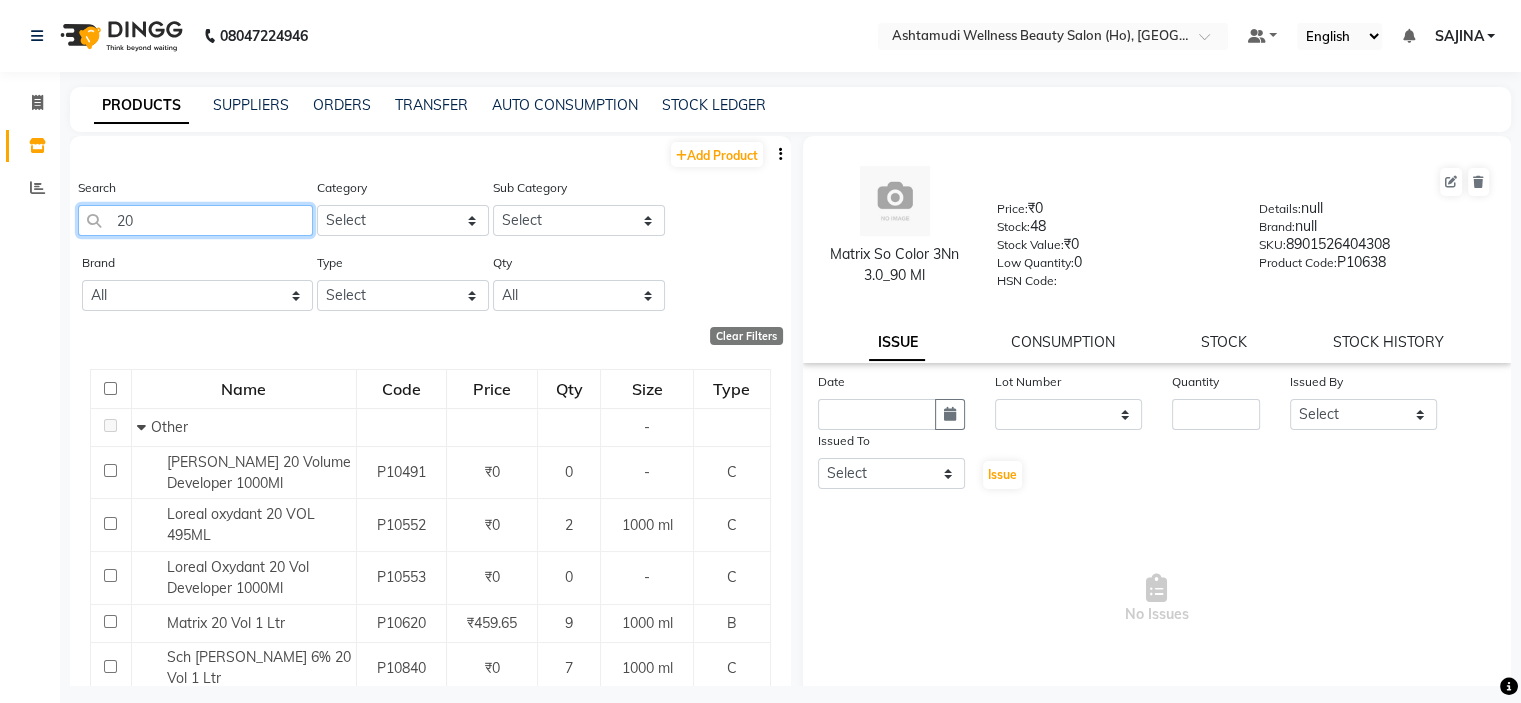 type on "2" 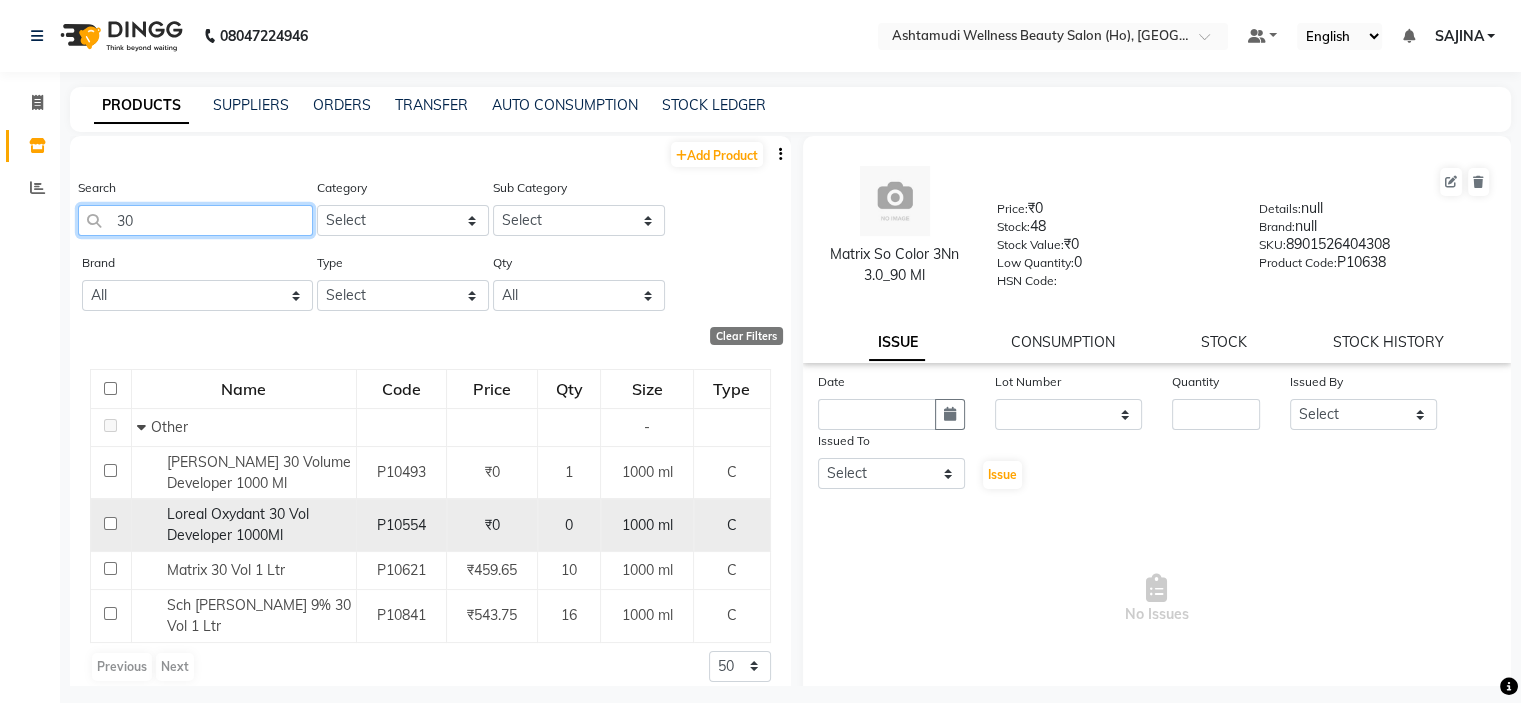 type on "3" 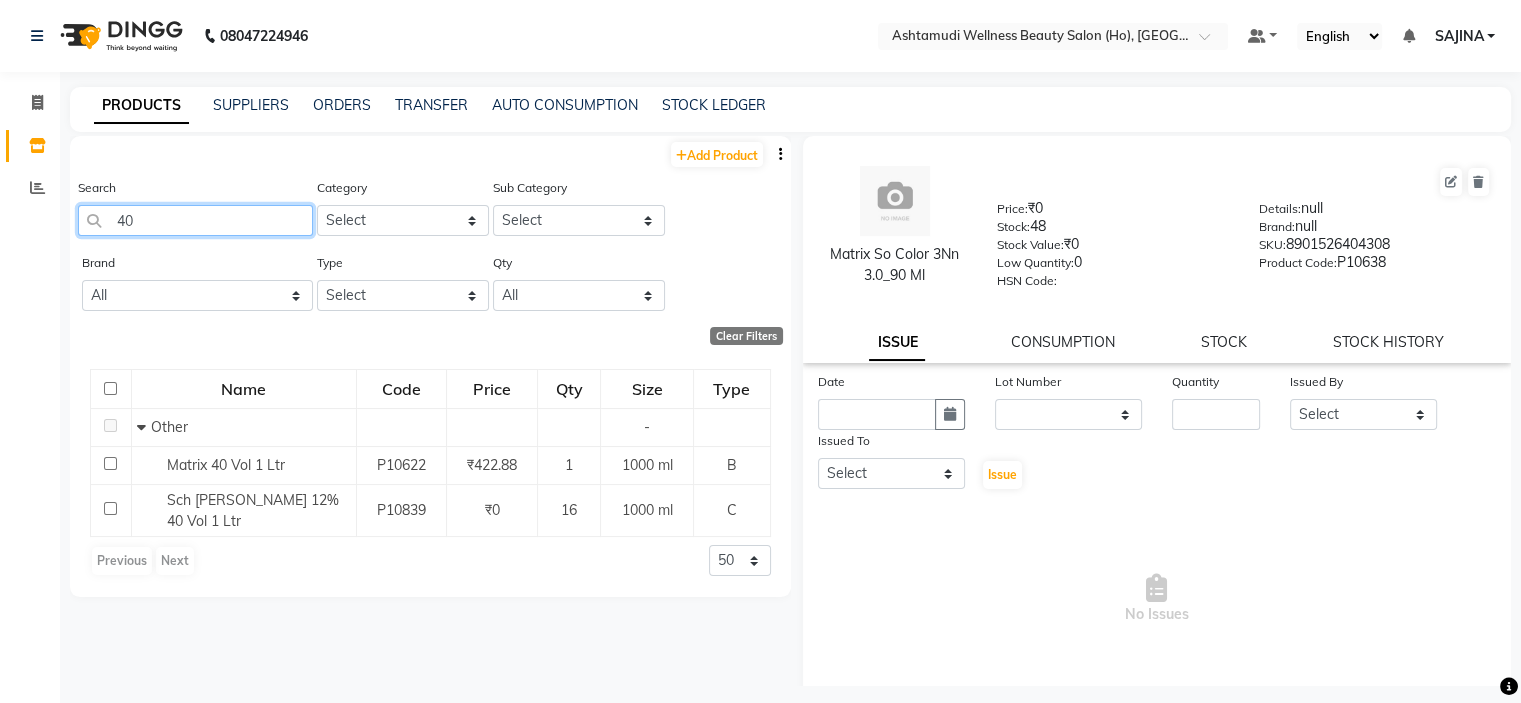 type on "4" 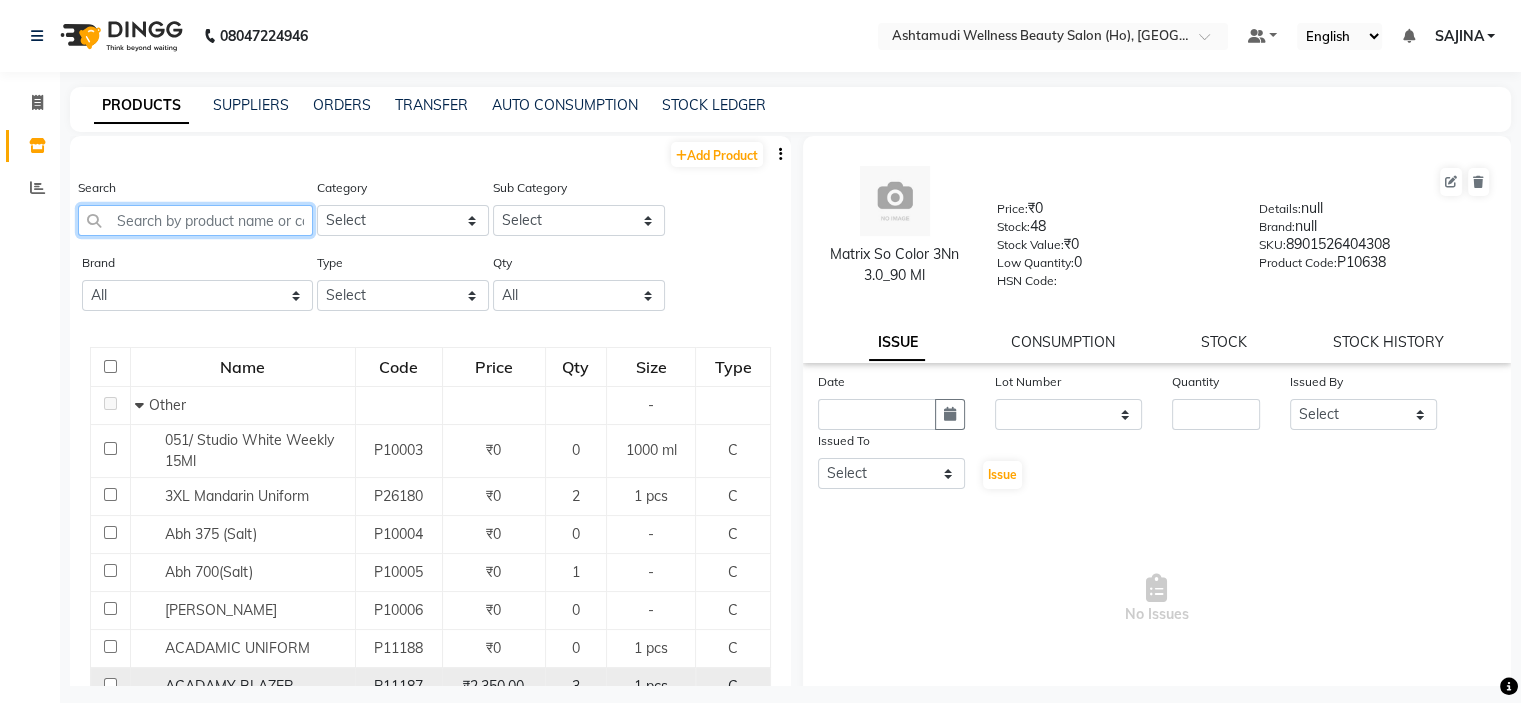type 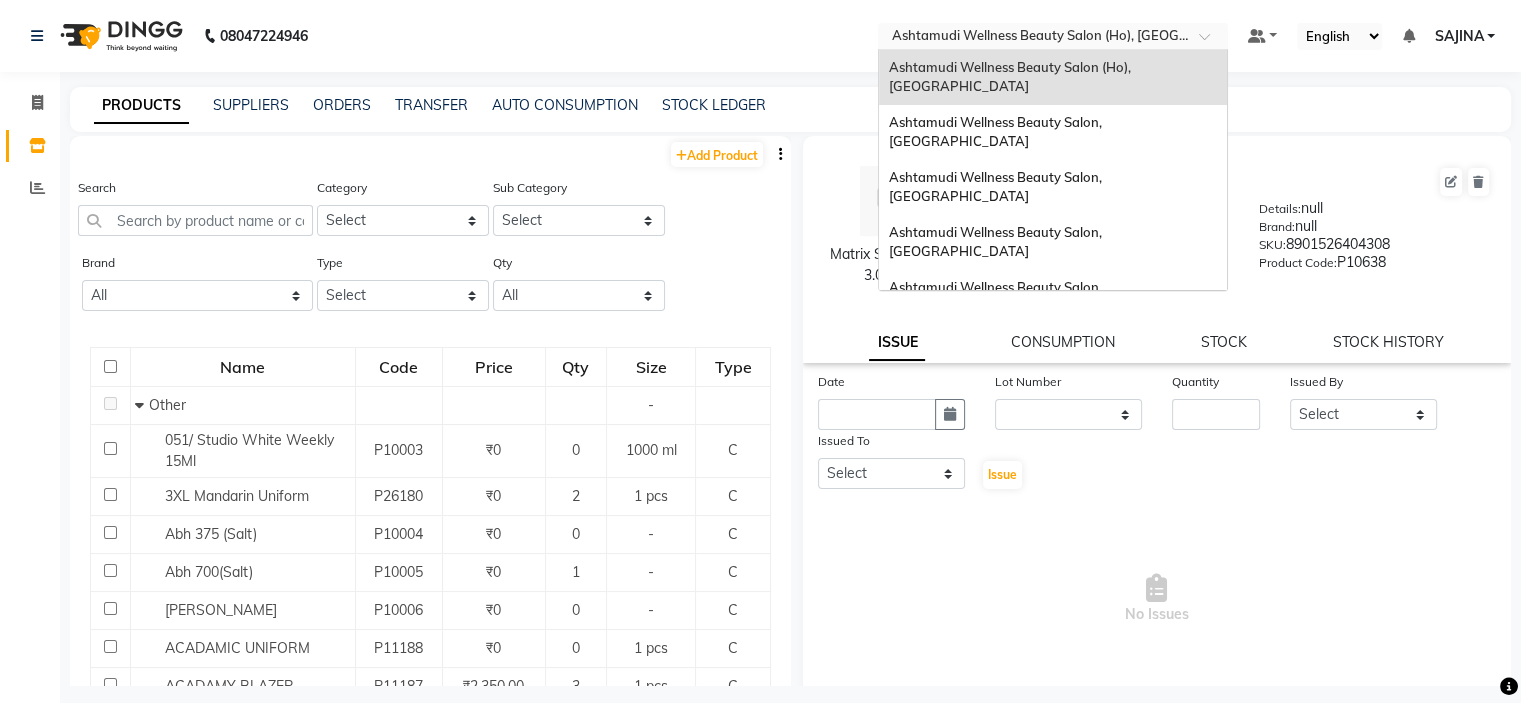 click on "Select Location × Ashtamudi Wellness Beauty Salon (Ho), Kottiyam Ashtamudi Wellness Beauty Salon (Ho), Kottiyam Ashtamudi Wellness Beauty Salon, Kowdiar Ashtamudi Wellness Beauty Salon, Guruvayur Ashtamudi Wellness Beauty Salon, Kazakoottam Ashtamudi Wellness Beauty Salon, Kottiyam Ashtamudi Wellness Beauty Salon, Kottarakkara Ashtamudi Wellness , Edappally, Cochin 1 Ashtamudi Wellness Beauty Salon, Trivandrum Ashtamudi Wellness Beauty Salon, Thiruvalla Ashtamudi Welness Beauty Salon, Chinnakkada Ashtamudi Wellness Beauty Salon, Cochin Ashtamudi Wellness Beauty Salon, Calicut Ashtamudi Beauty Lounge, Attingal Ashtamudi Wellness Beauty Salon, Alappuzha Ashtamudi Unisex Salon, Dreams Mall, Dreams Mall Kottiyam" at bounding box center [1053, 36] 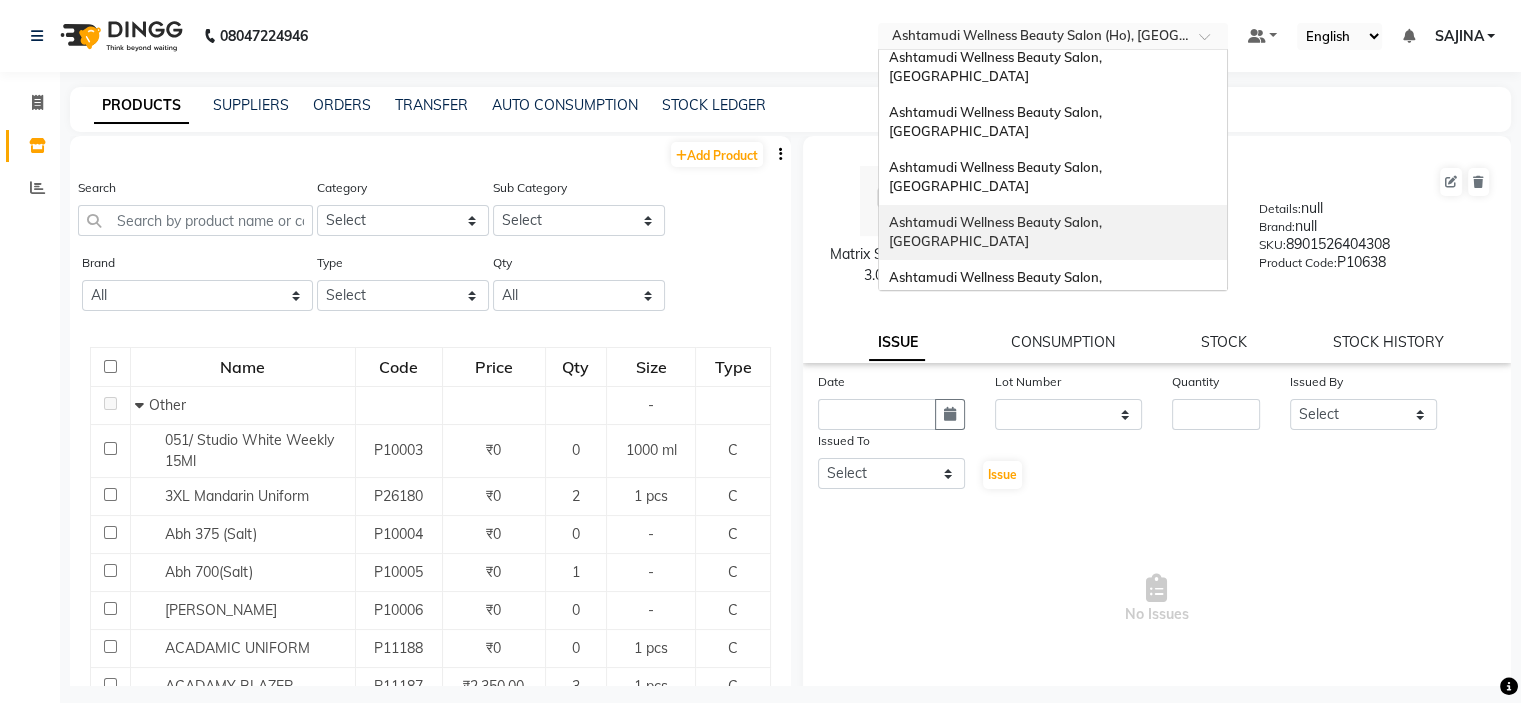 scroll, scrollTop: 300, scrollLeft: 0, axis: vertical 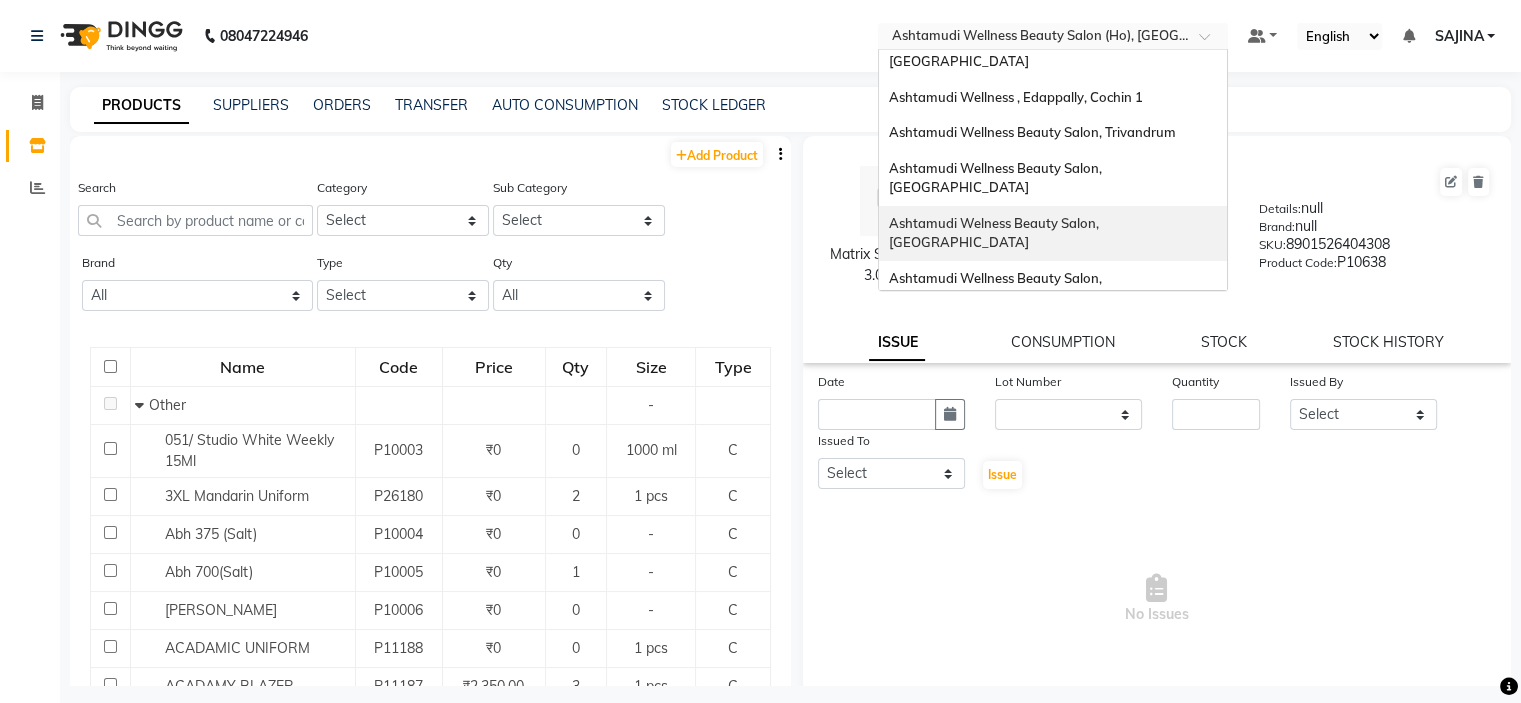 click on "Ashtamudi Welness Beauty Salon, [GEOGRAPHIC_DATA]" at bounding box center (1053, 233) 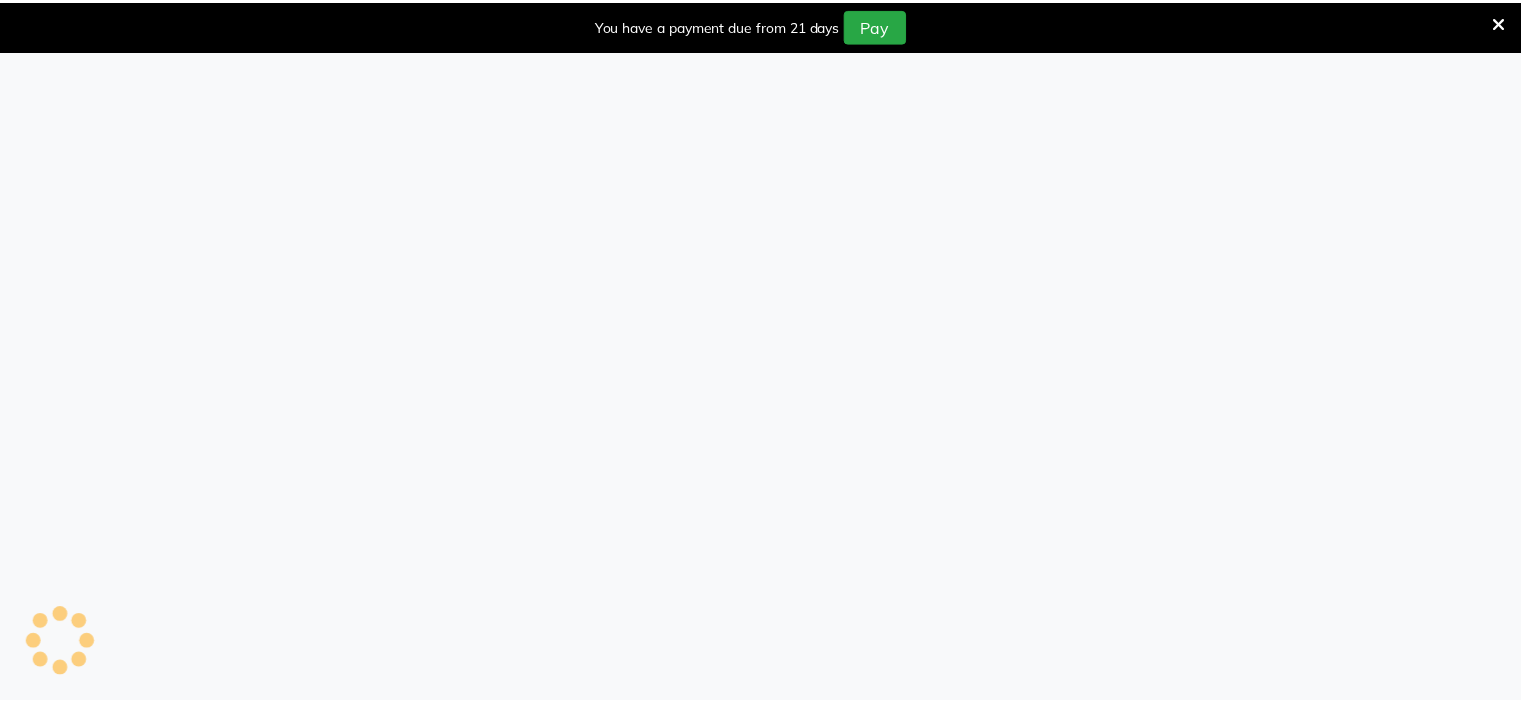 scroll, scrollTop: 0, scrollLeft: 0, axis: both 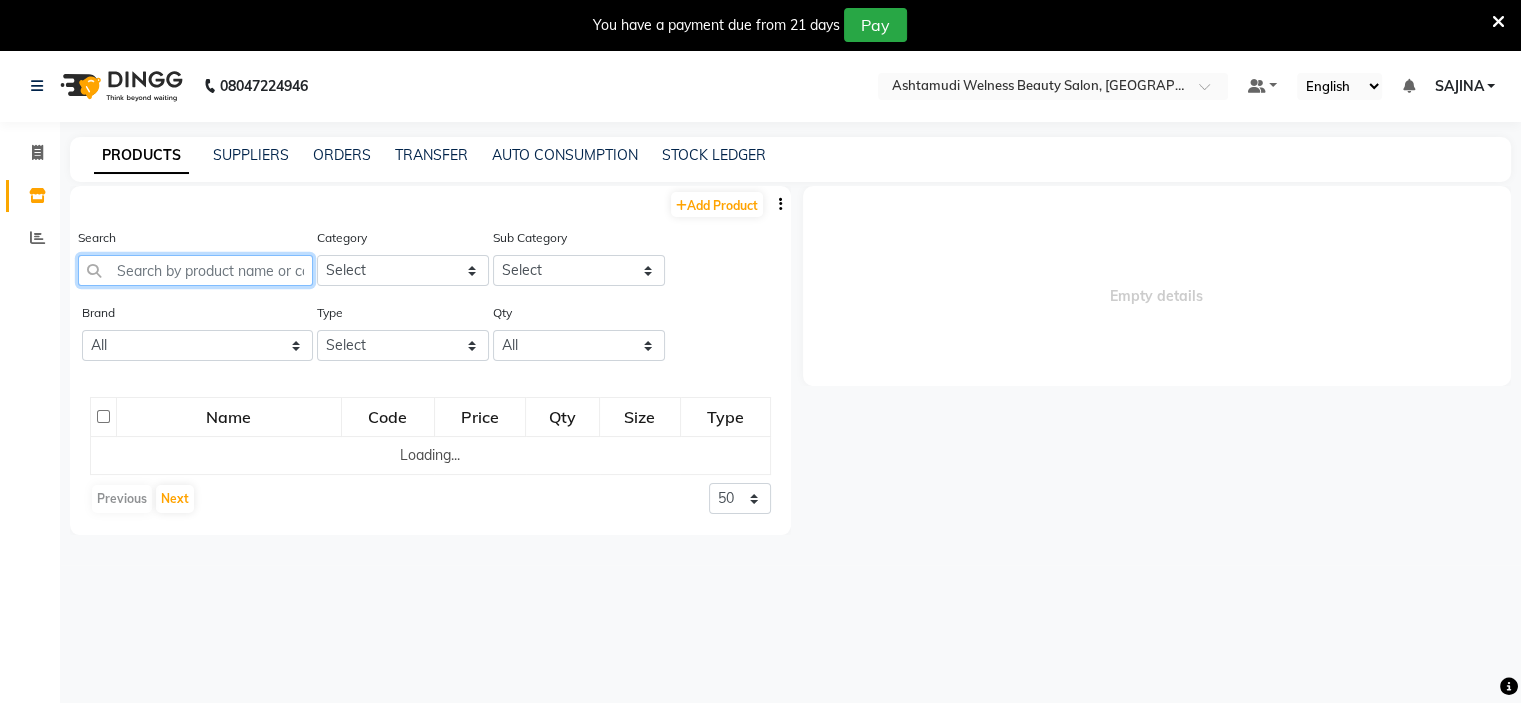 click 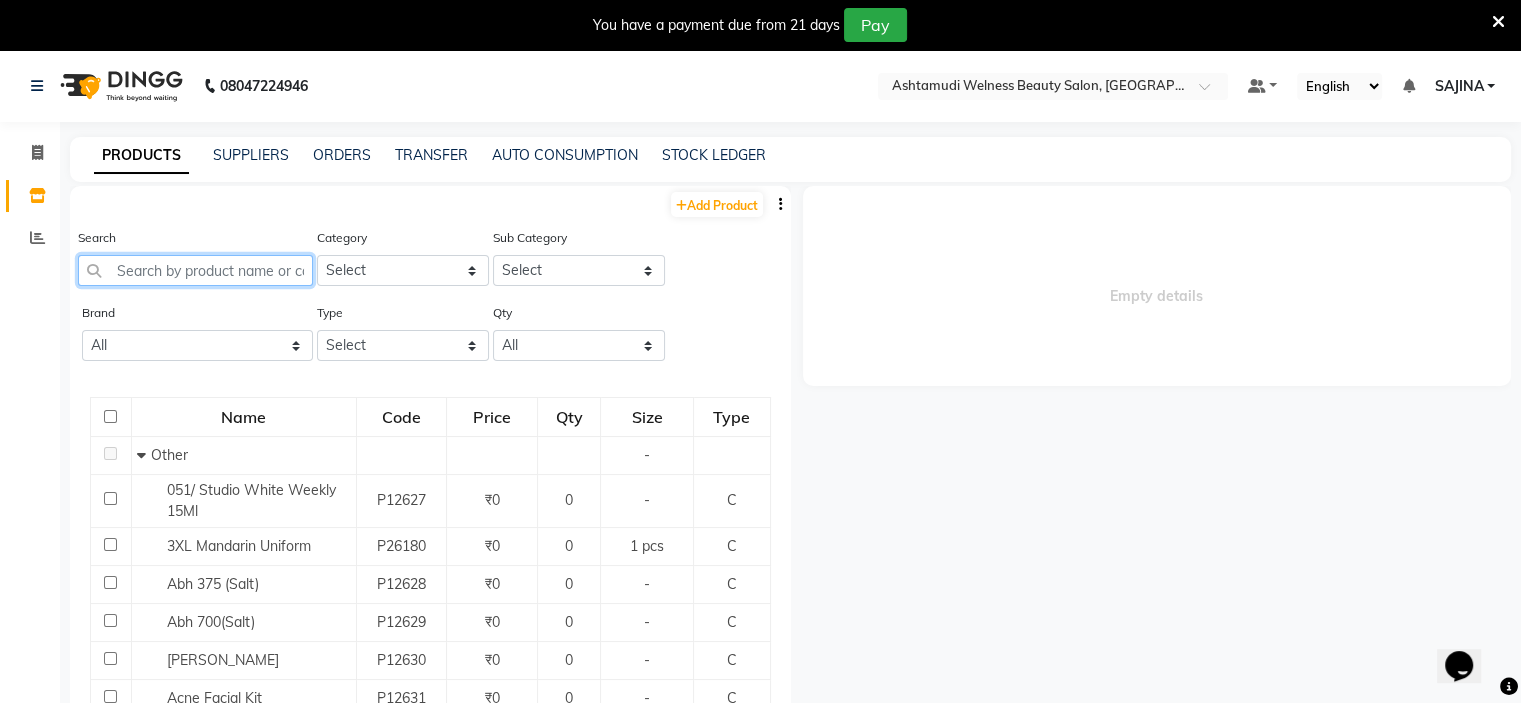 scroll, scrollTop: 0, scrollLeft: 0, axis: both 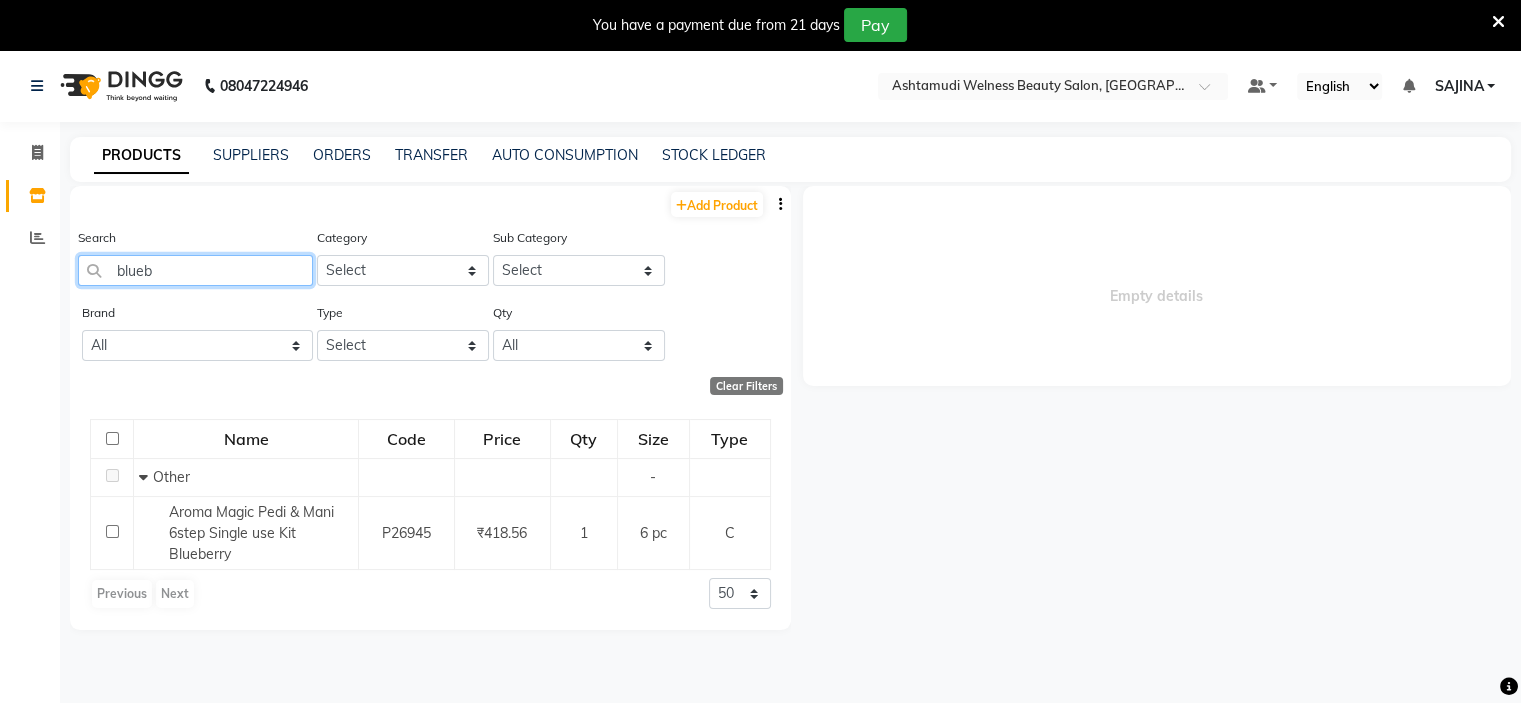 type on "blueb" 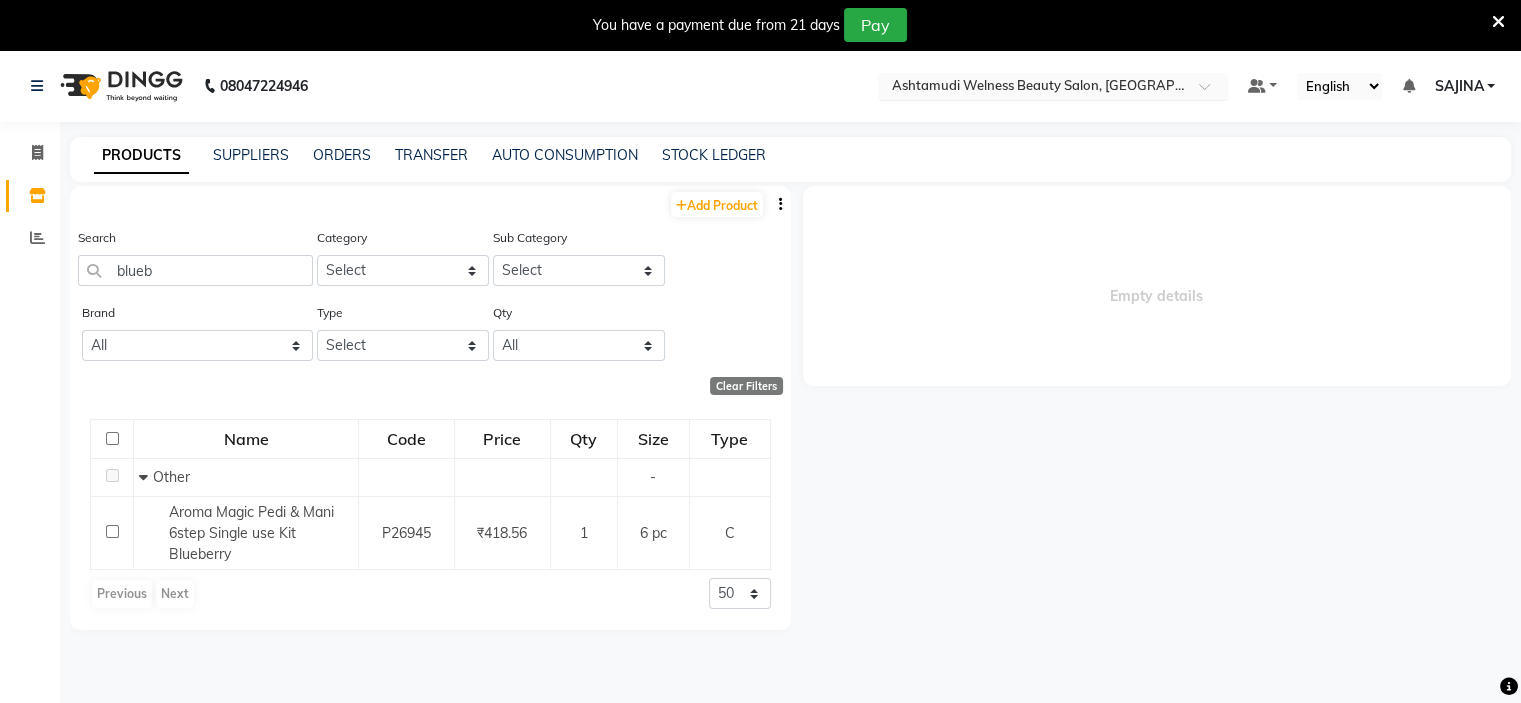 click on "× Ashtamudi Welness Beauty Salon, Chinnakkada" at bounding box center (1042, 86) 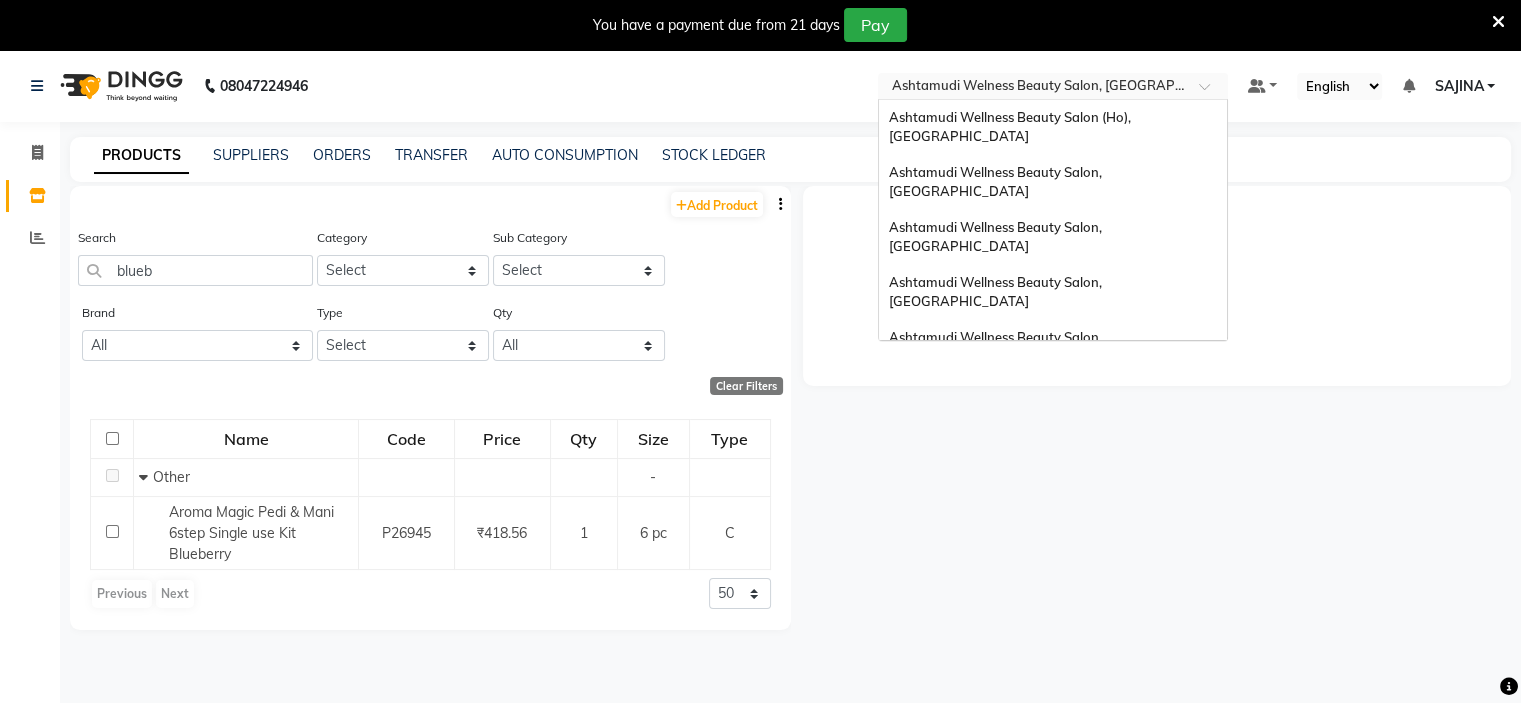 scroll, scrollTop: 312, scrollLeft: 0, axis: vertical 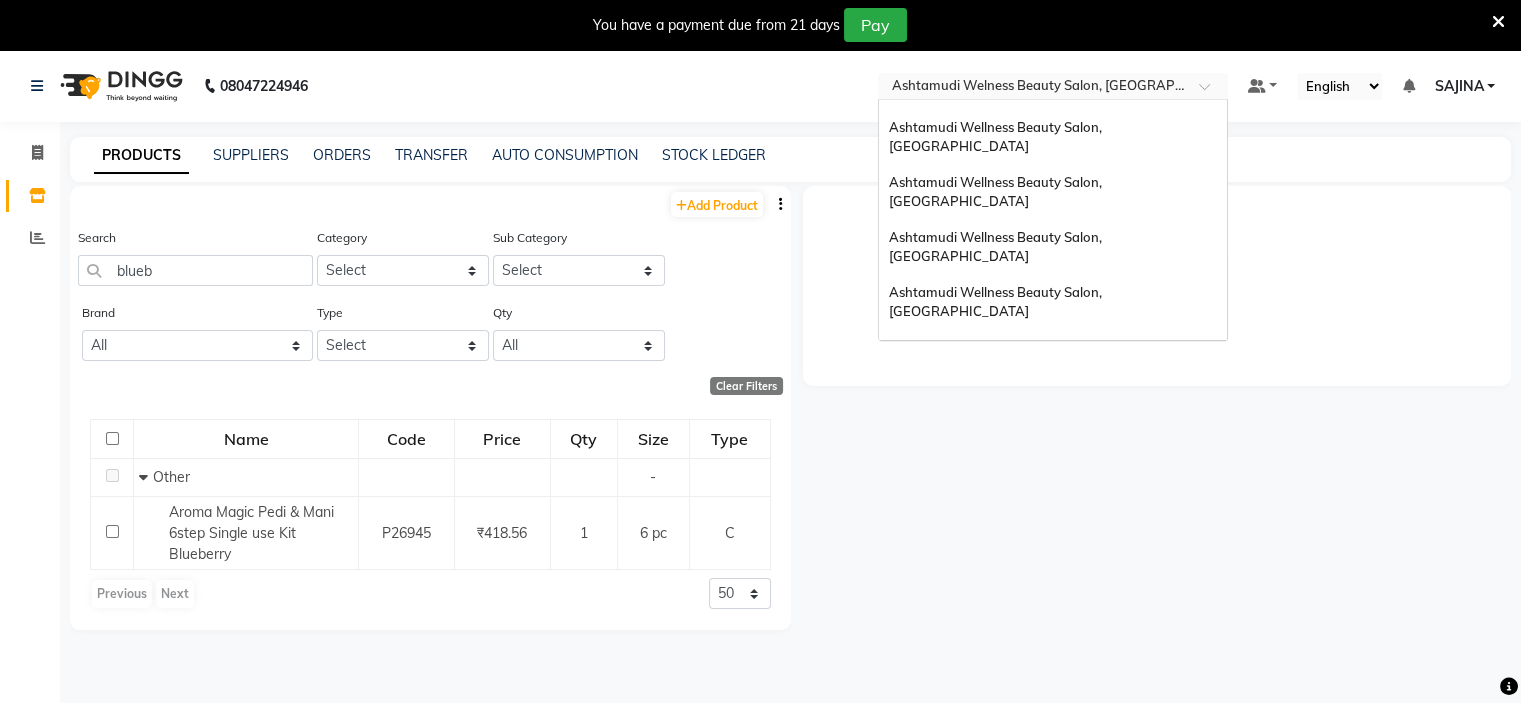 click on "Ashtamudi Wellness Beauty Salon, [GEOGRAPHIC_DATA]" at bounding box center (997, 428) 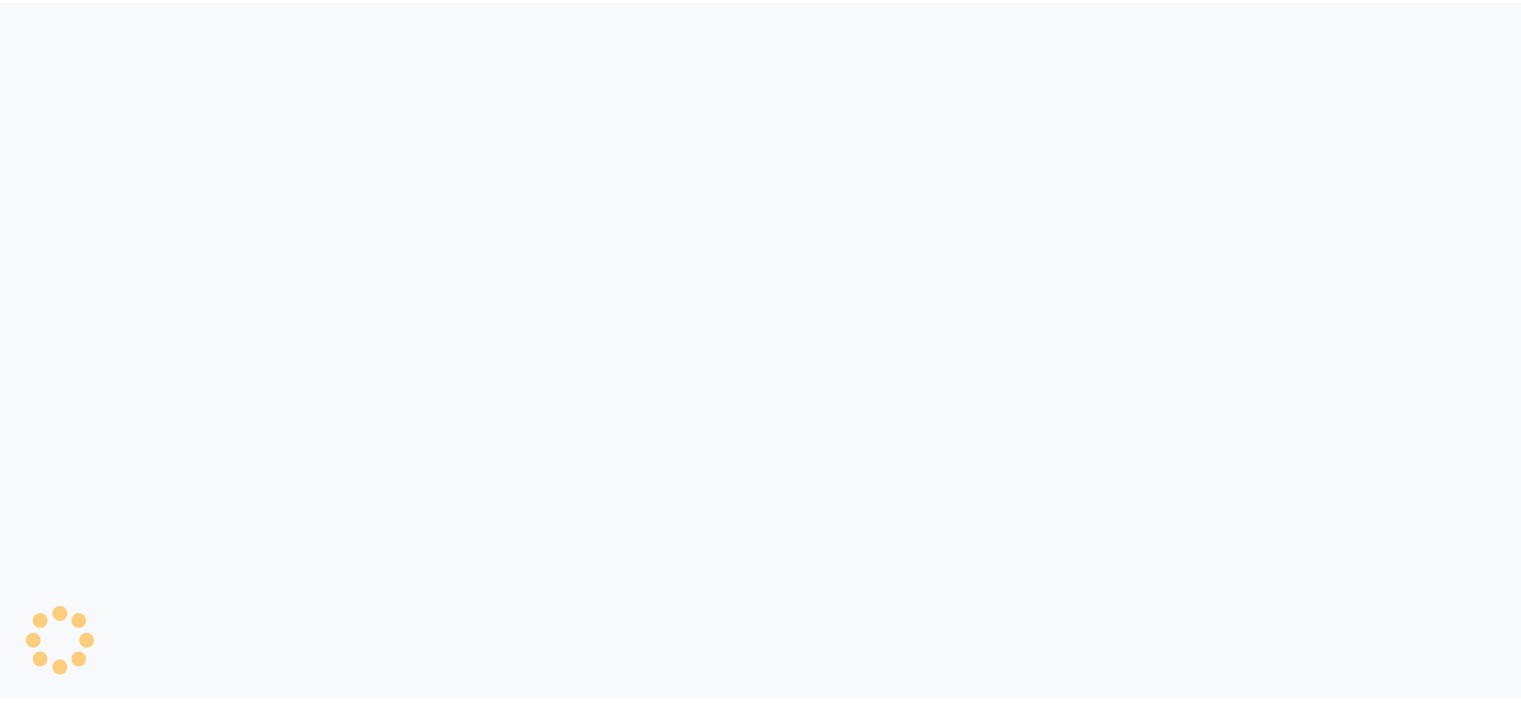 scroll, scrollTop: 0, scrollLeft: 0, axis: both 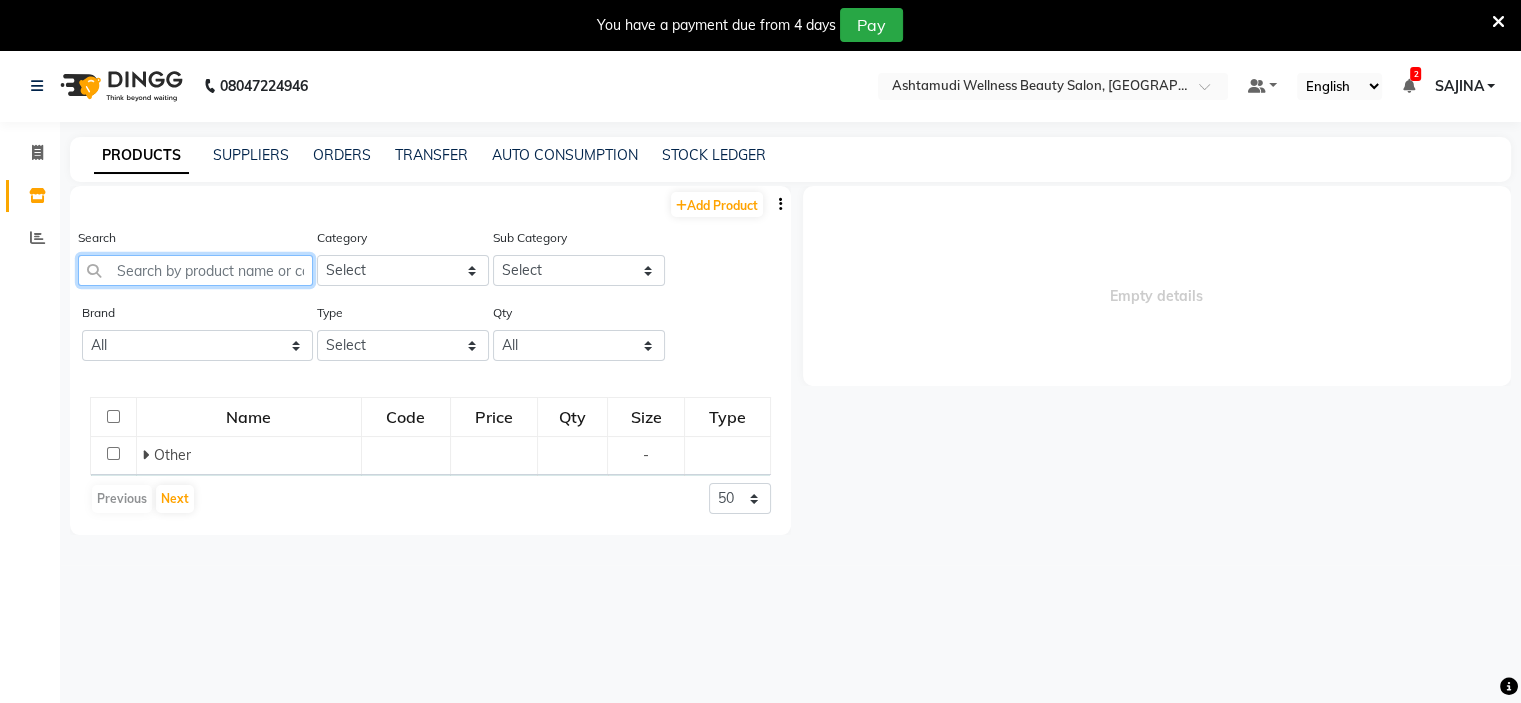 click 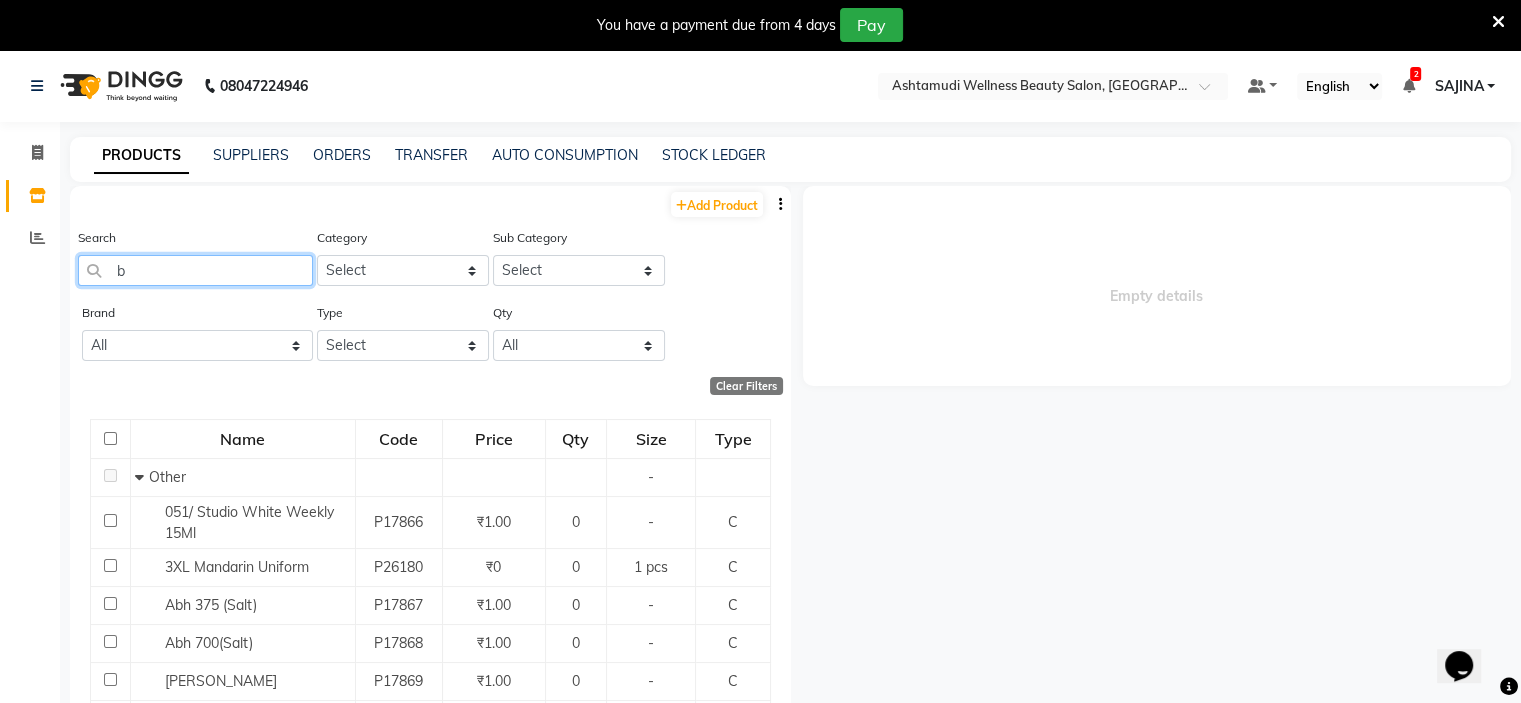 scroll, scrollTop: 0, scrollLeft: 0, axis: both 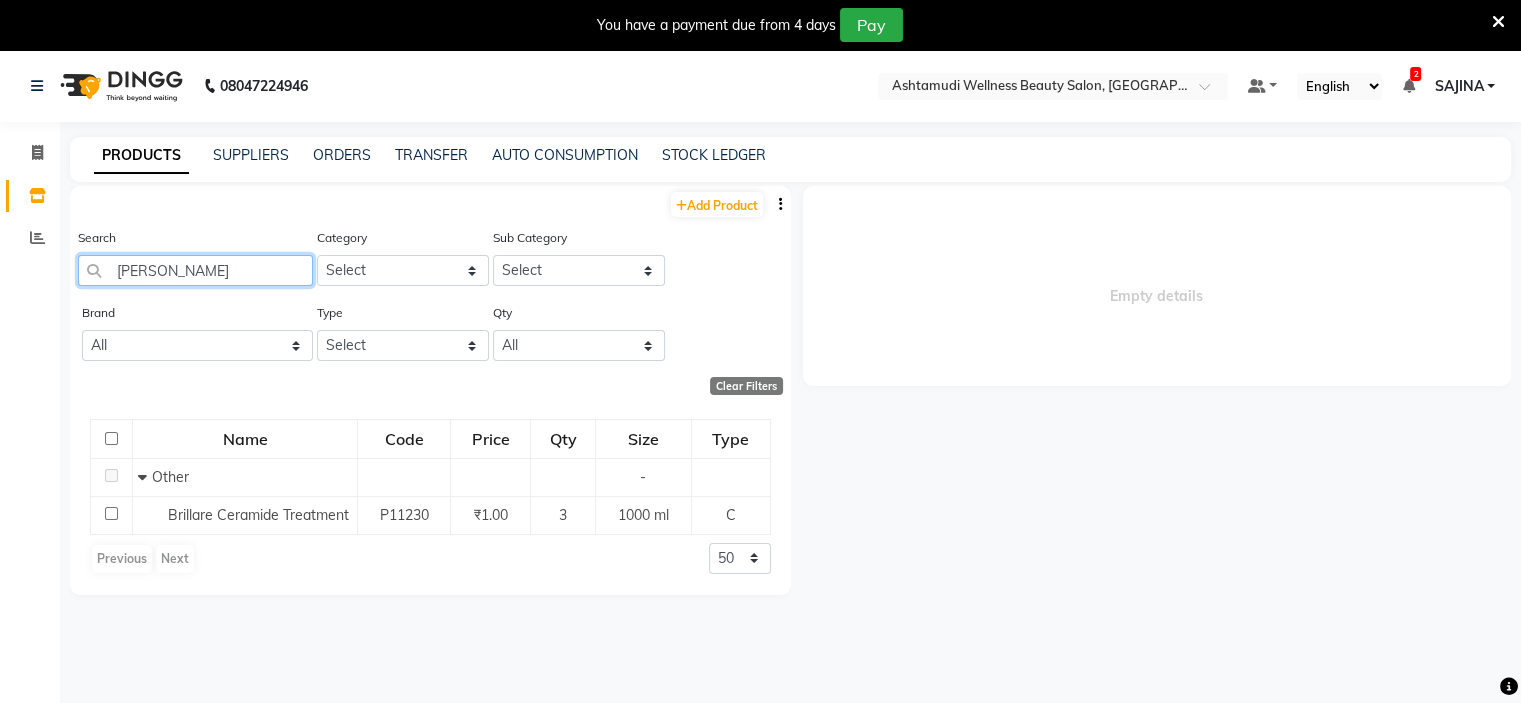 type on "brill" 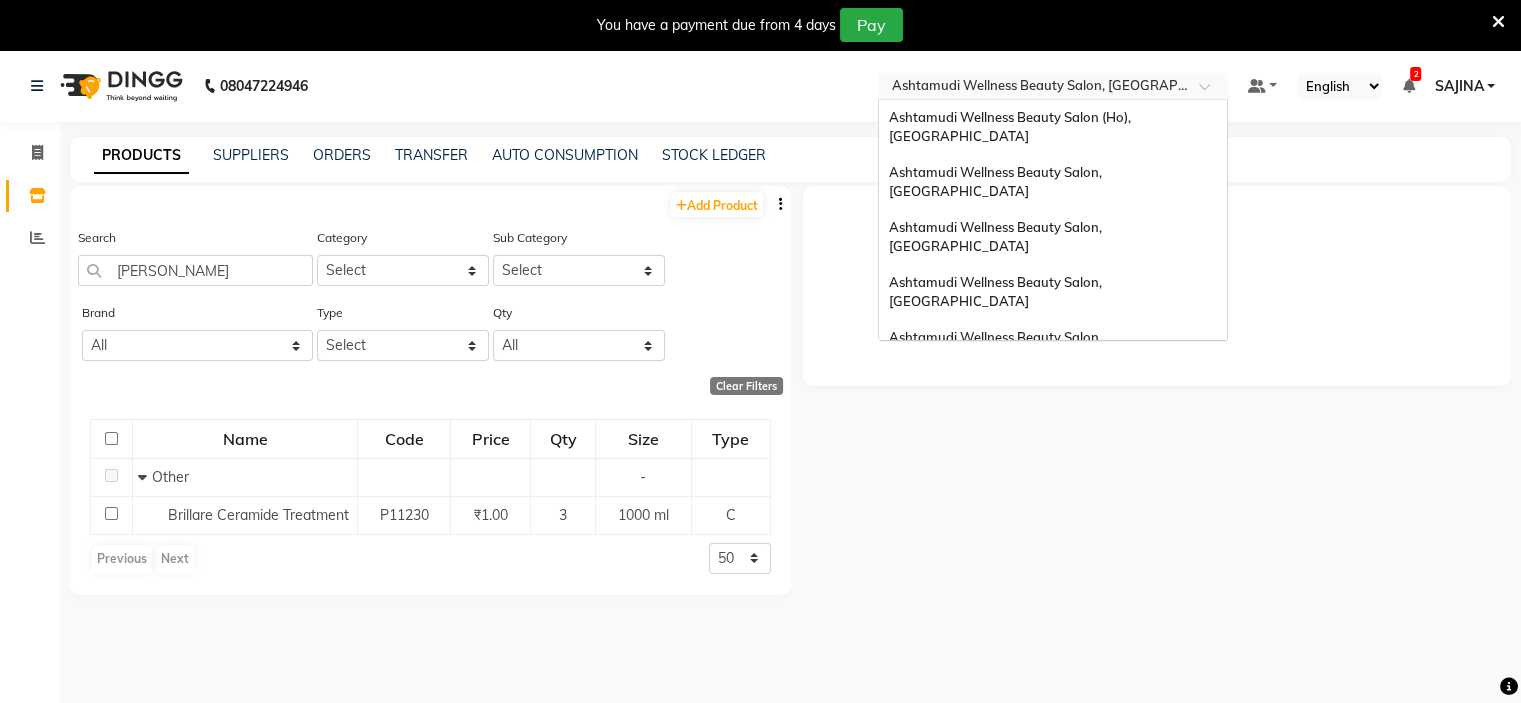 click at bounding box center [1033, 88] 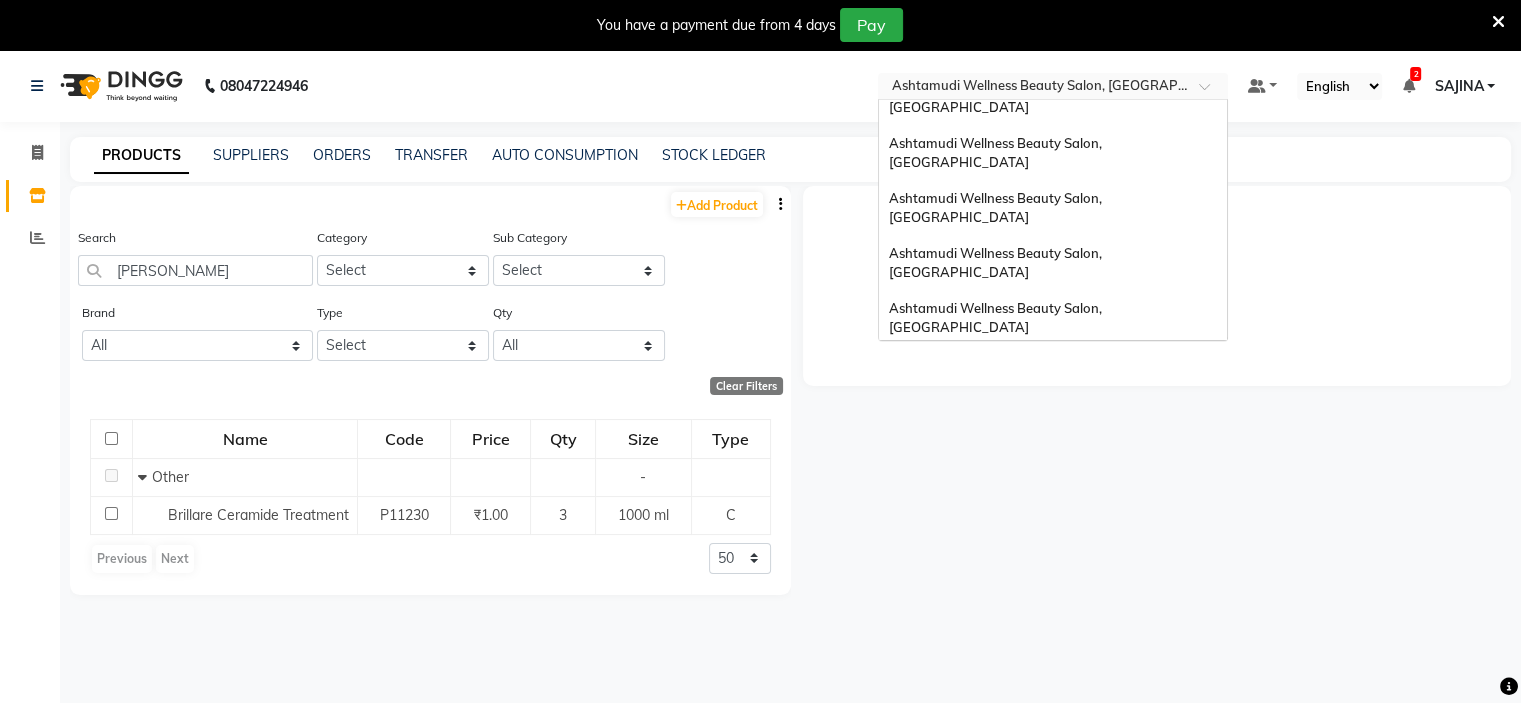 scroll, scrollTop: 0, scrollLeft: 0, axis: both 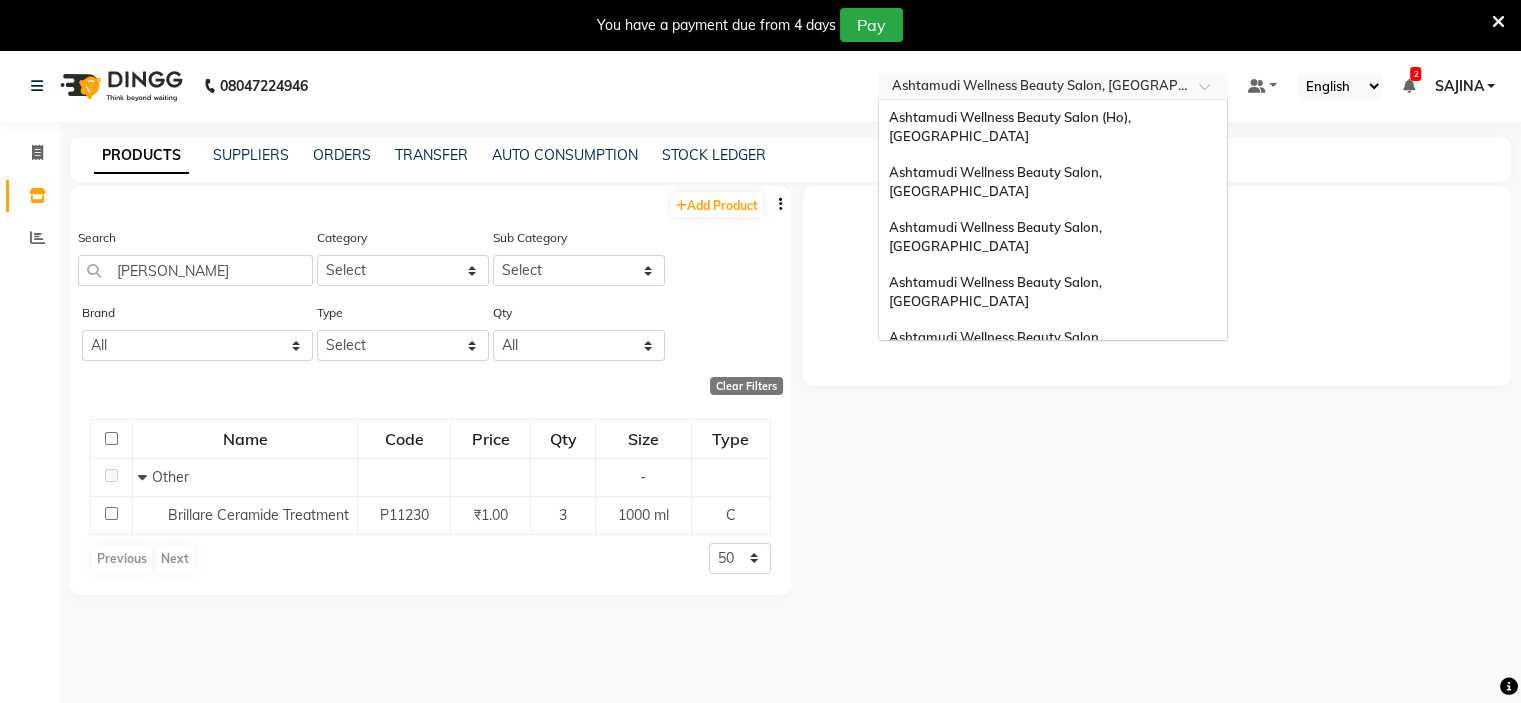 click on "Ashtamudi Wellness Beauty Salon, [GEOGRAPHIC_DATA]" at bounding box center (997, 402) 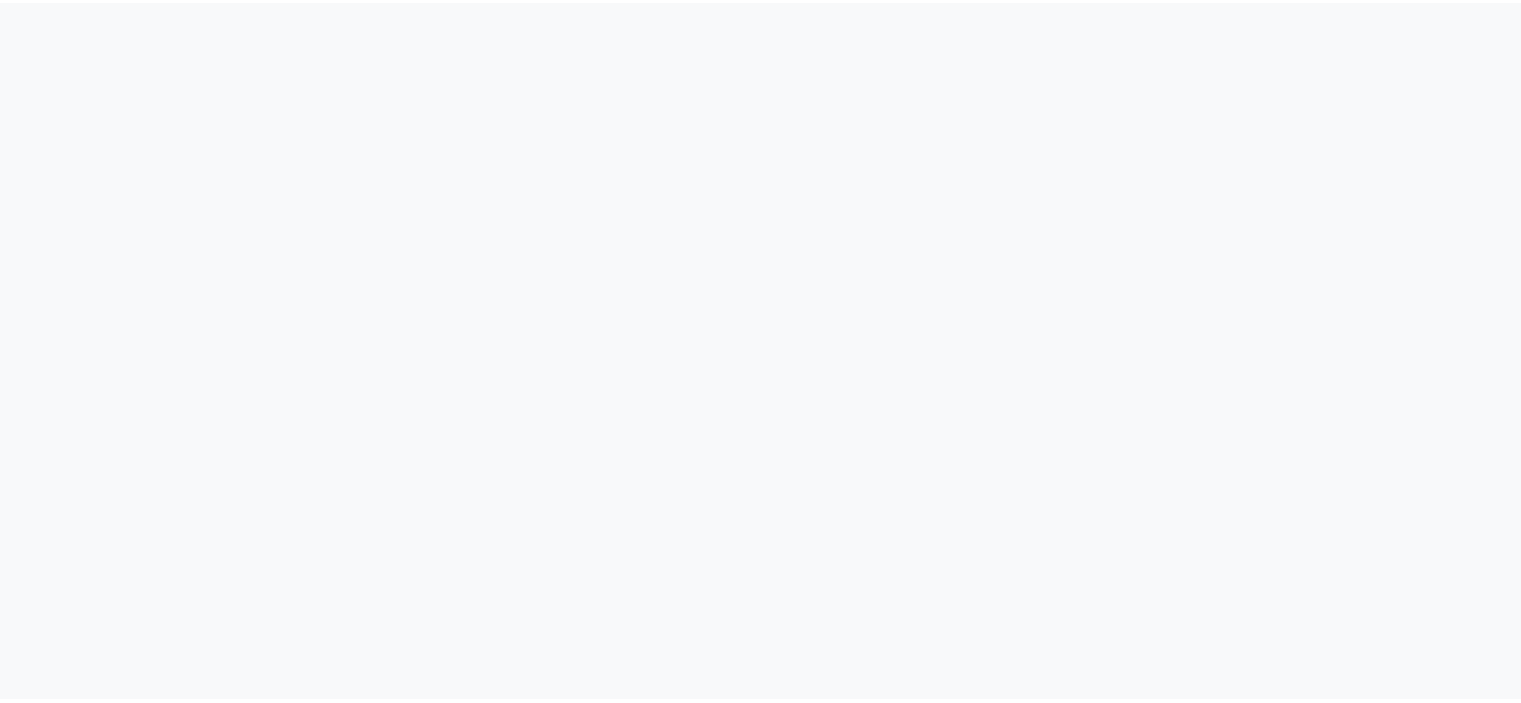 scroll, scrollTop: 0, scrollLeft: 0, axis: both 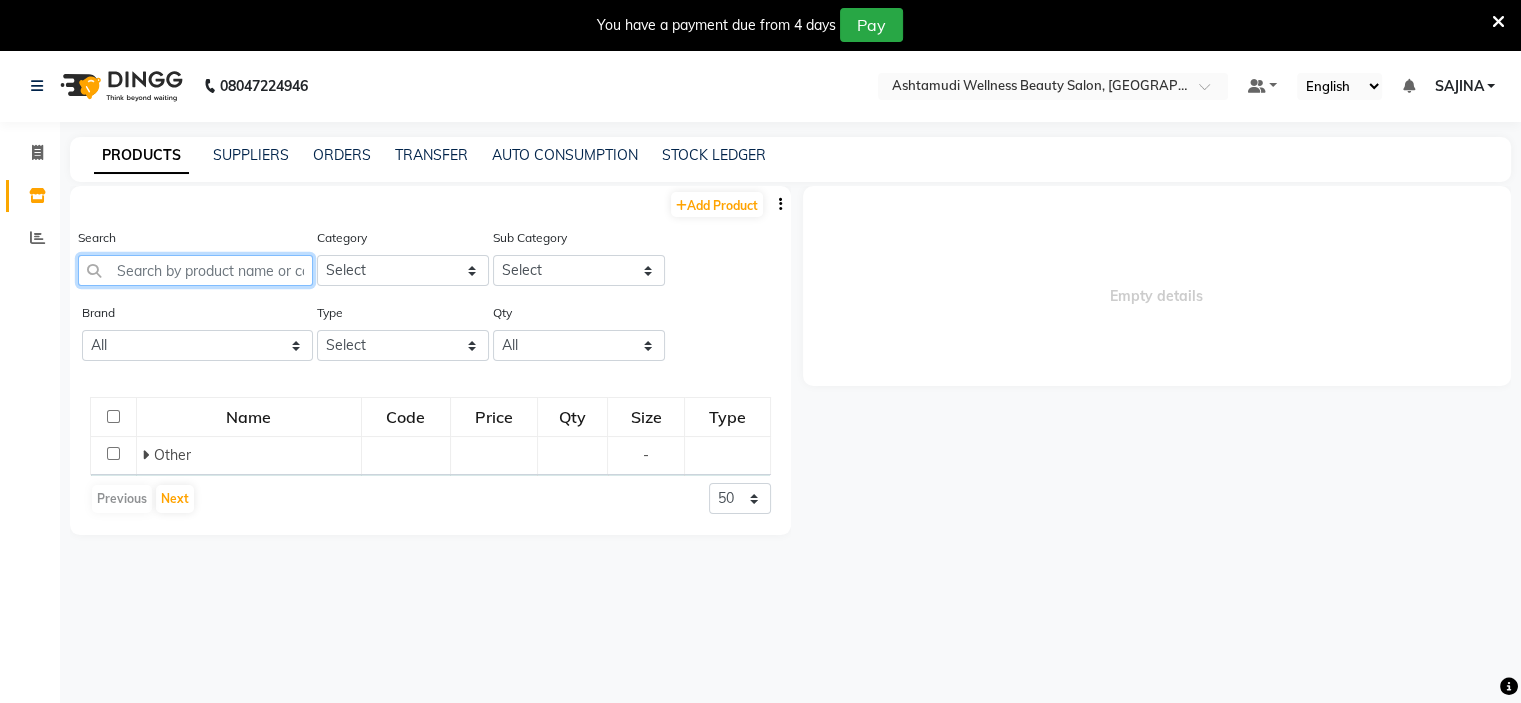 click 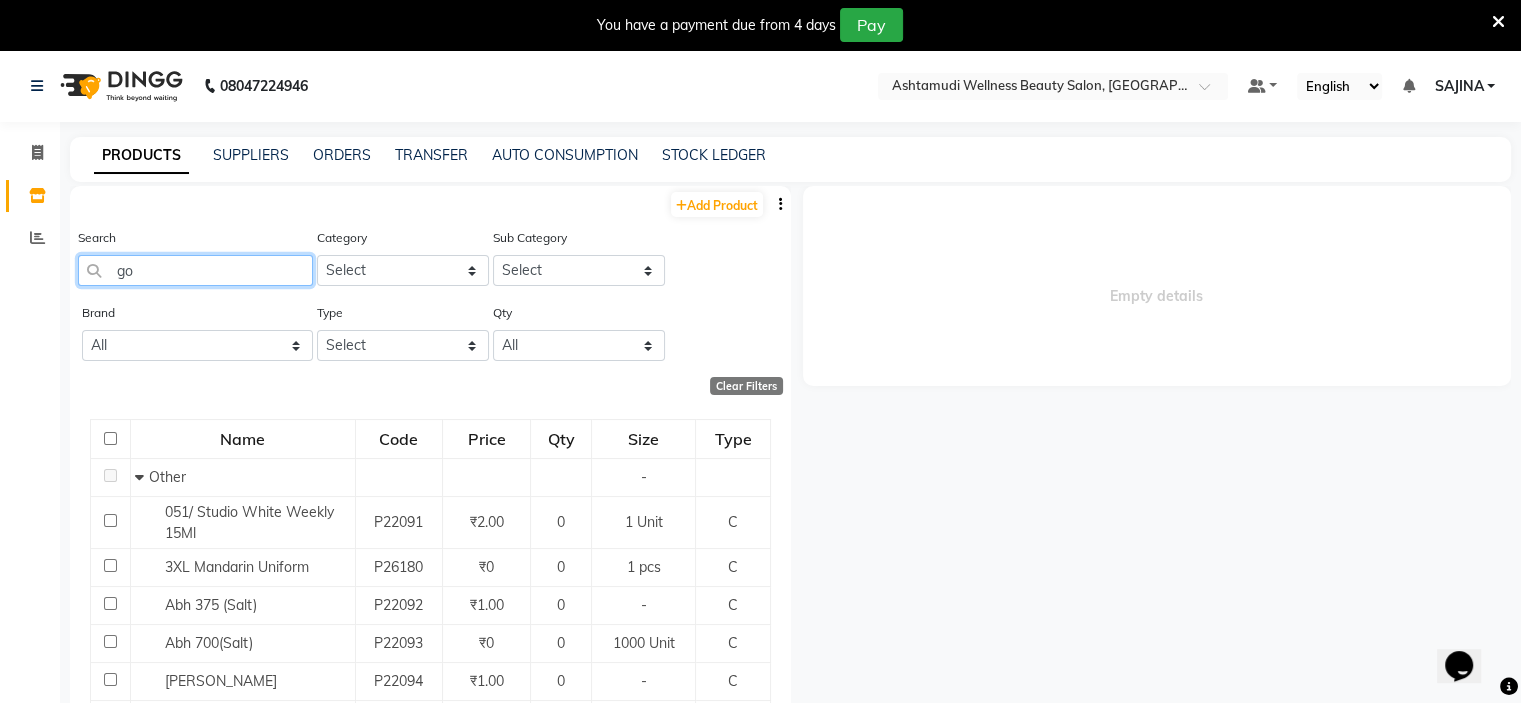 scroll, scrollTop: 0, scrollLeft: 0, axis: both 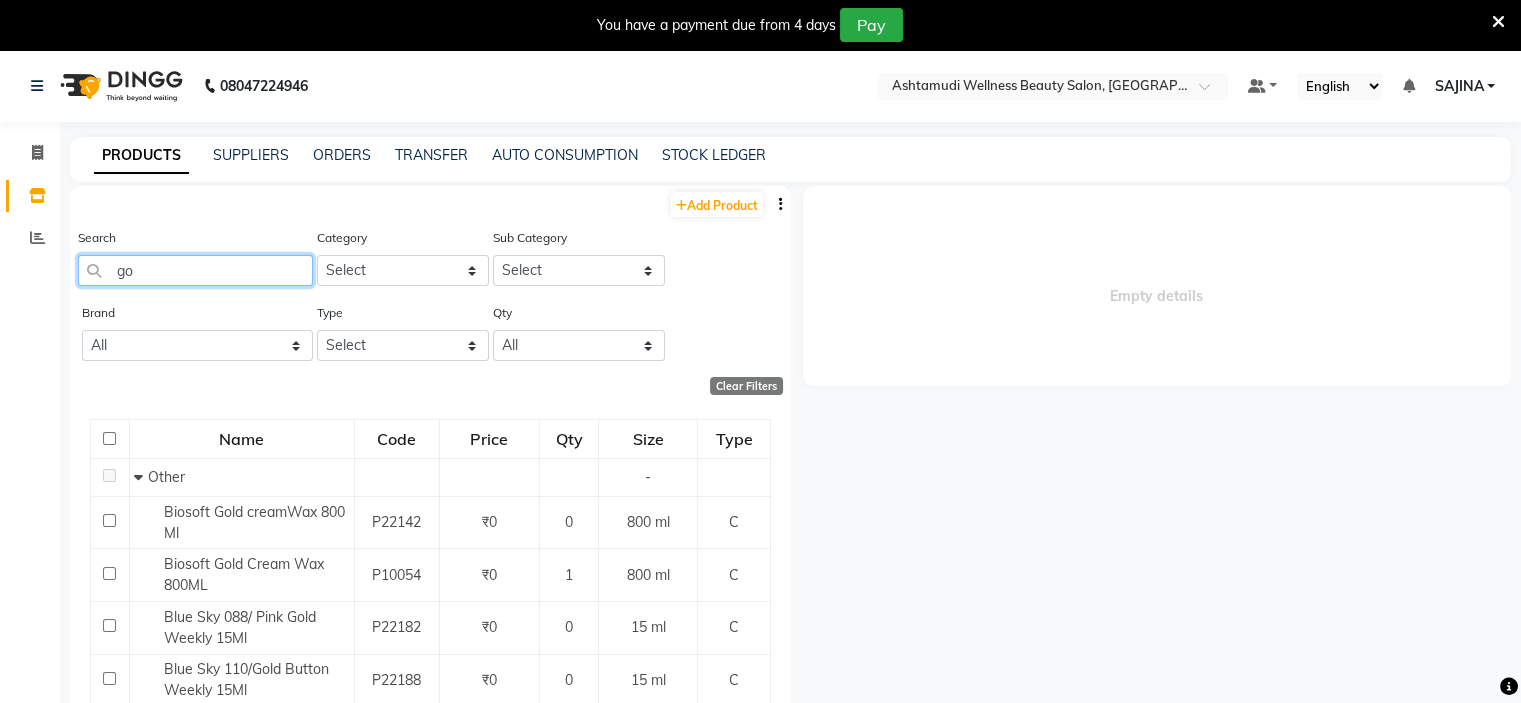 type on "g" 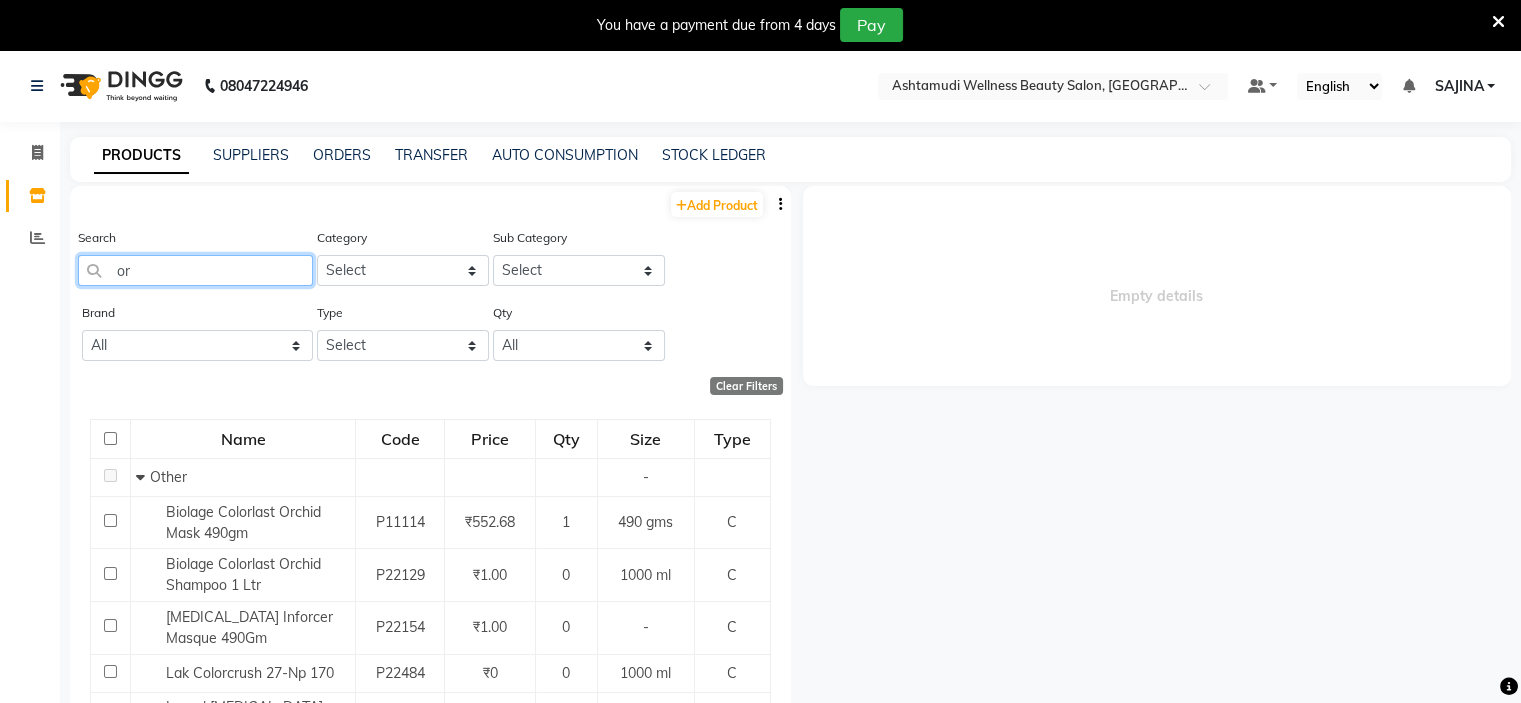 type on "o" 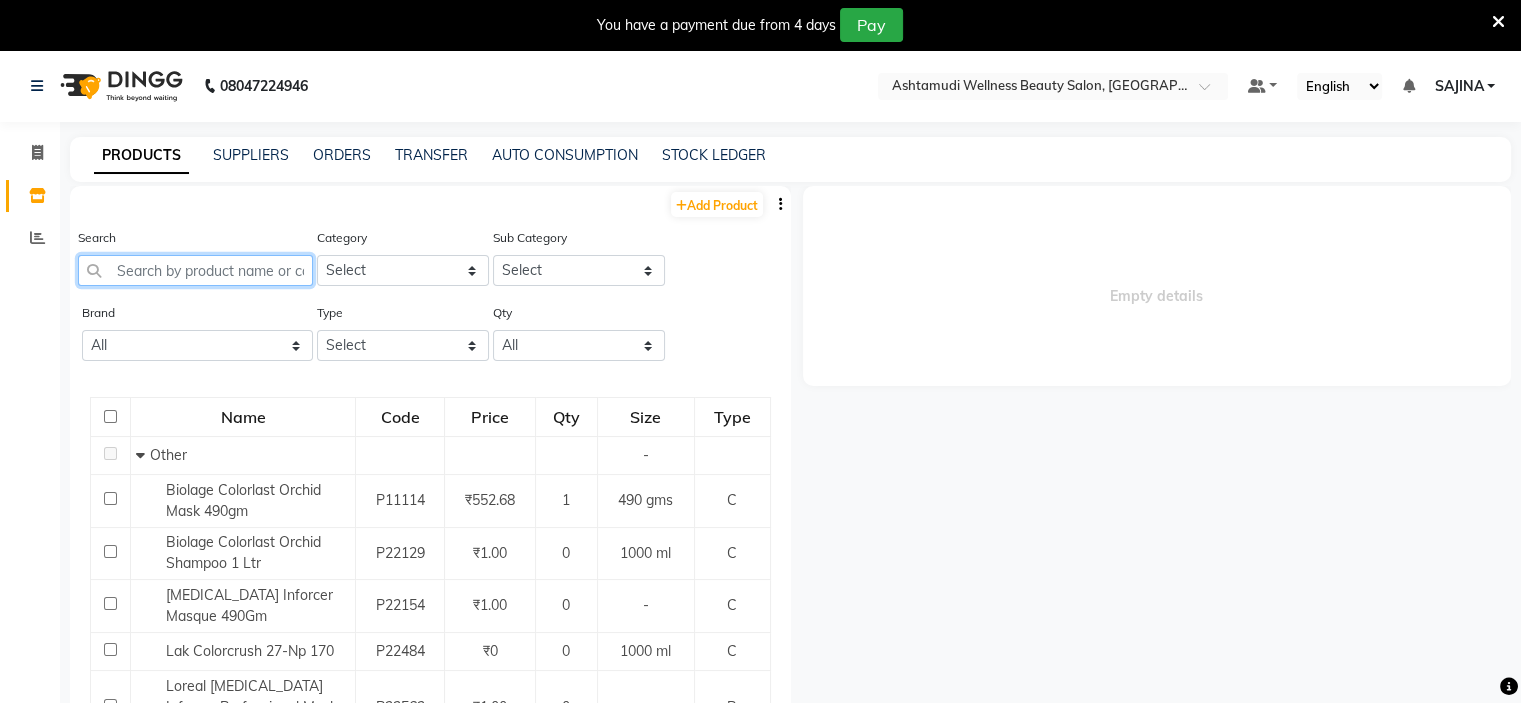 type on "h" 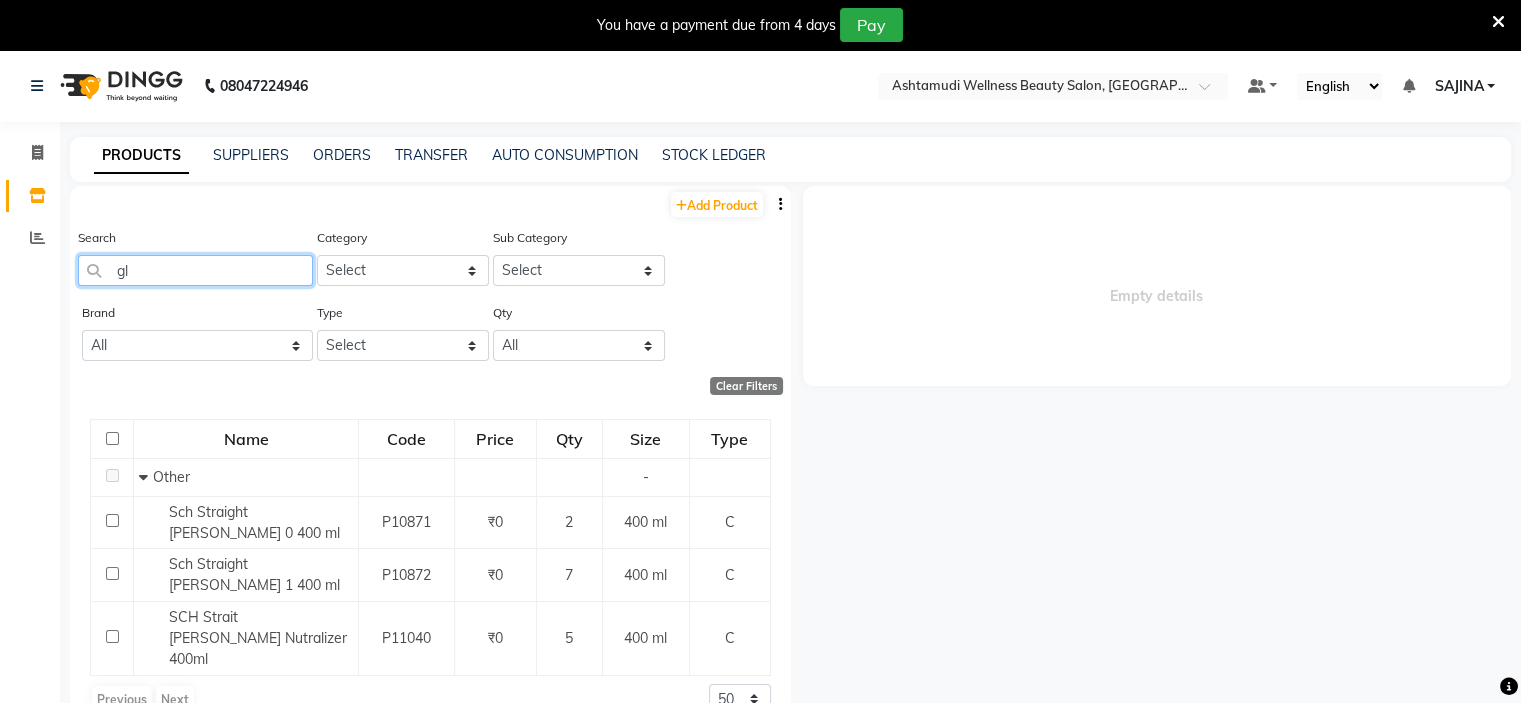type on "g" 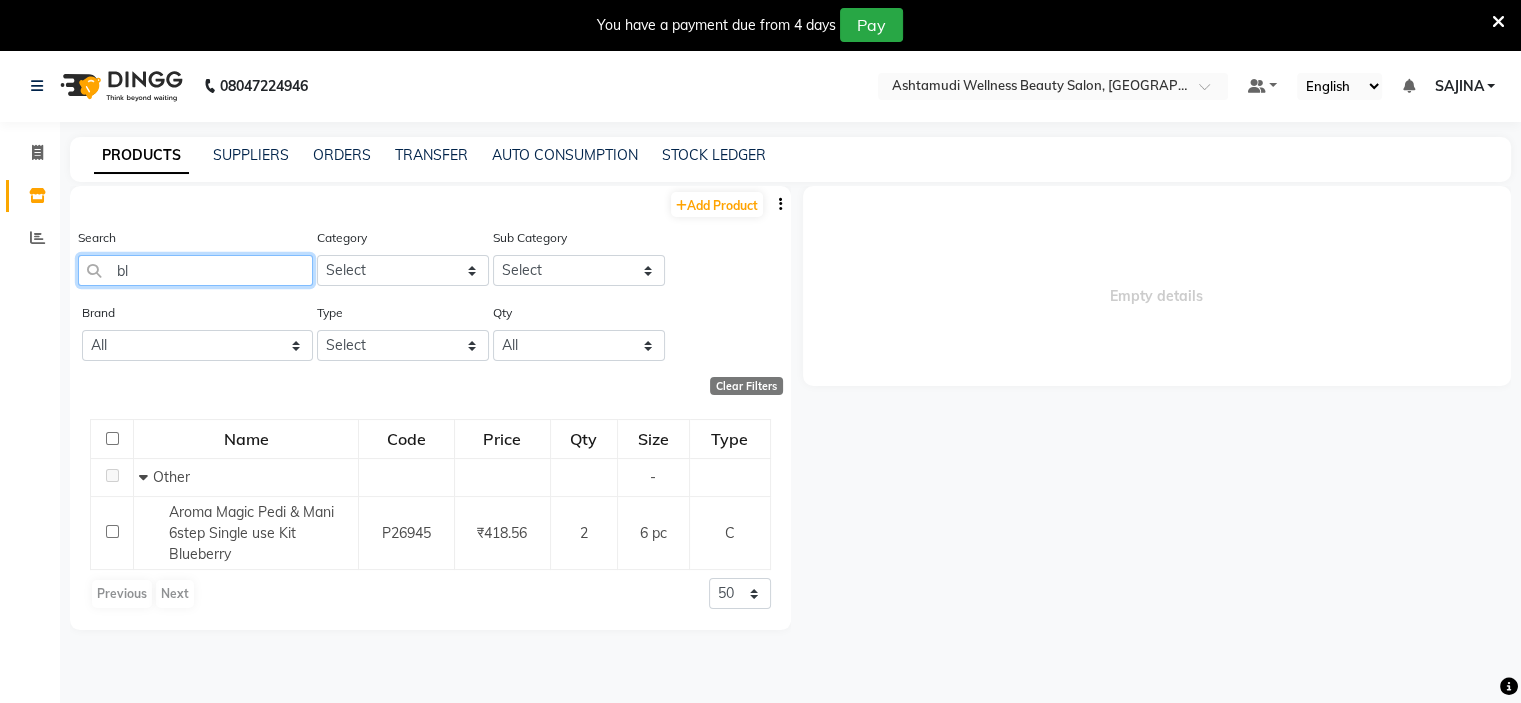 type on "b" 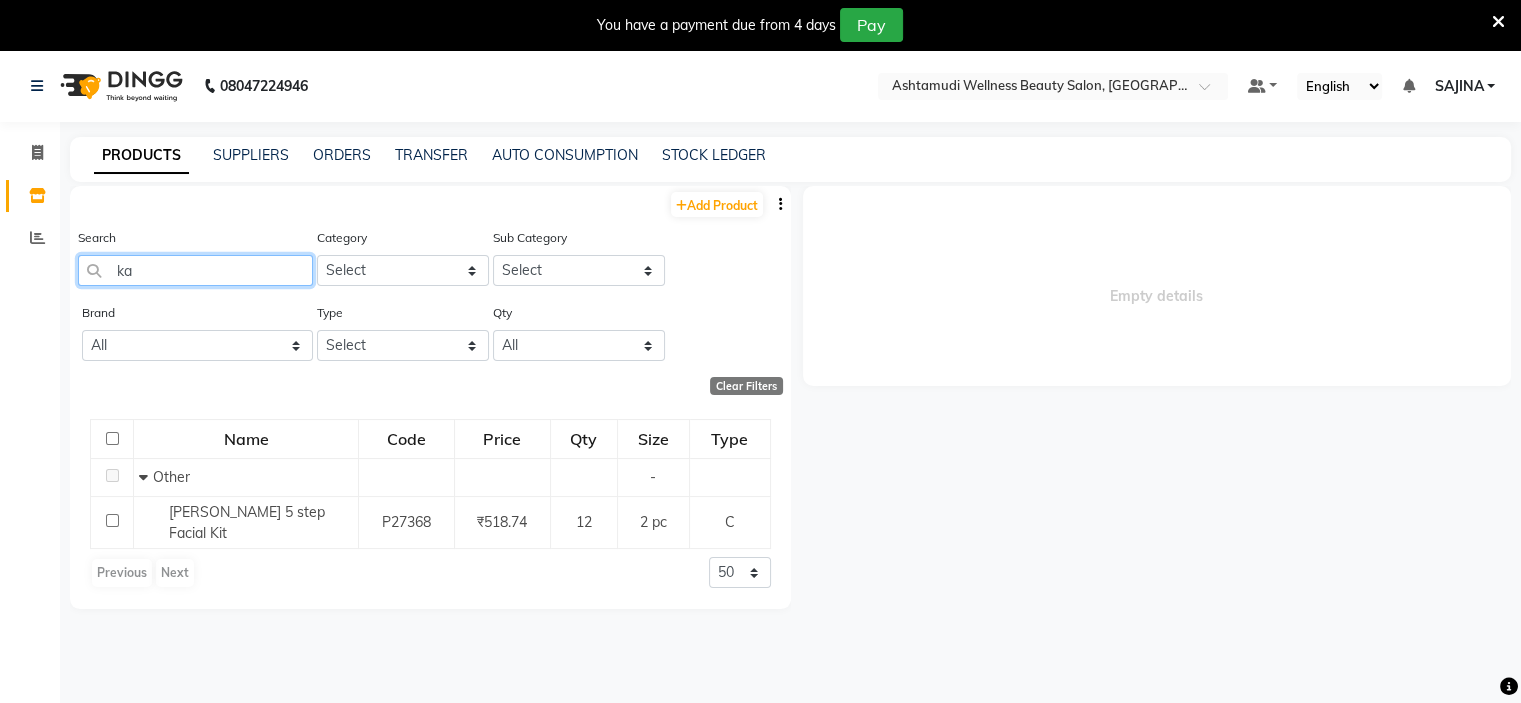 type on "k" 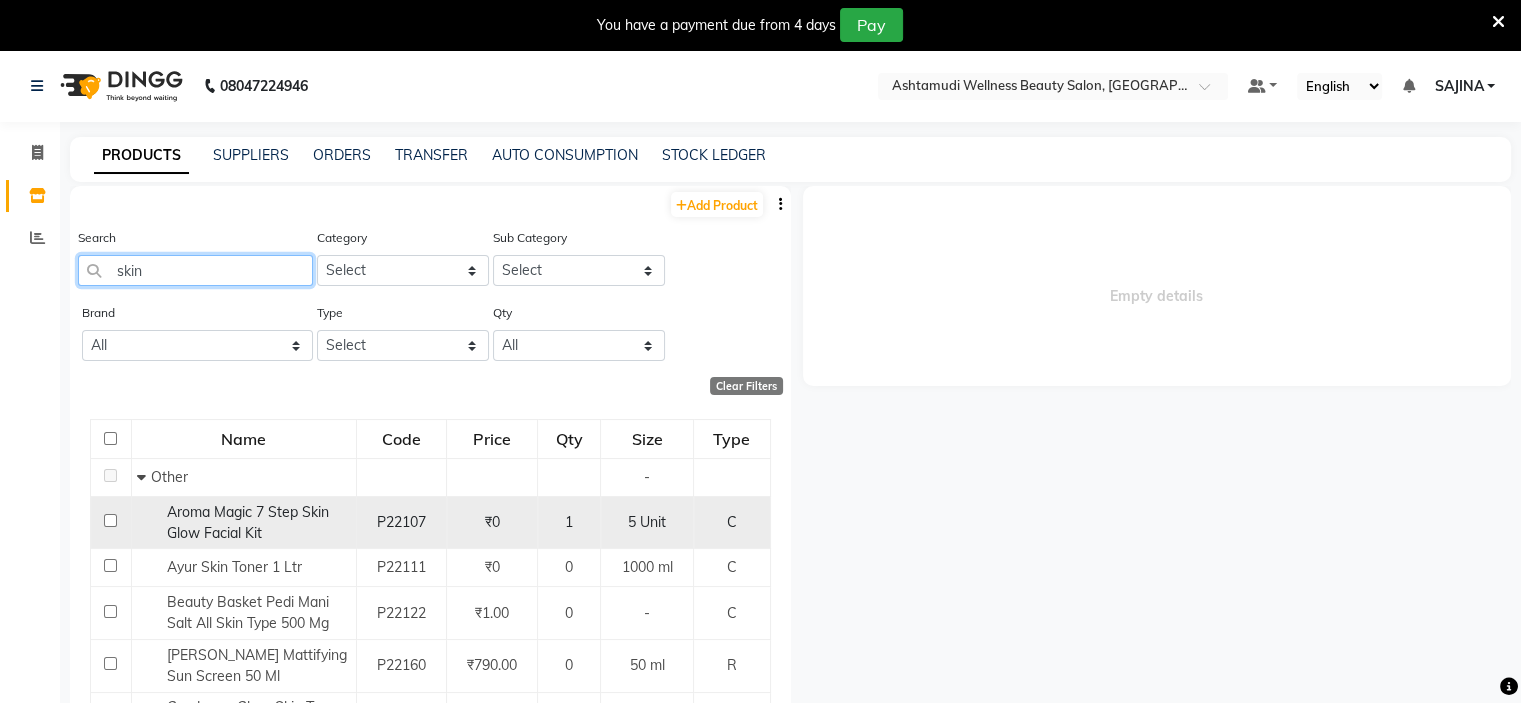 type on "skin" 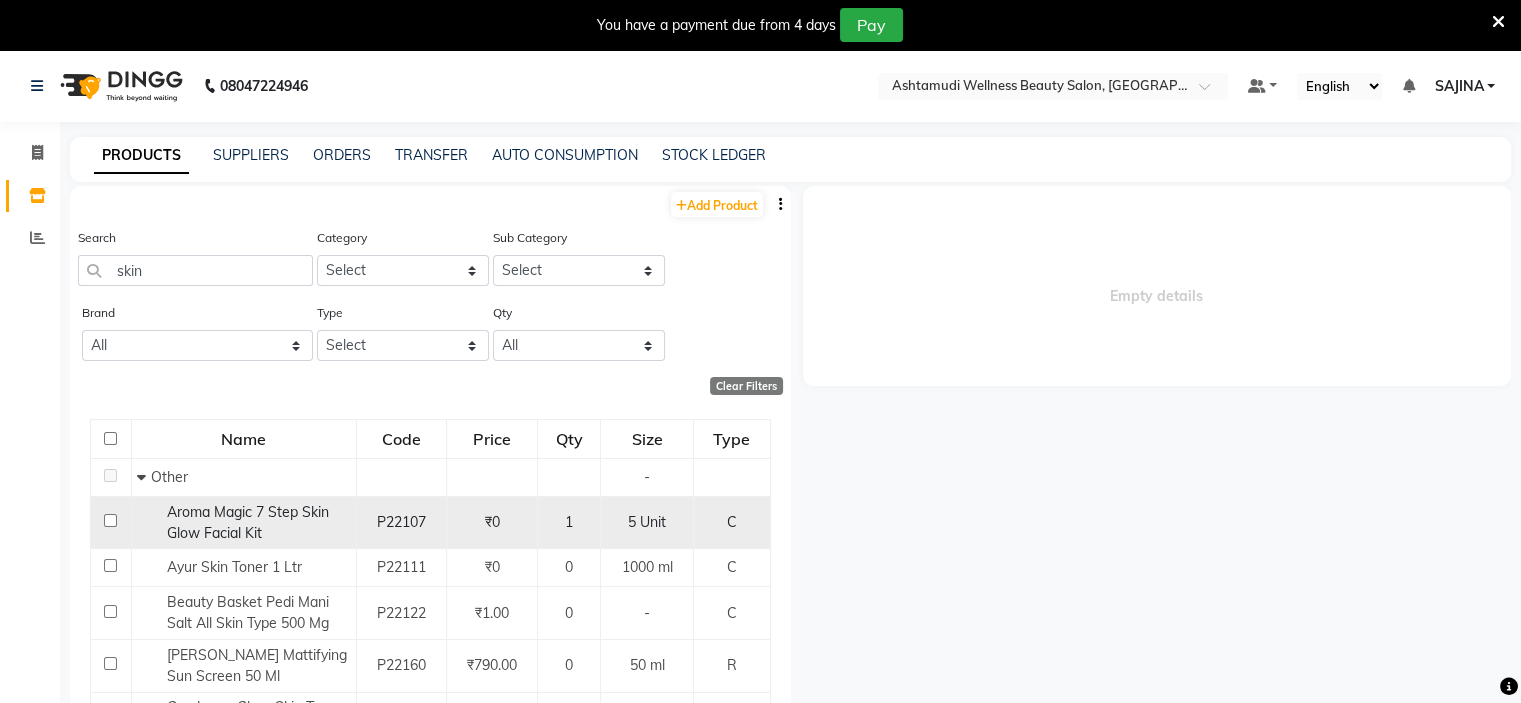 click on "Aroma Magic 7 Step Skin Glow Facial Kit" 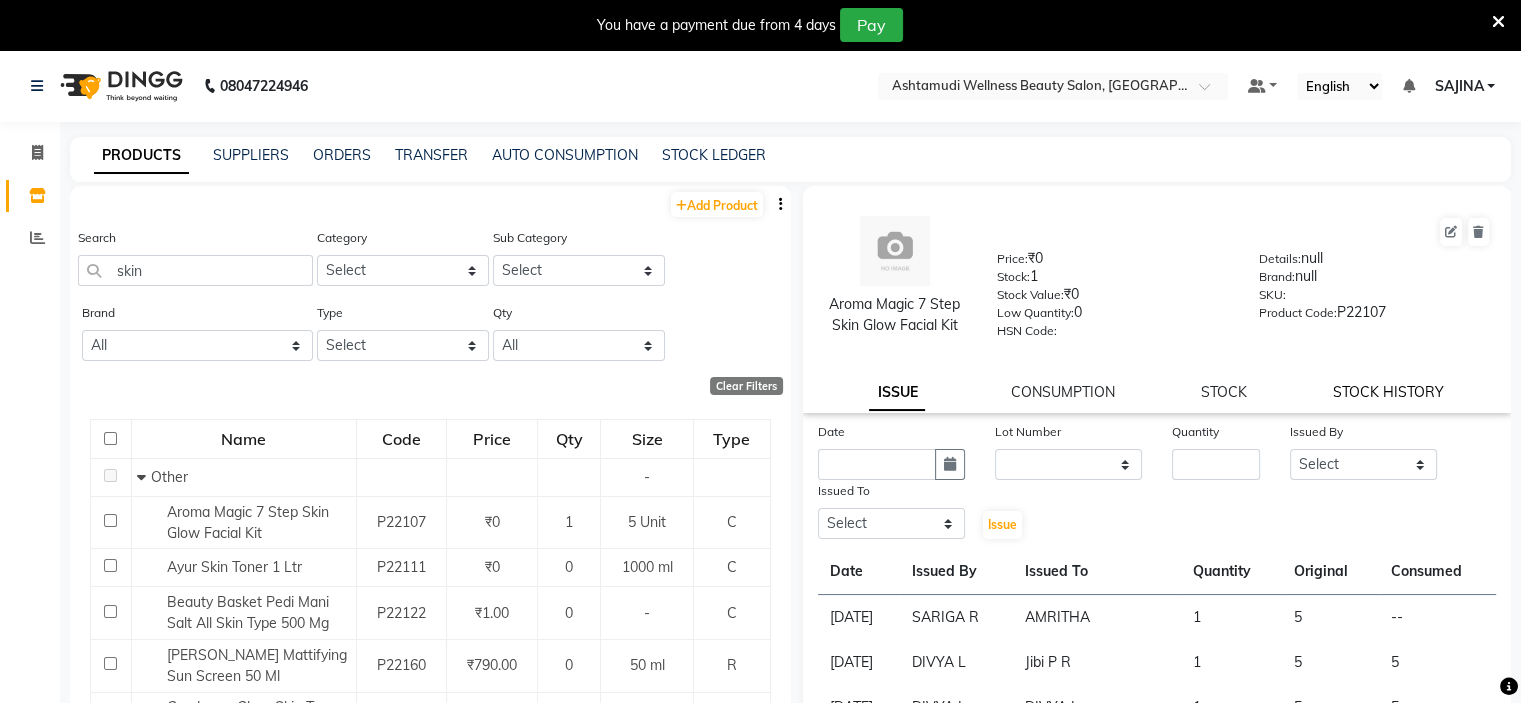 click on "STOCK HISTORY" 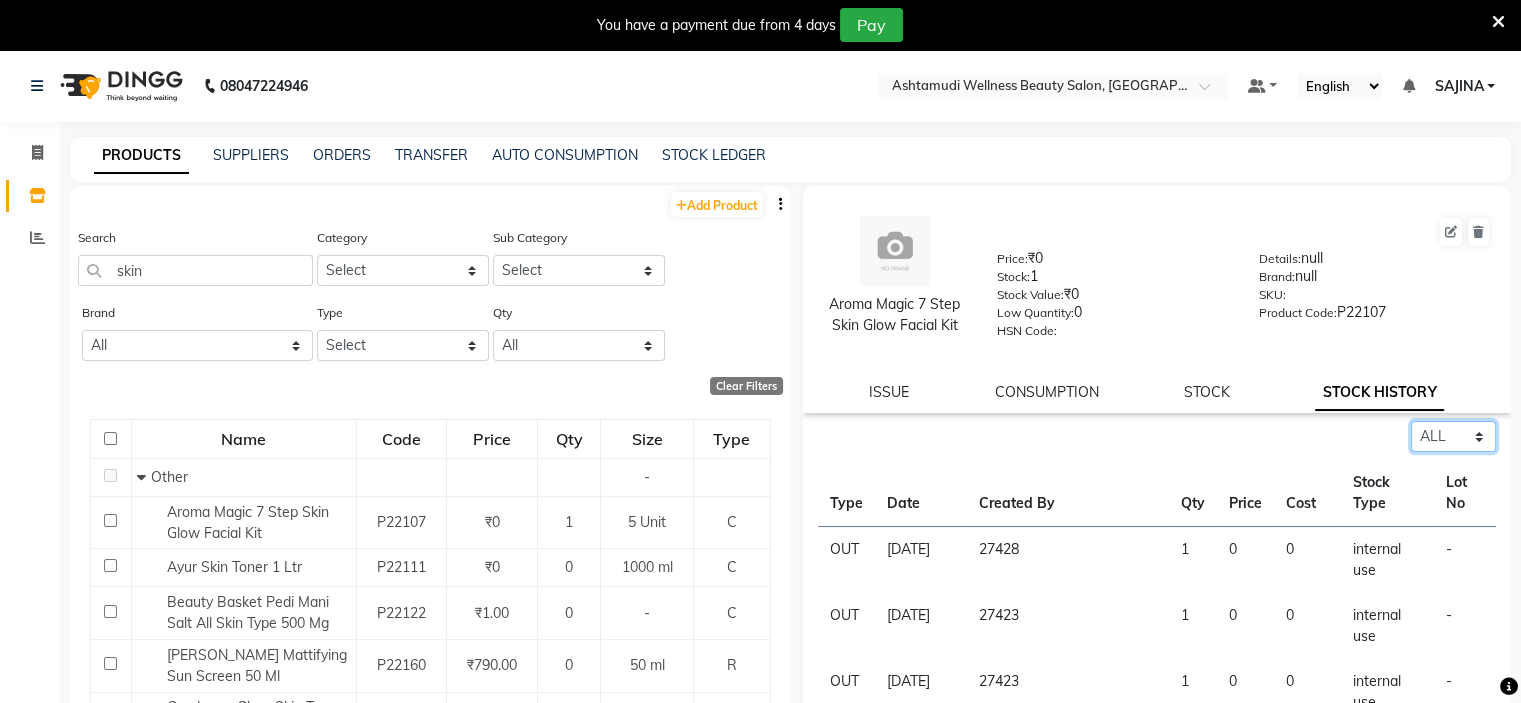 click on "Select ALL IN OUT" 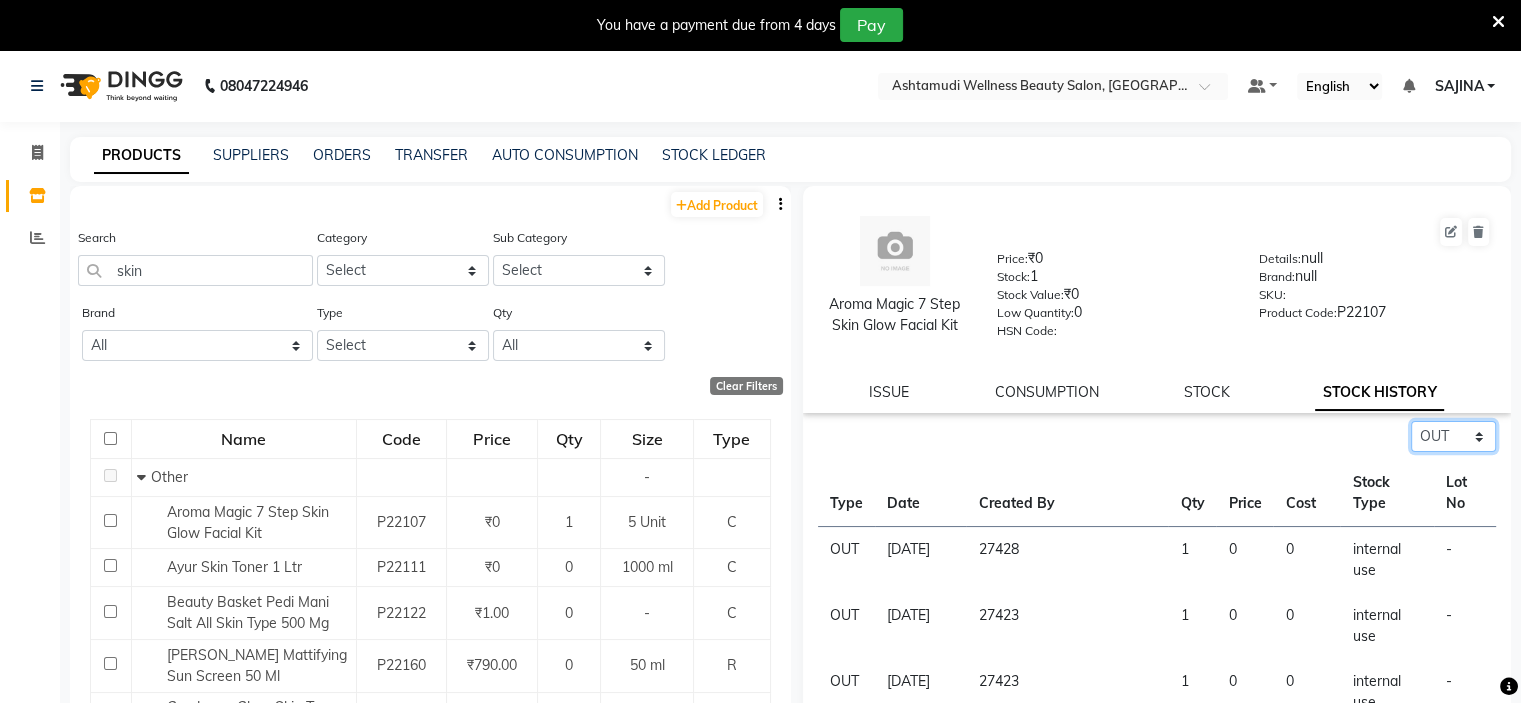 click on "Select ALL IN OUT" 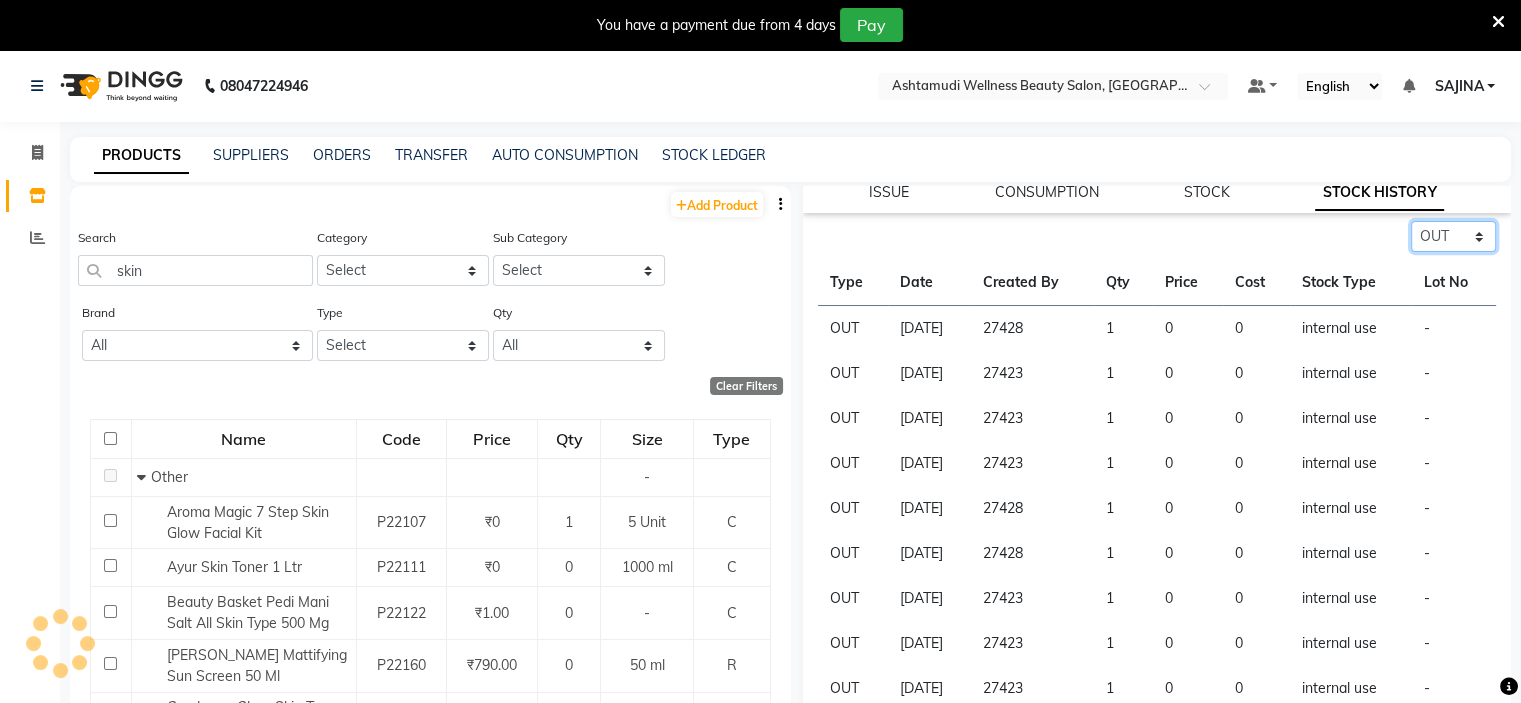 scroll, scrollTop: 284, scrollLeft: 0, axis: vertical 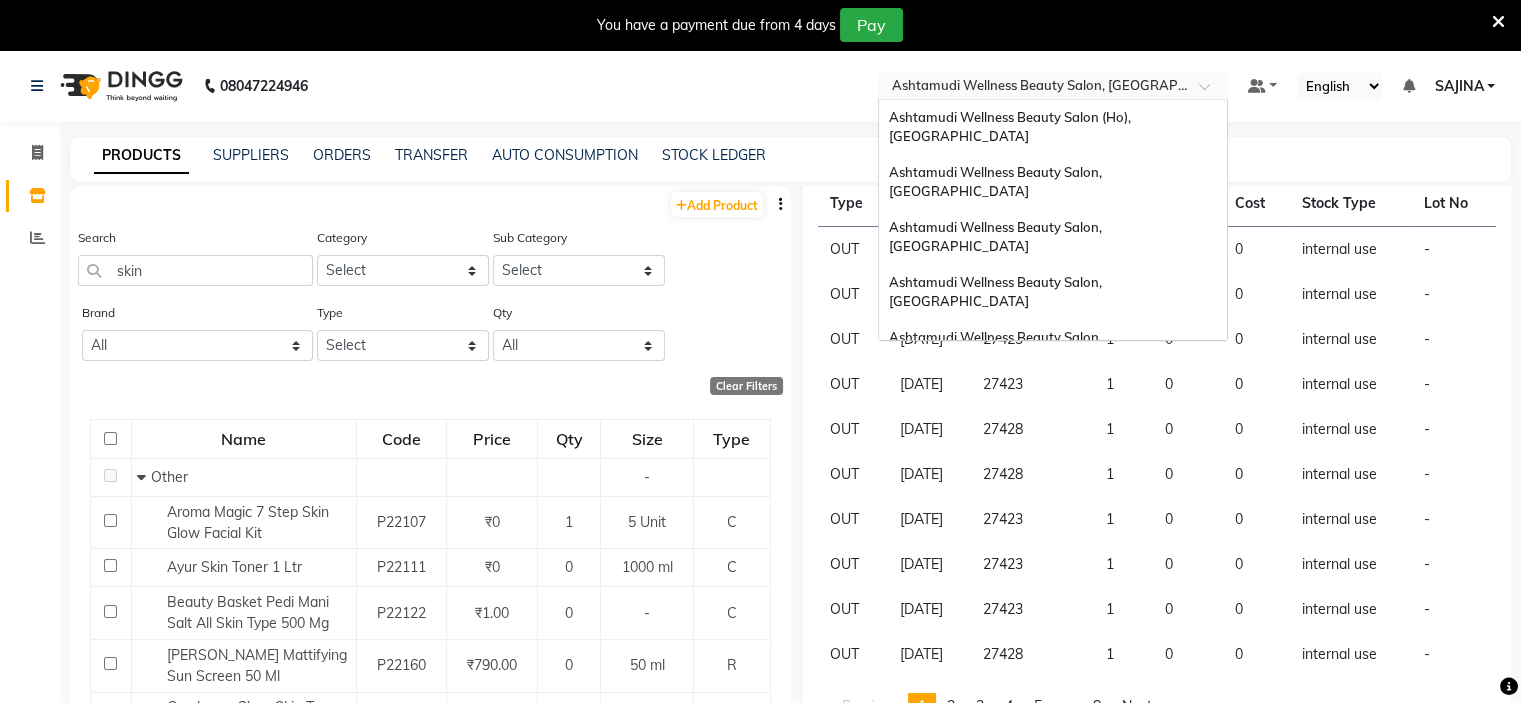 click at bounding box center (1033, 88) 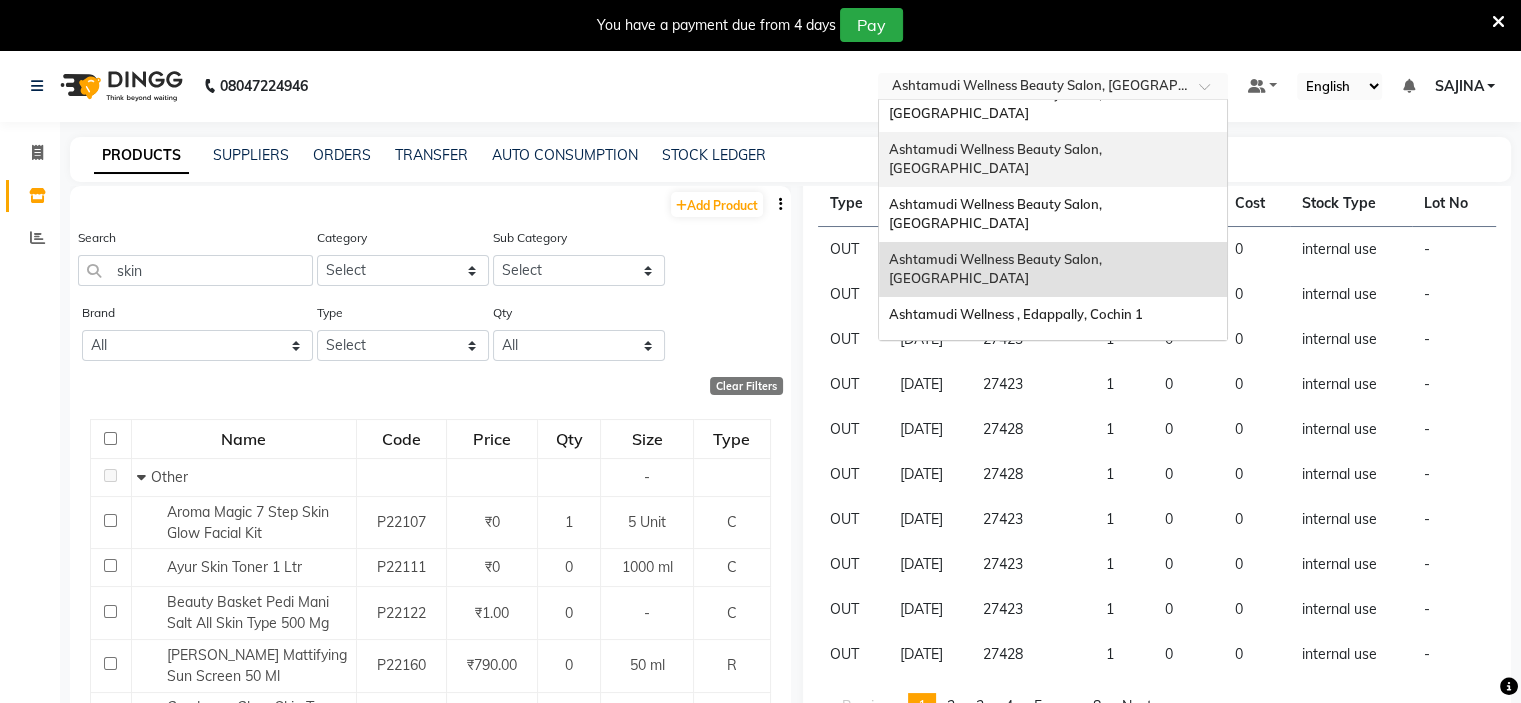 scroll, scrollTop: 312, scrollLeft: 0, axis: vertical 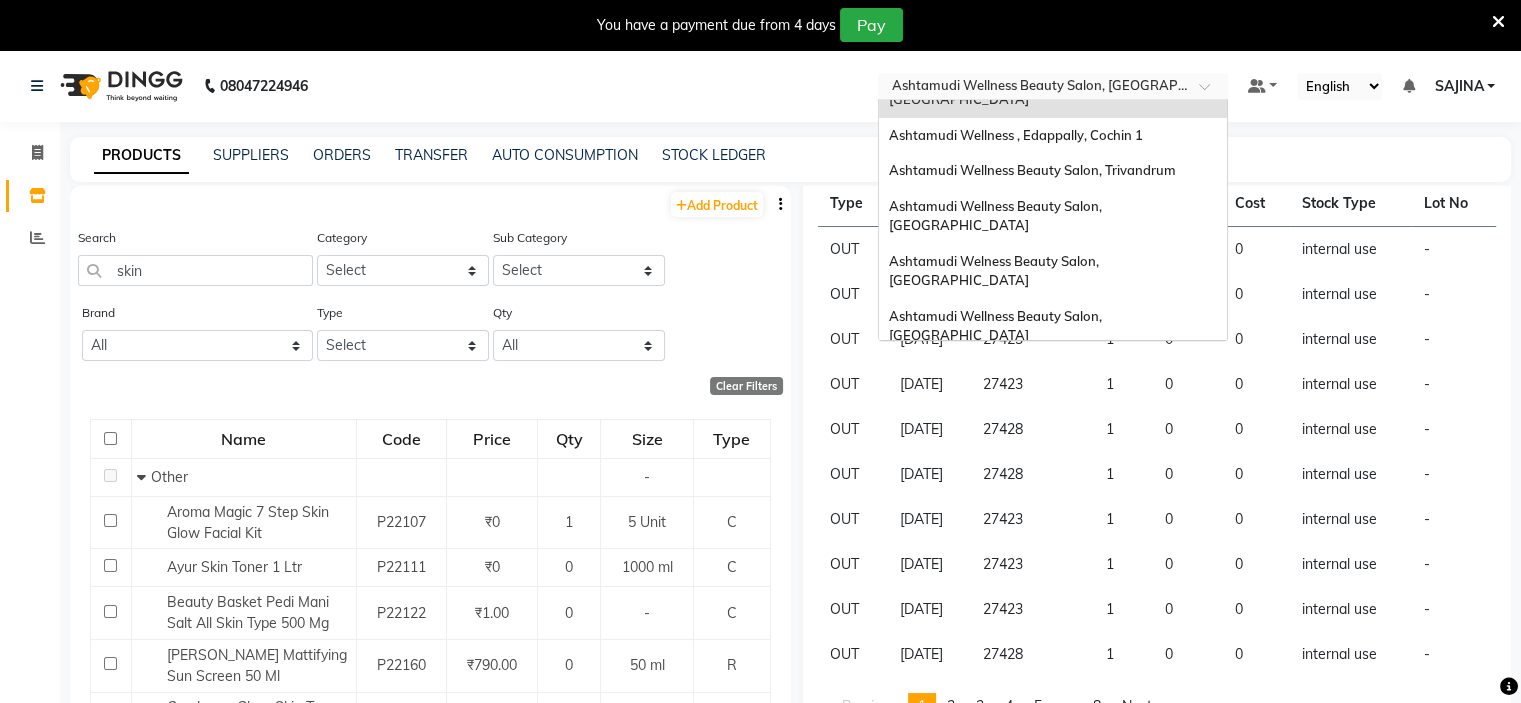 click on "Ashtamudi Wellness Beauty Salon, [GEOGRAPHIC_DATA]" at bounding box center (997, 381) 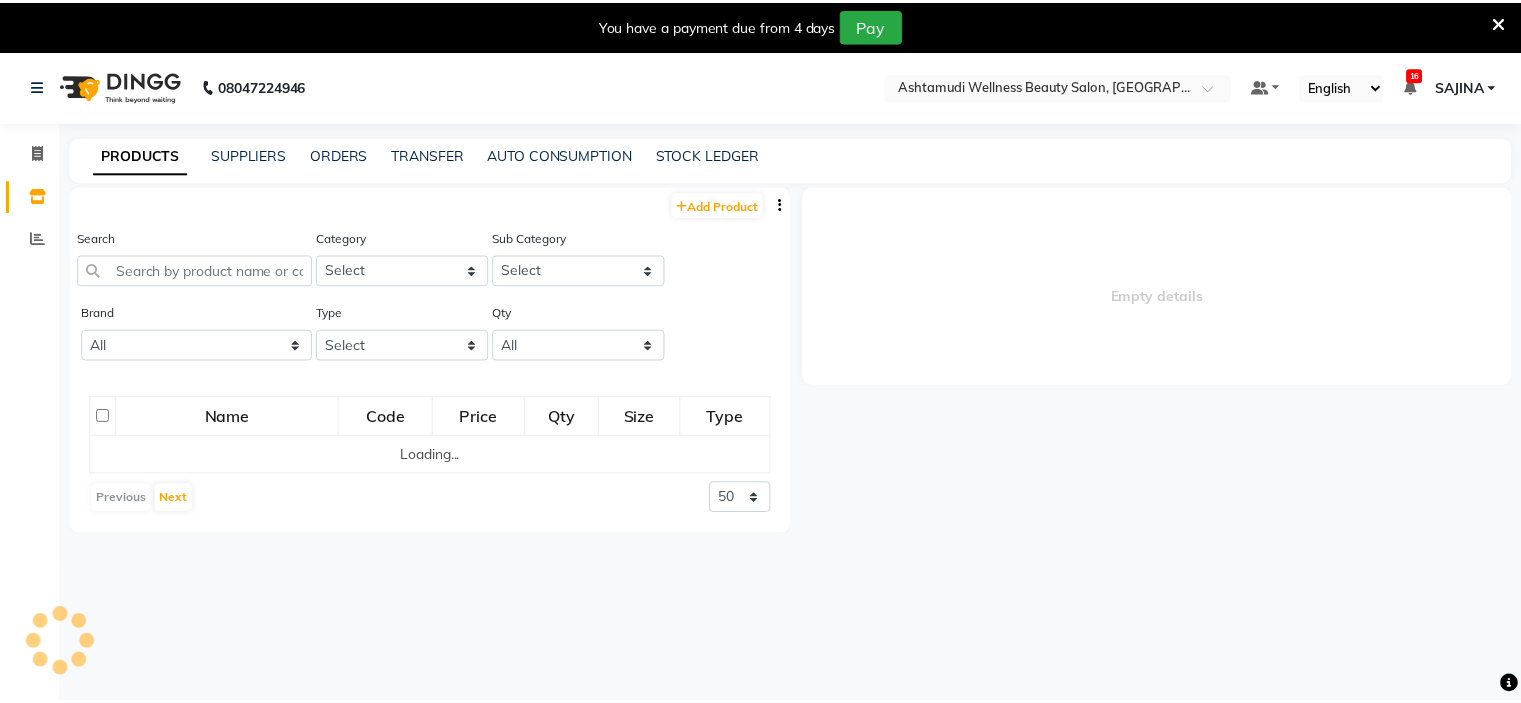 scroll, scrollTop: 0, scrollLeft: 0, axis: both 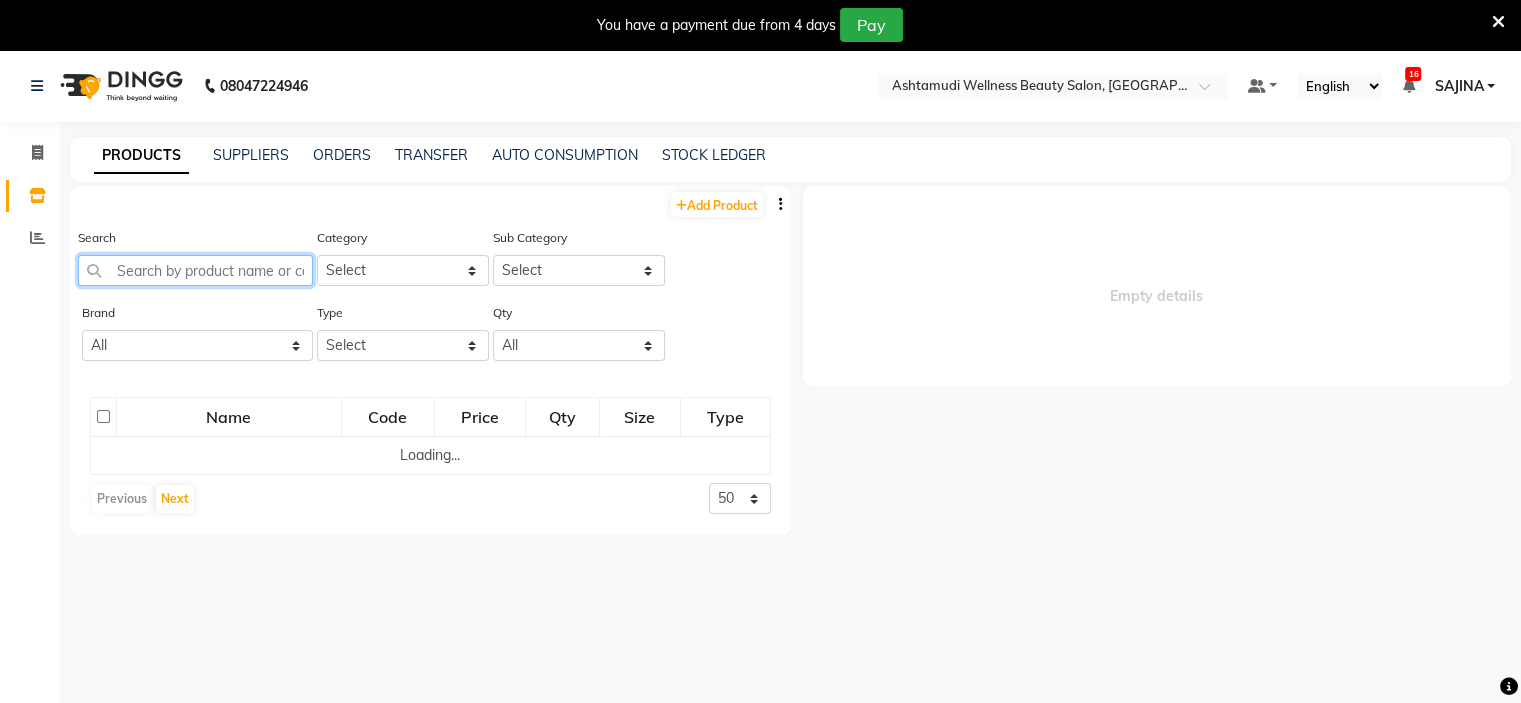 click 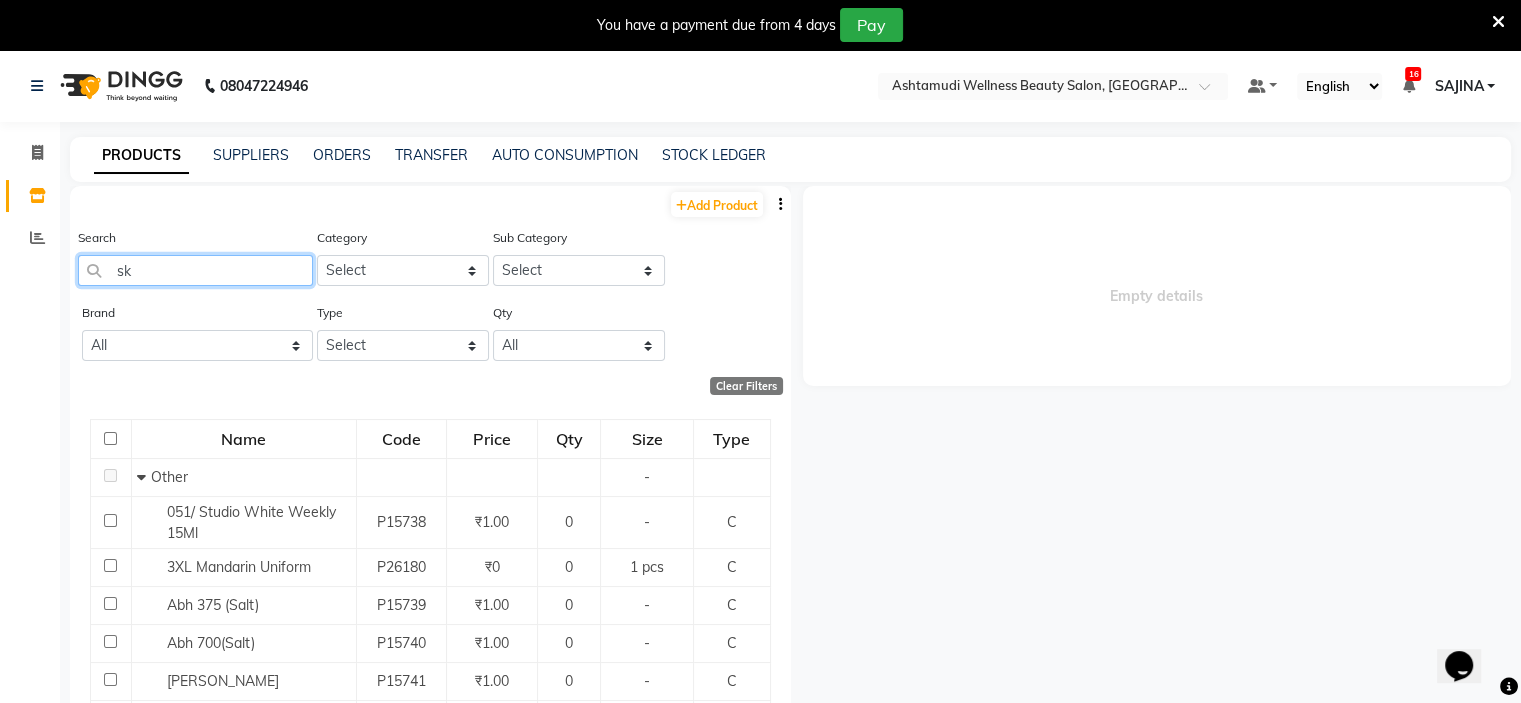 scroll, scrollTop: 0, scrollLeft: 0, axis: both 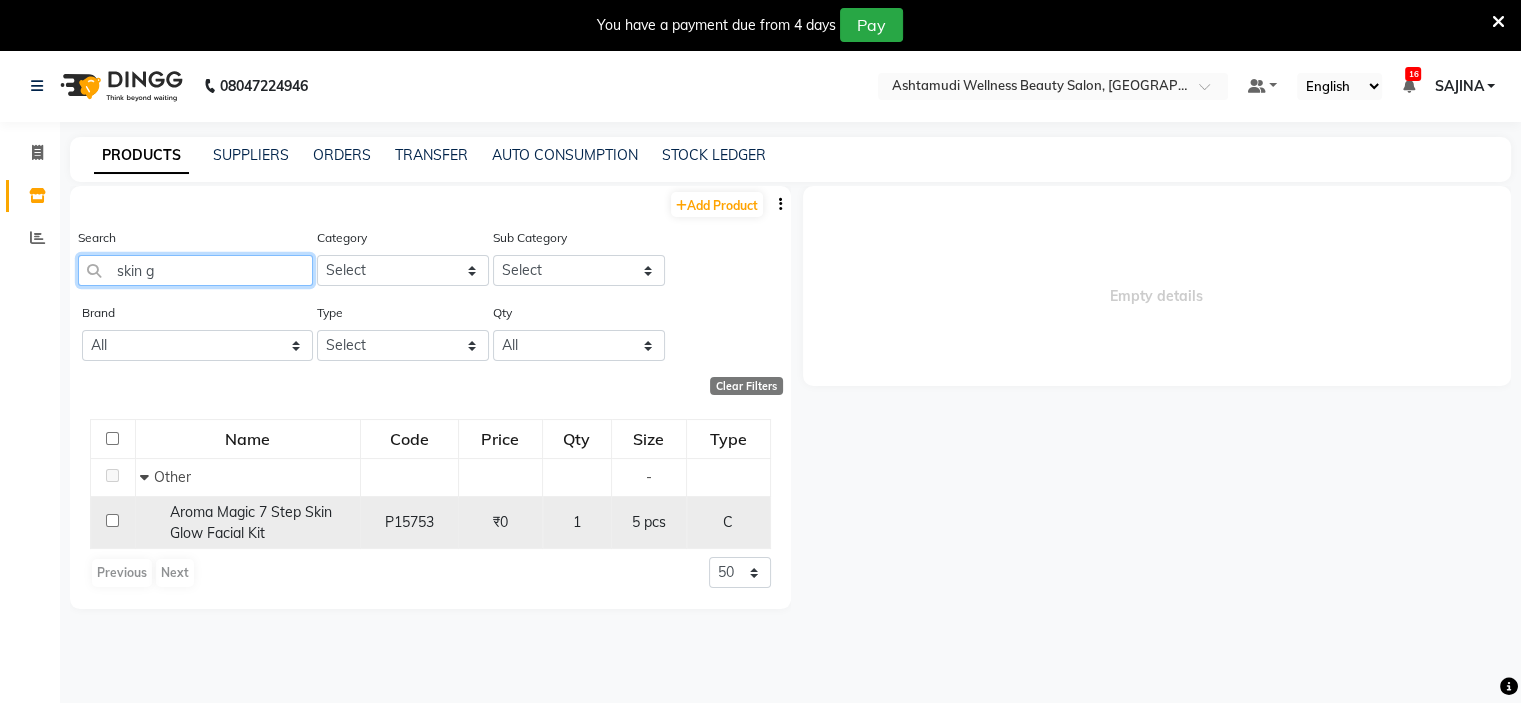 type on "skin g" 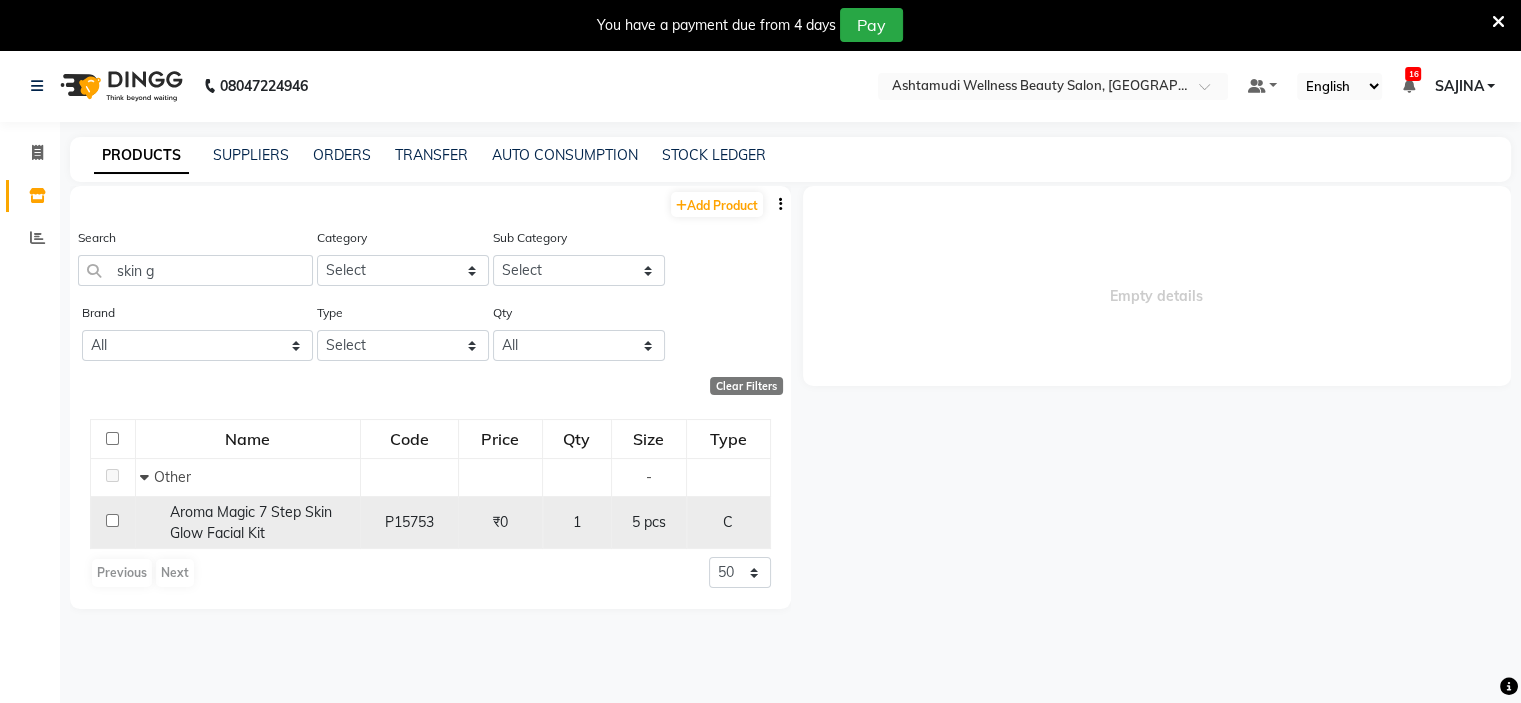 click on "Aroma Magic 7 Step Skin Glow Facial Kit" 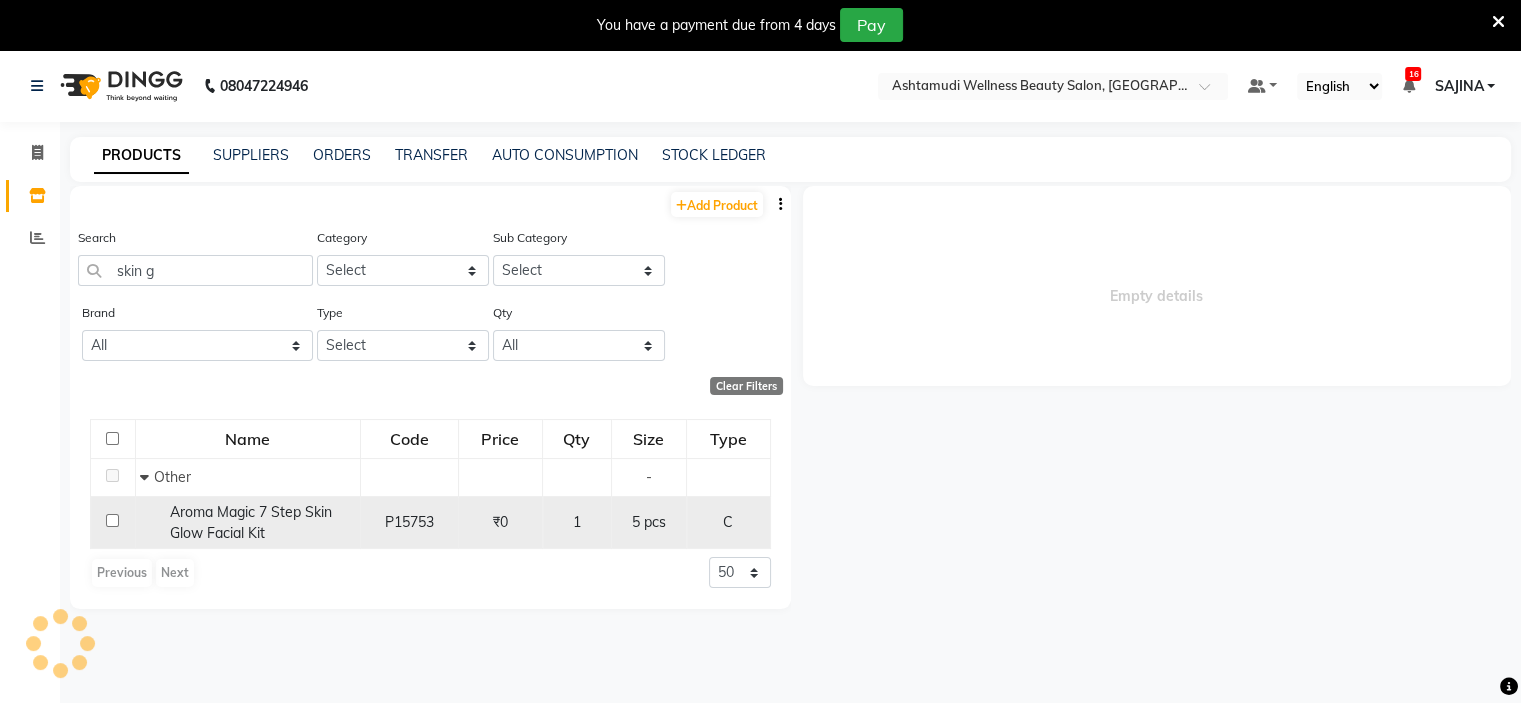 select 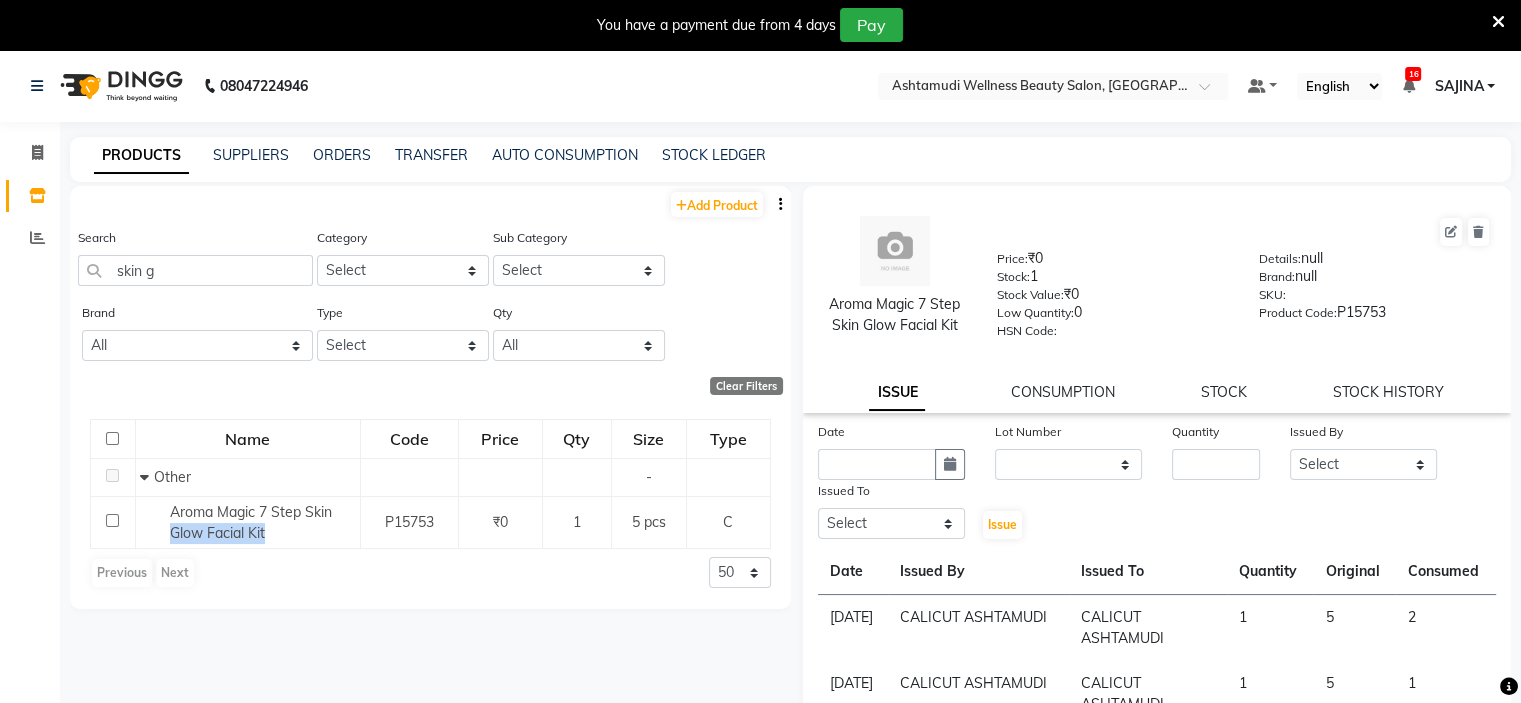 drag, startPoint x: 456, startPoint y: 507, endPoint x: 1237, endPoint y: 527, distance: 781.25604 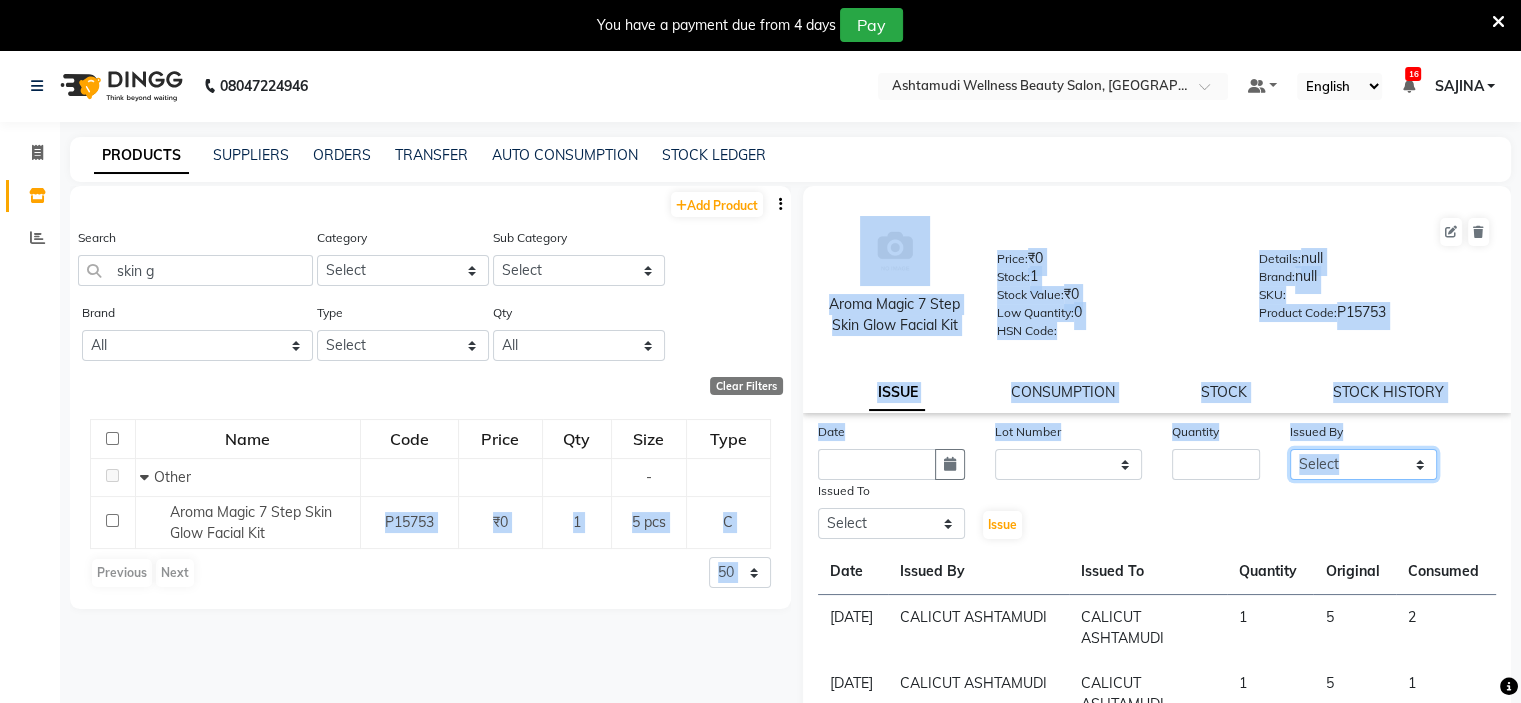 click on "Select [PERSON_NAME] C [PERSON_NAME] CALICUT ASHTAMUDI FRANKLY	 [PERSON_NAME] [PERSON_NAME] [PERSON_NAME] Sewan [PERSON_NAME]" 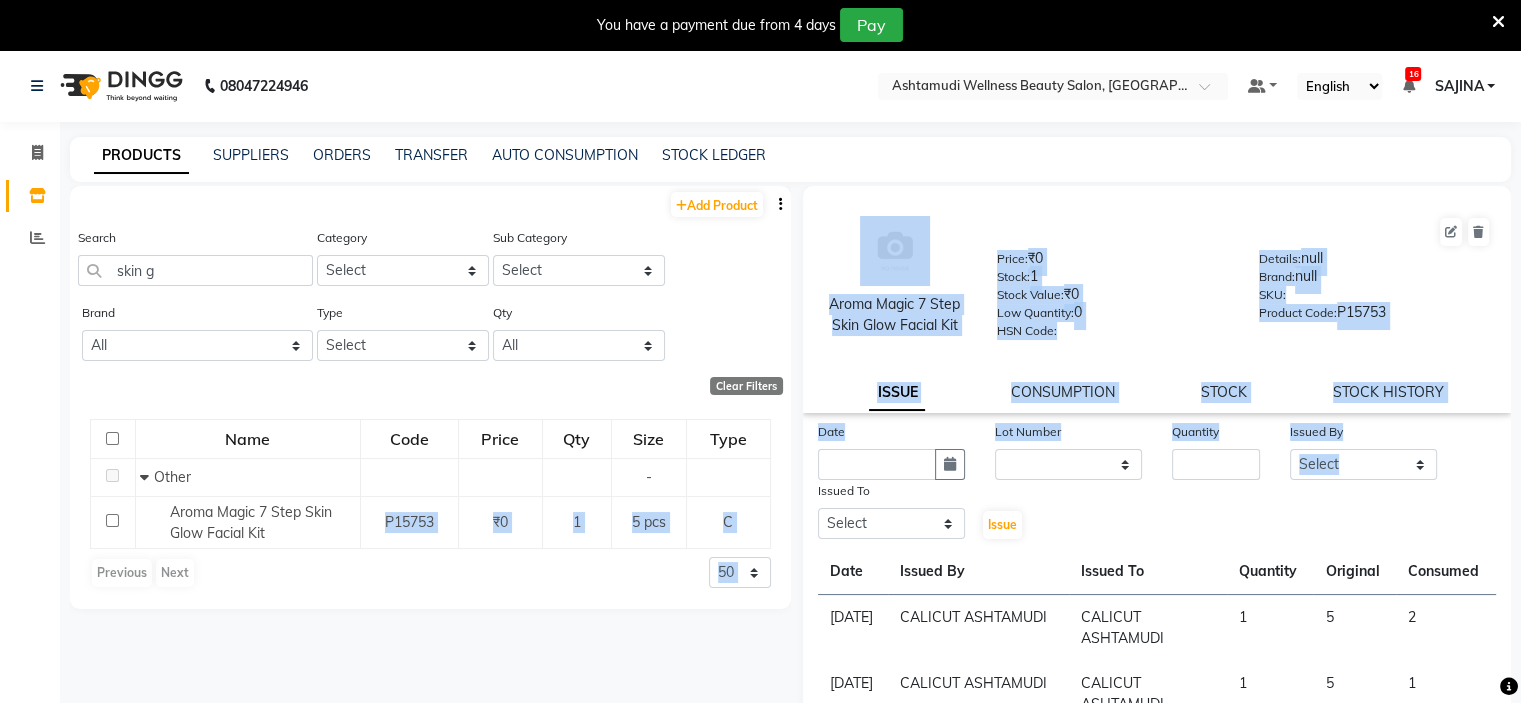 click on "Date Lot Number None Quantity Issued By Select [PERSON_NAME] C [PERSON_NAME] CALICUT ASHTAMUDI FRANKLY	 [PERSON_NAME] [PERSON_NAME] [PERSON_NAME] [PERSON_NAME] SUHANA  SHABU Titto Issued To Select [PERSON_NAME] C [PERSON_NAME] CALICUT ASHTAMUDI FRANKLY	 [PERSON_NAME] [PERSON_NAME] [PERSON_NAME] Sewan [PERSON_NAME]  Issue" 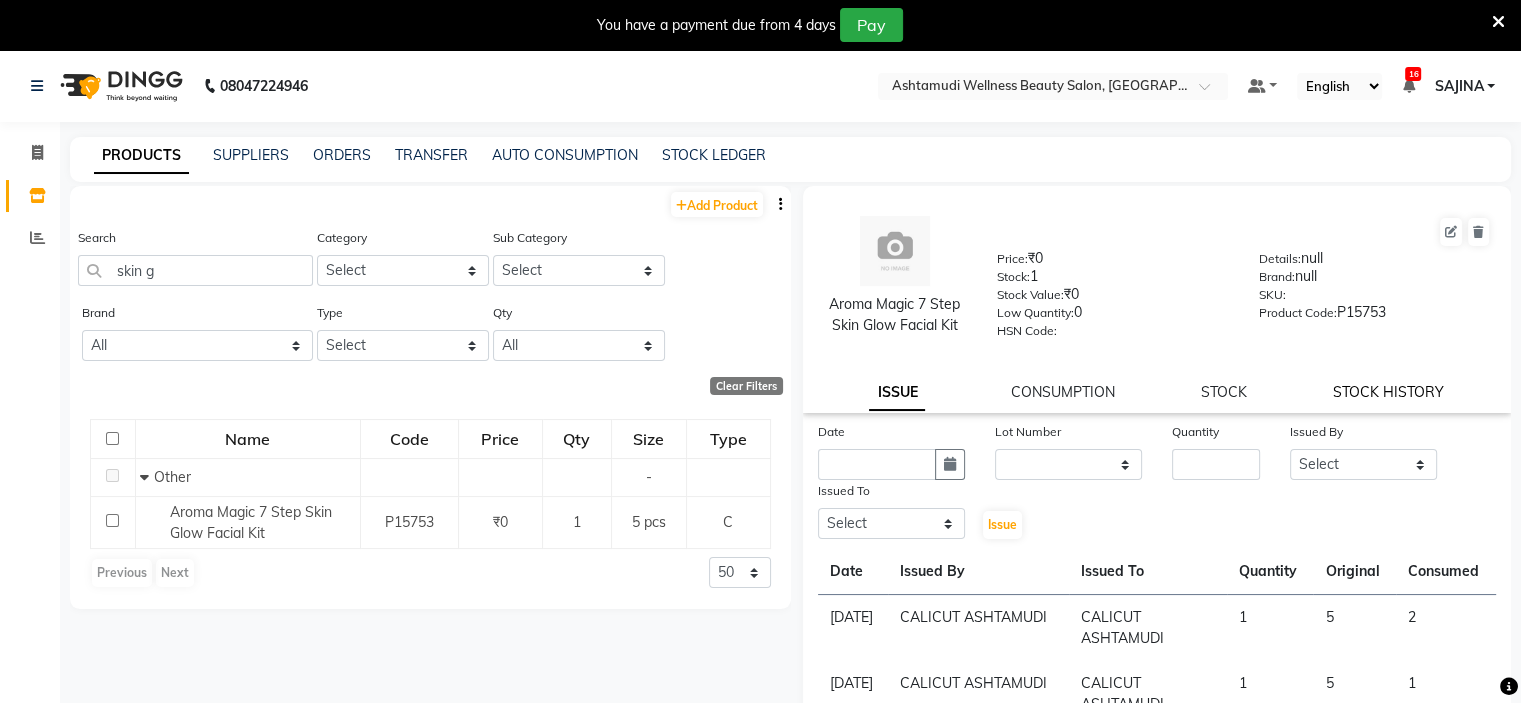 click on "STOCK HISTORY" 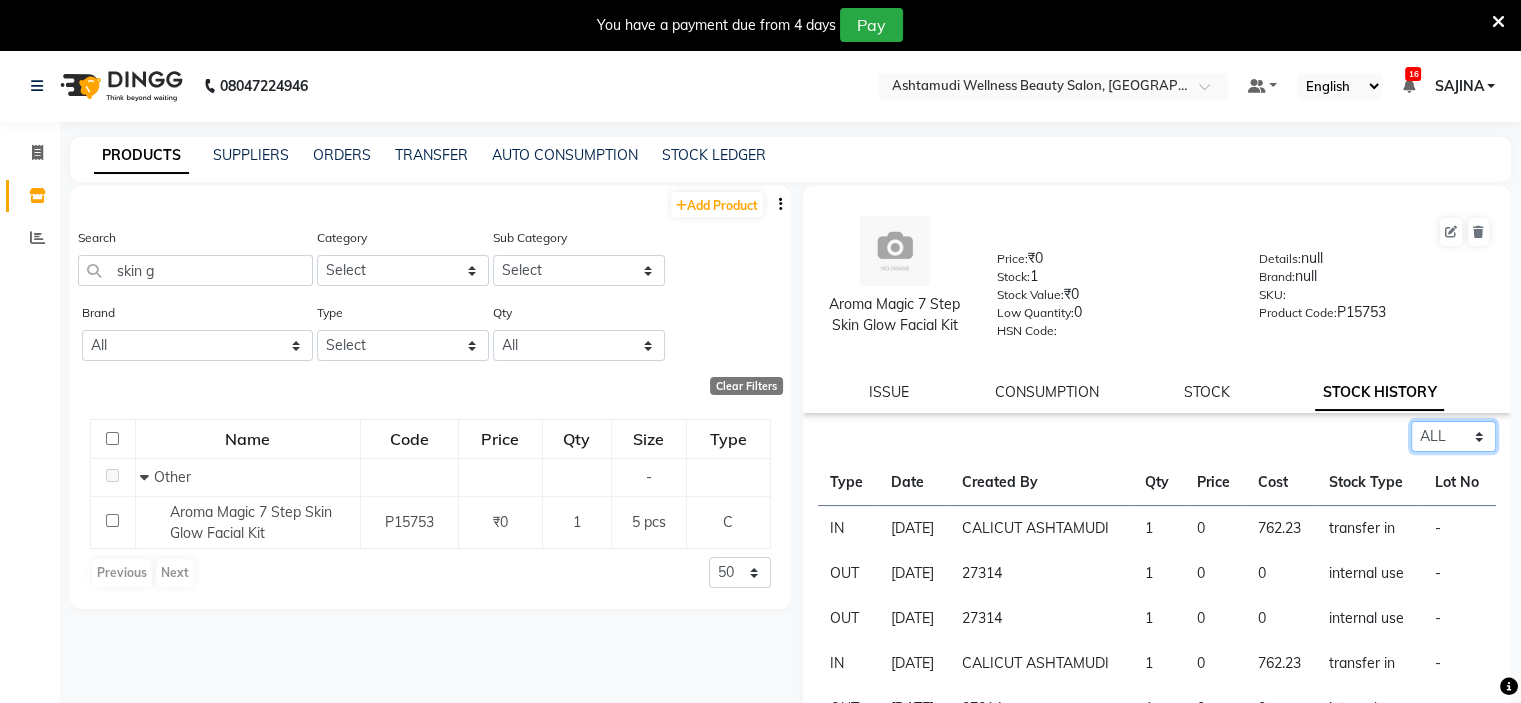click on "Select ALL IN OUT" 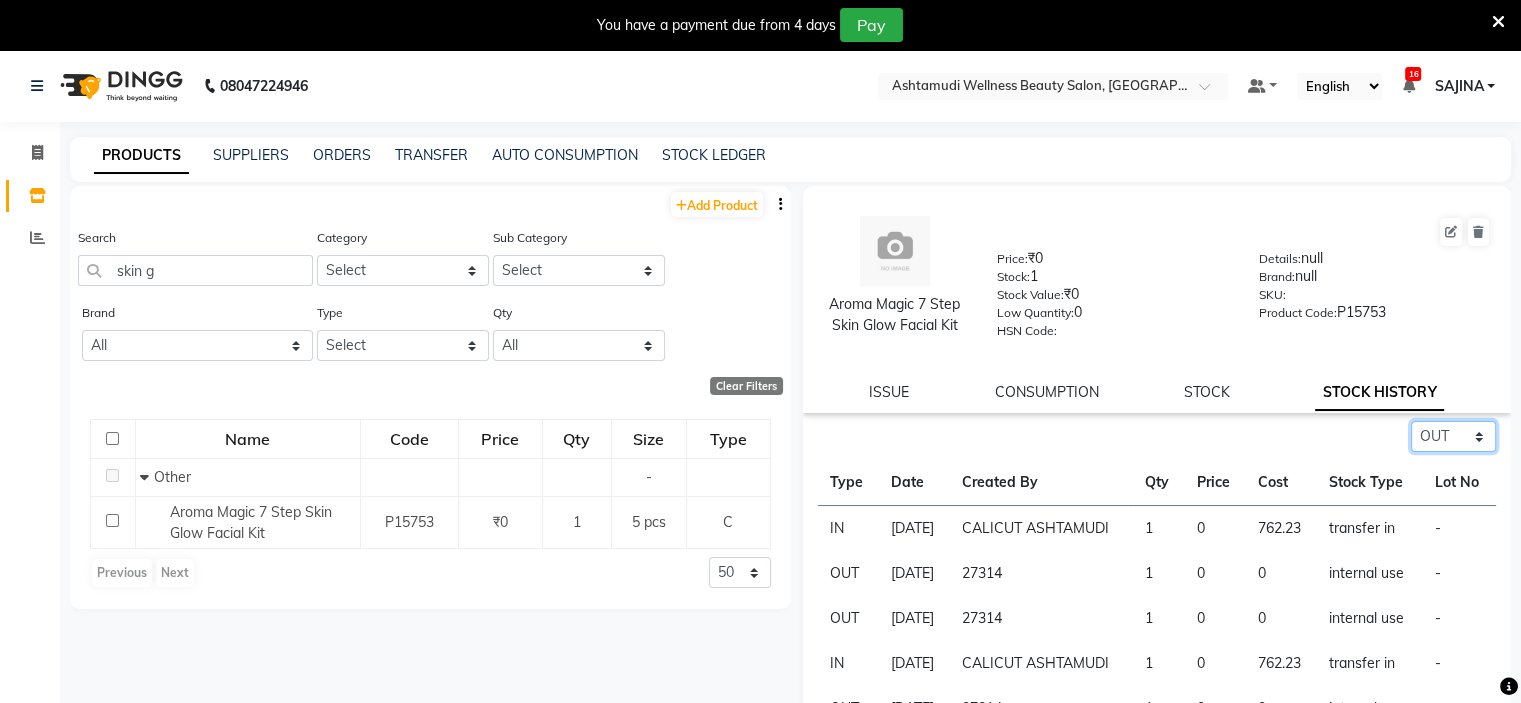 click on "Select ALL IN OUT" 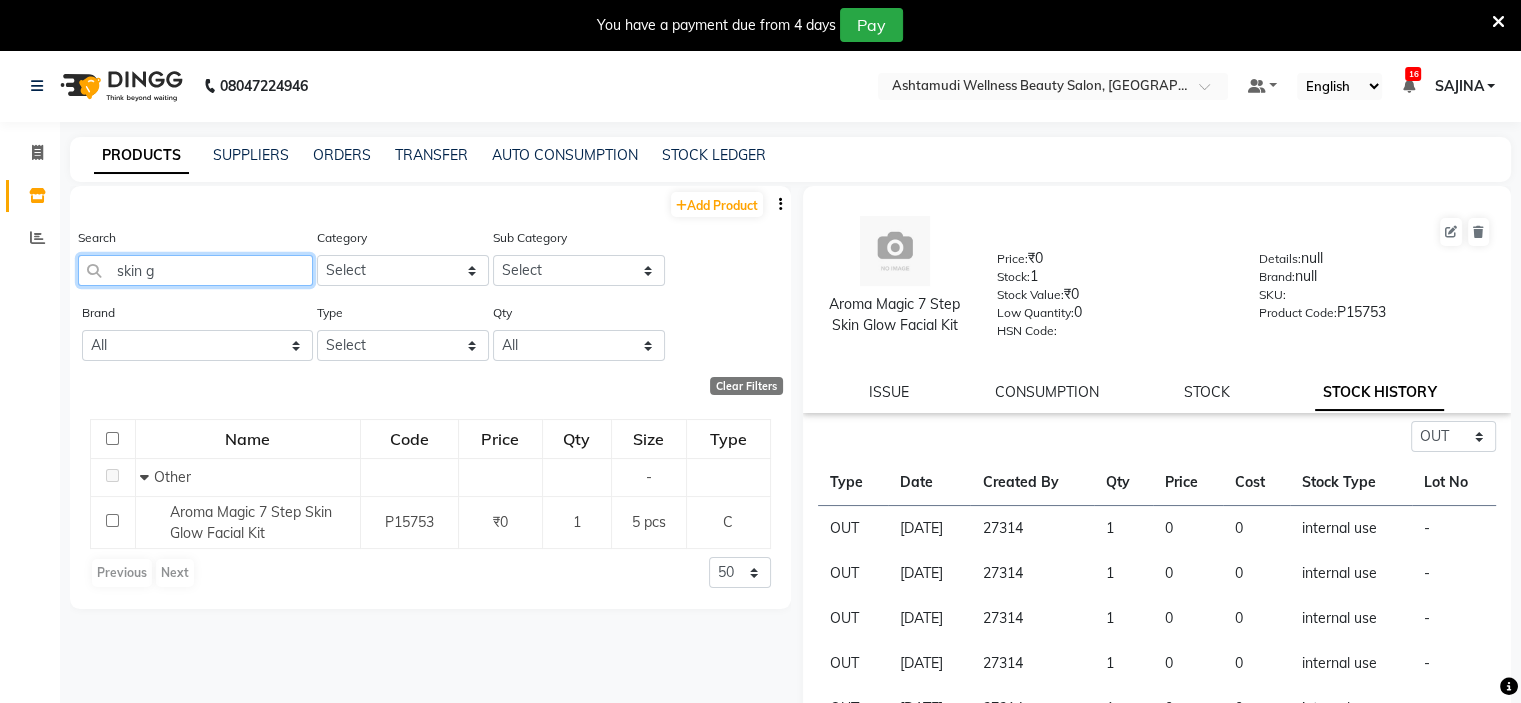click on "skin g" 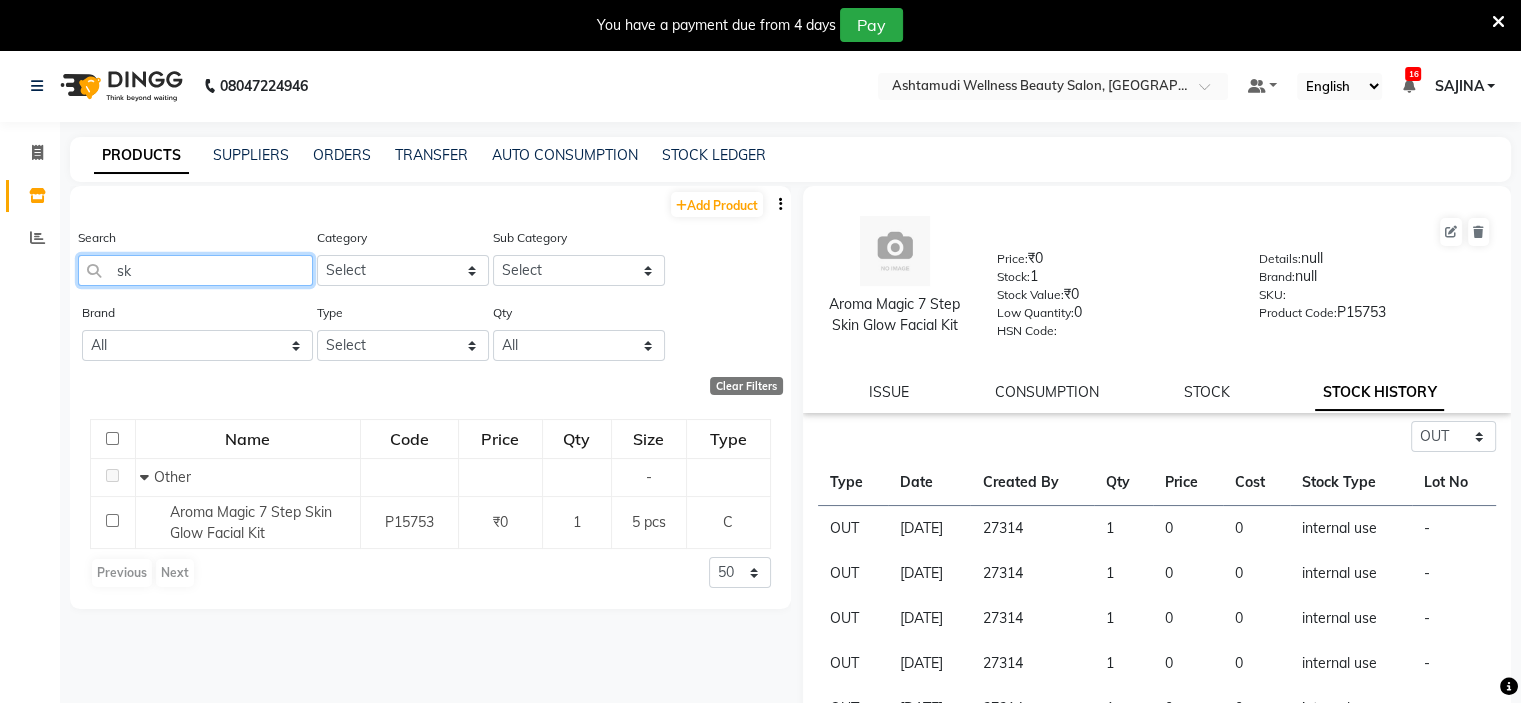 type on "s" 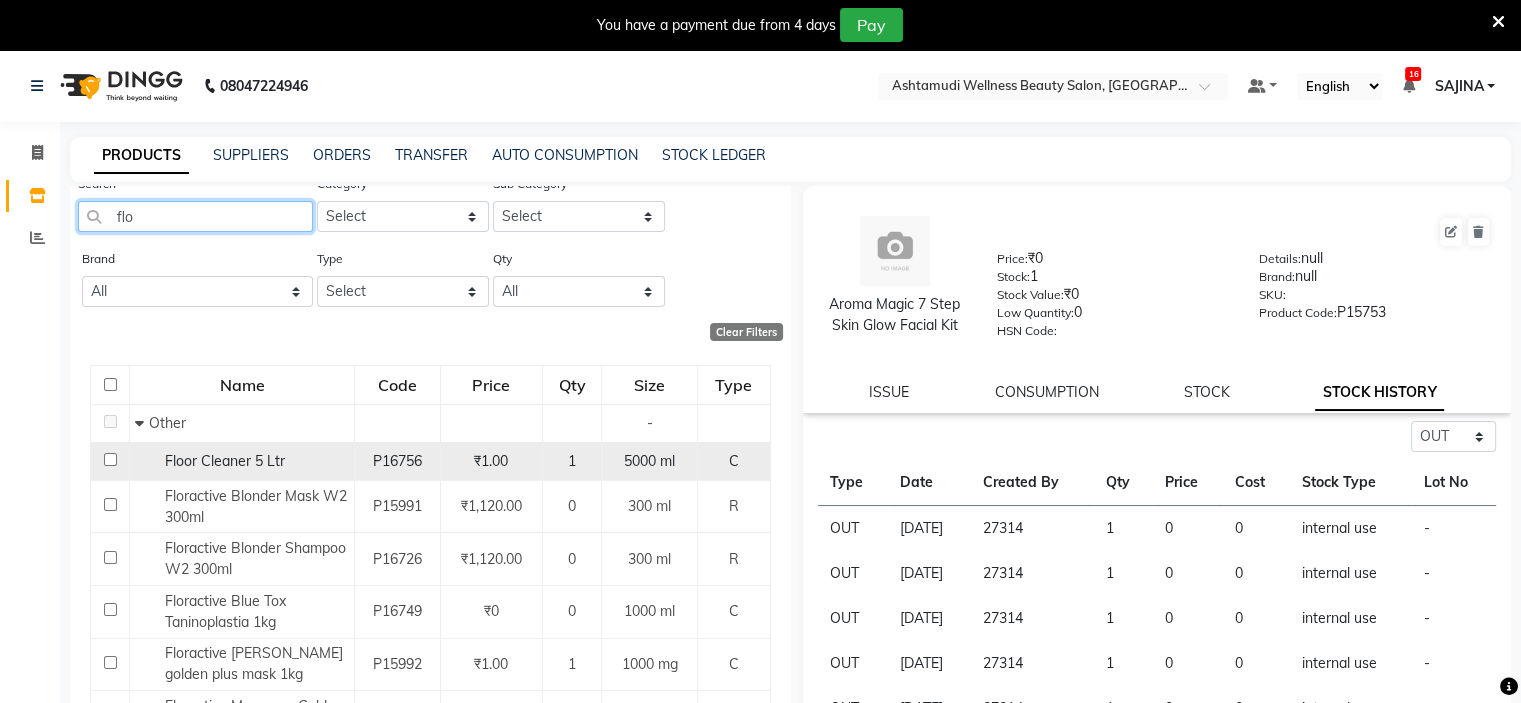 scroll, scrollTop: 100, scrollLeft: 0, axis: vertical 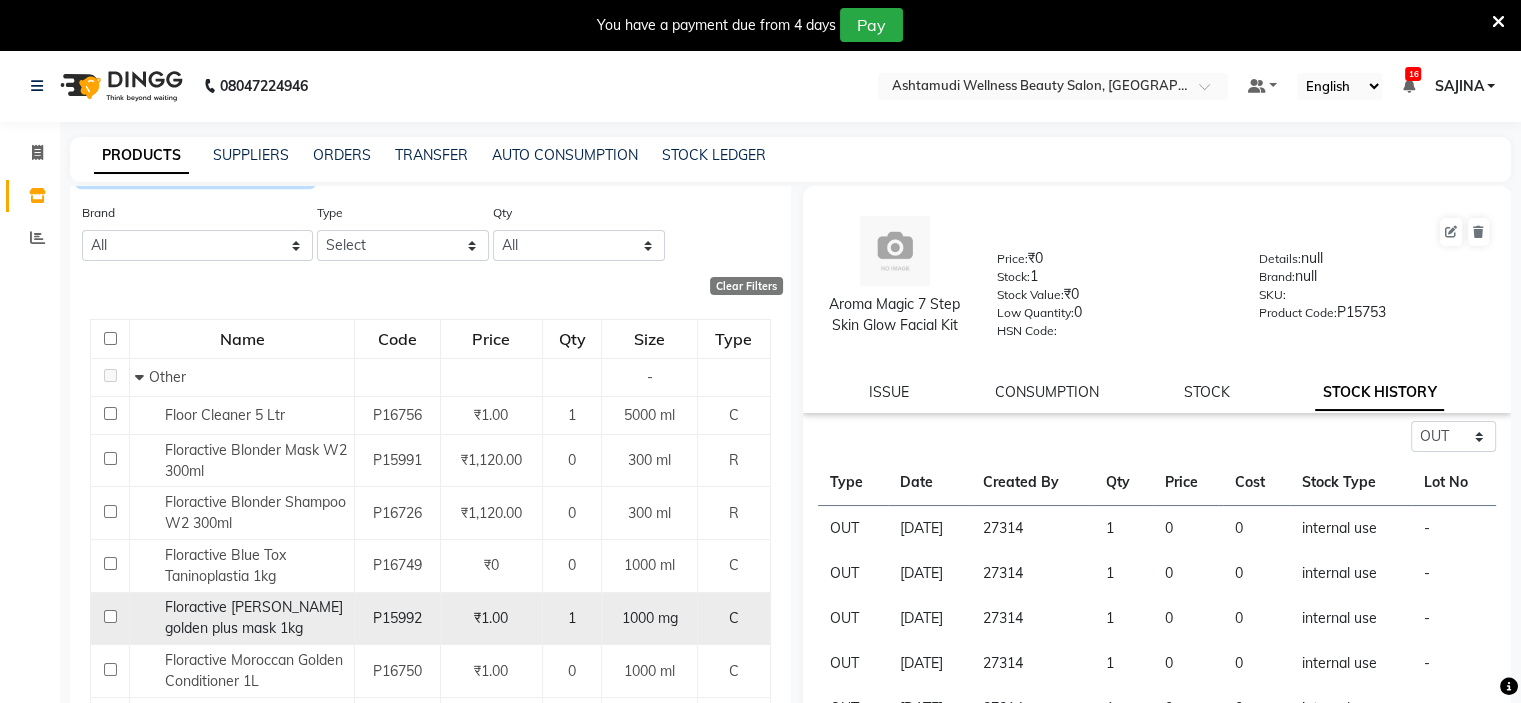 type on "flo" 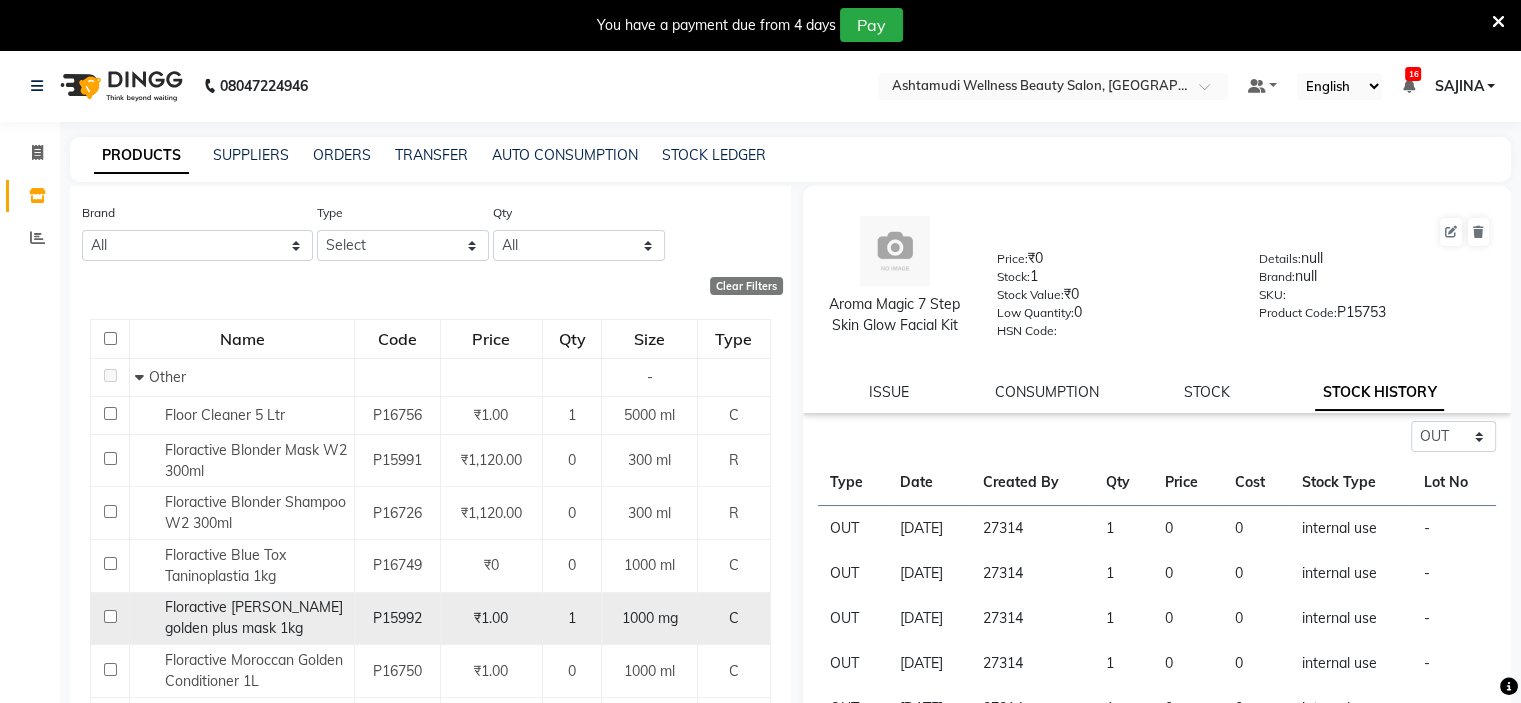 click on "P15992" 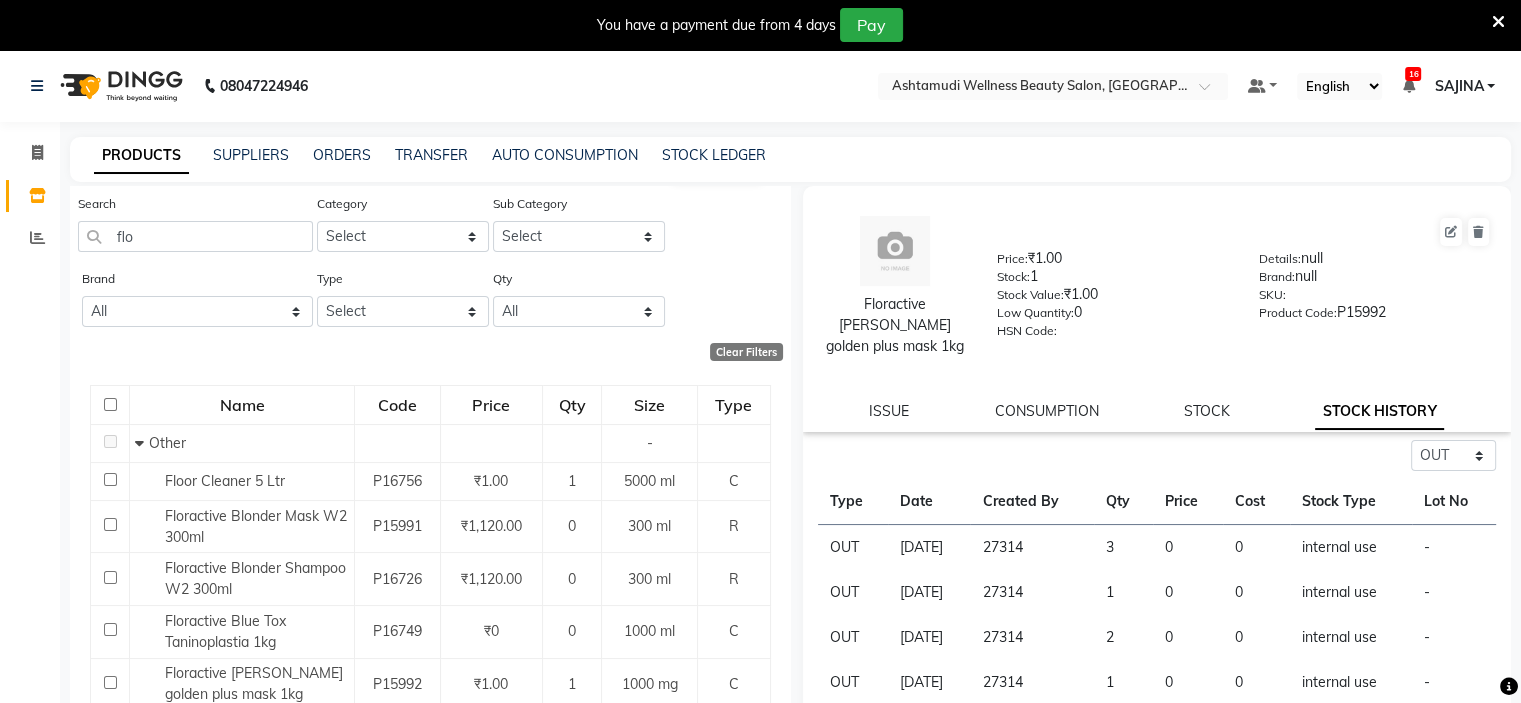 scroll, scrollTop: 0, scrollLeft: 0, axis: both 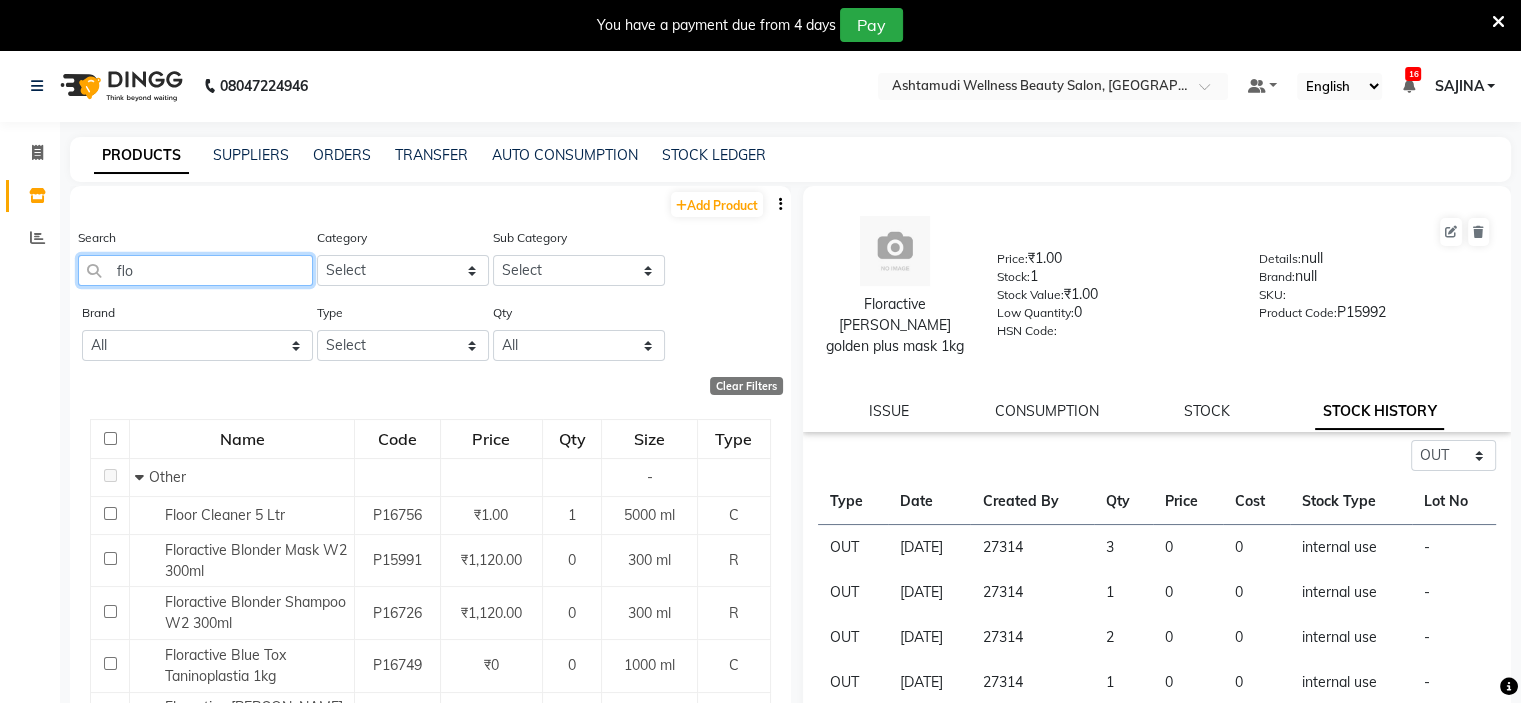 click on "flo" 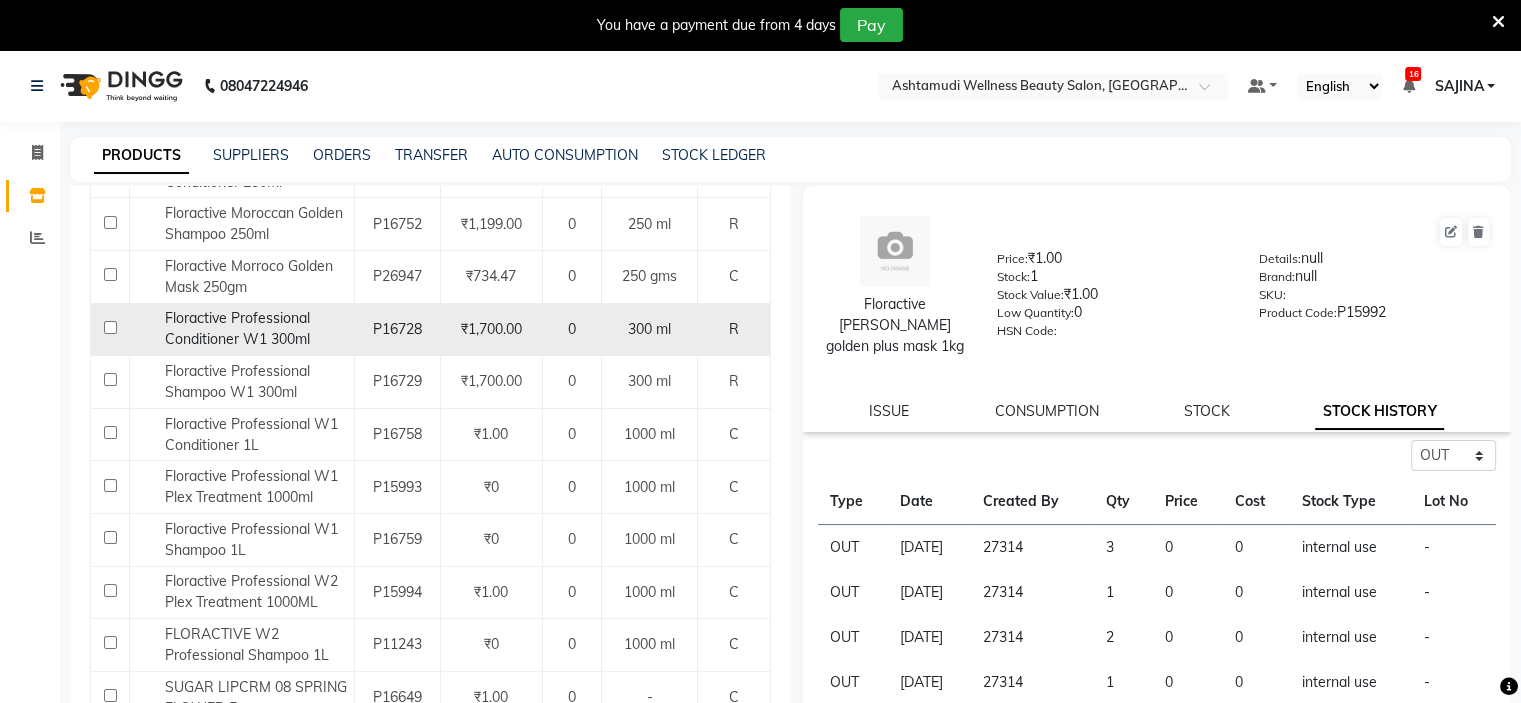 scroll, scrollTop: 698, scrollLeft: 0, axis: vertical 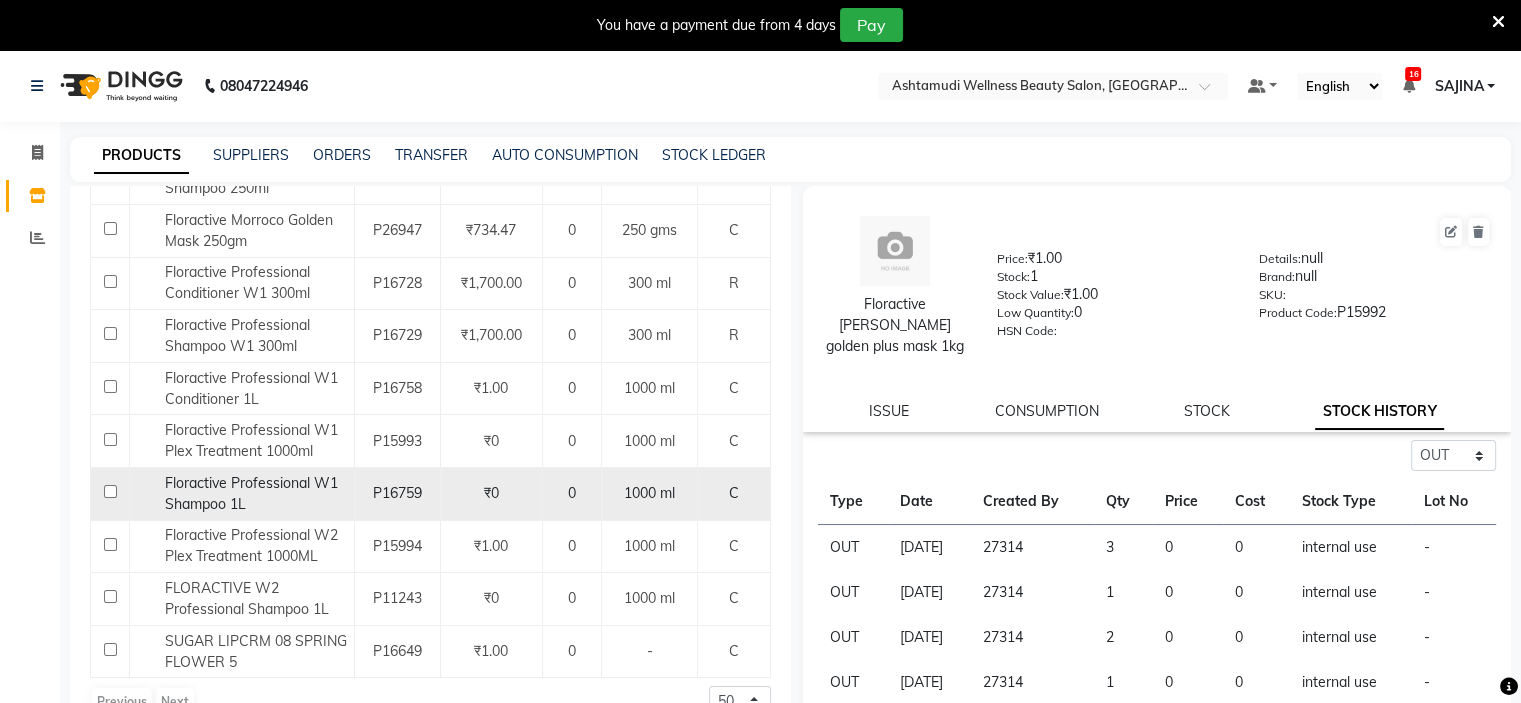 click on "Floractive Professional W1 Shampoo 1L" 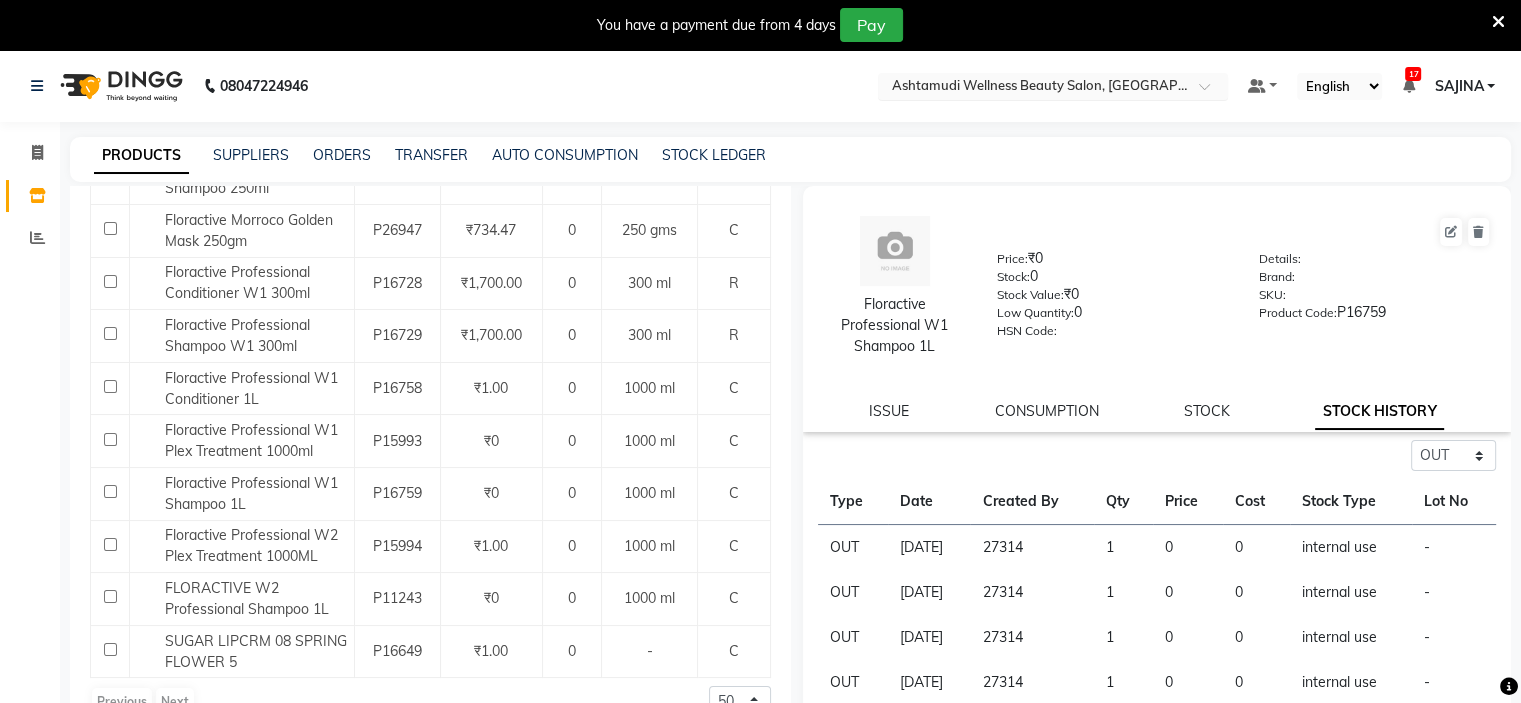 click at bounding box center (1033, 88) 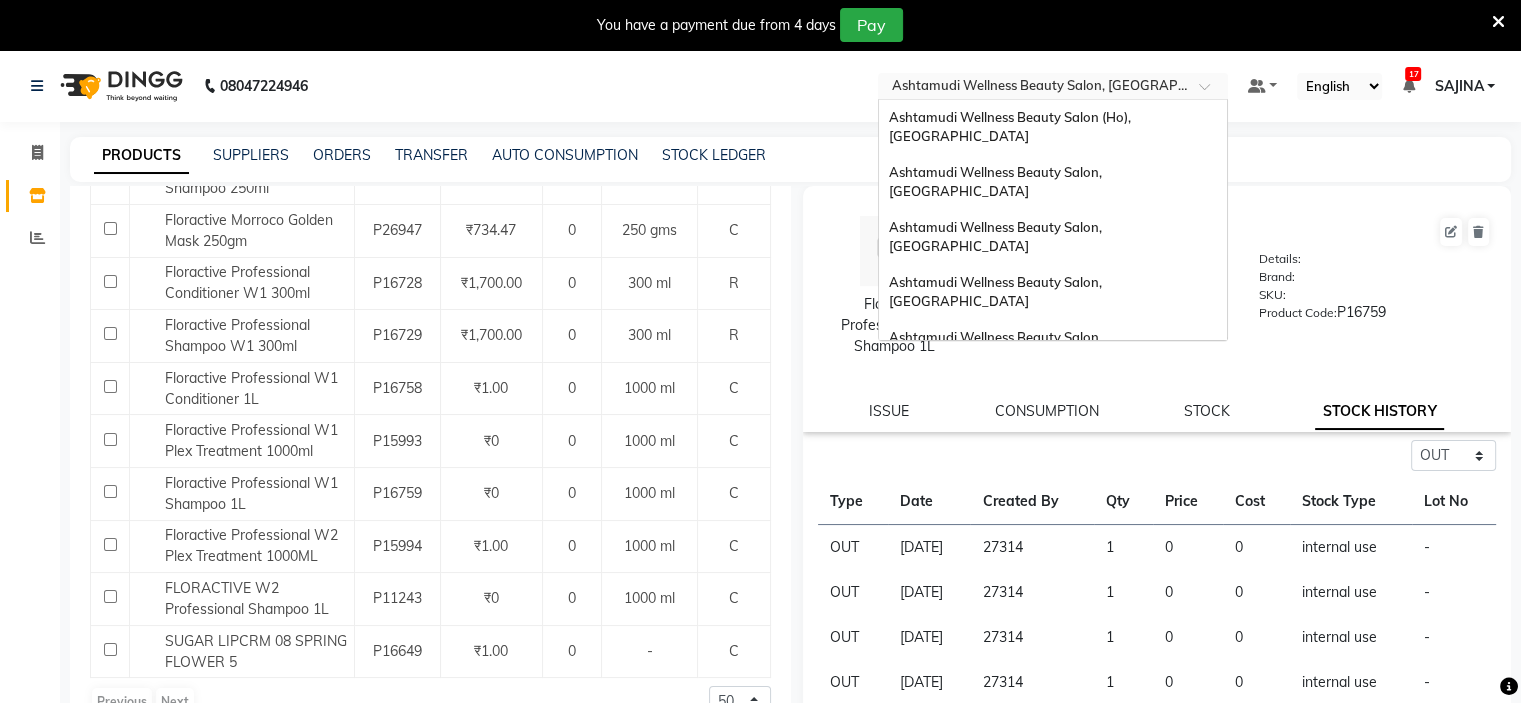 scroll, scrollTop: 312, scrollLeft: 0, axis: vertical 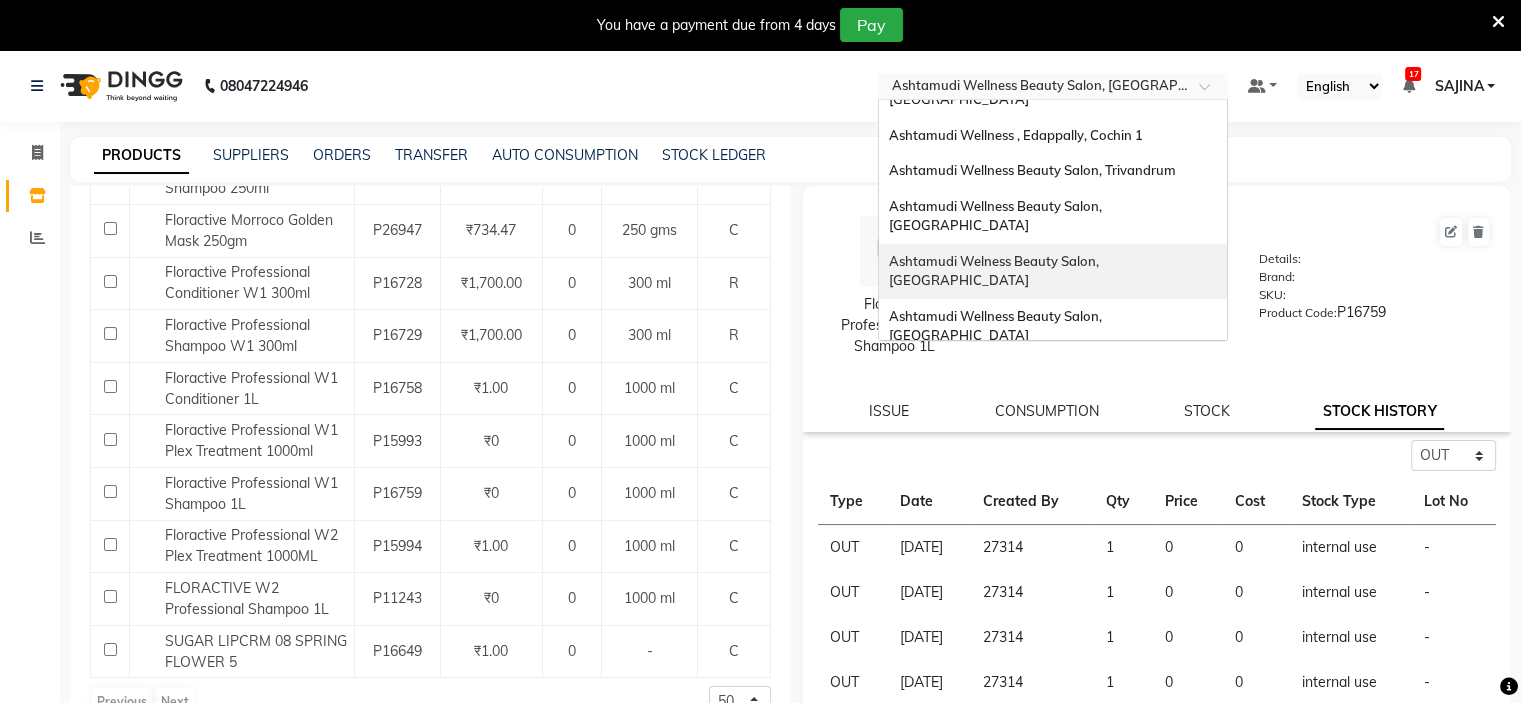 click on "Ashtamudi Welness Beauty Salon, [GEOGRAPHIC_DATA]" at bounding box center [995, 271] 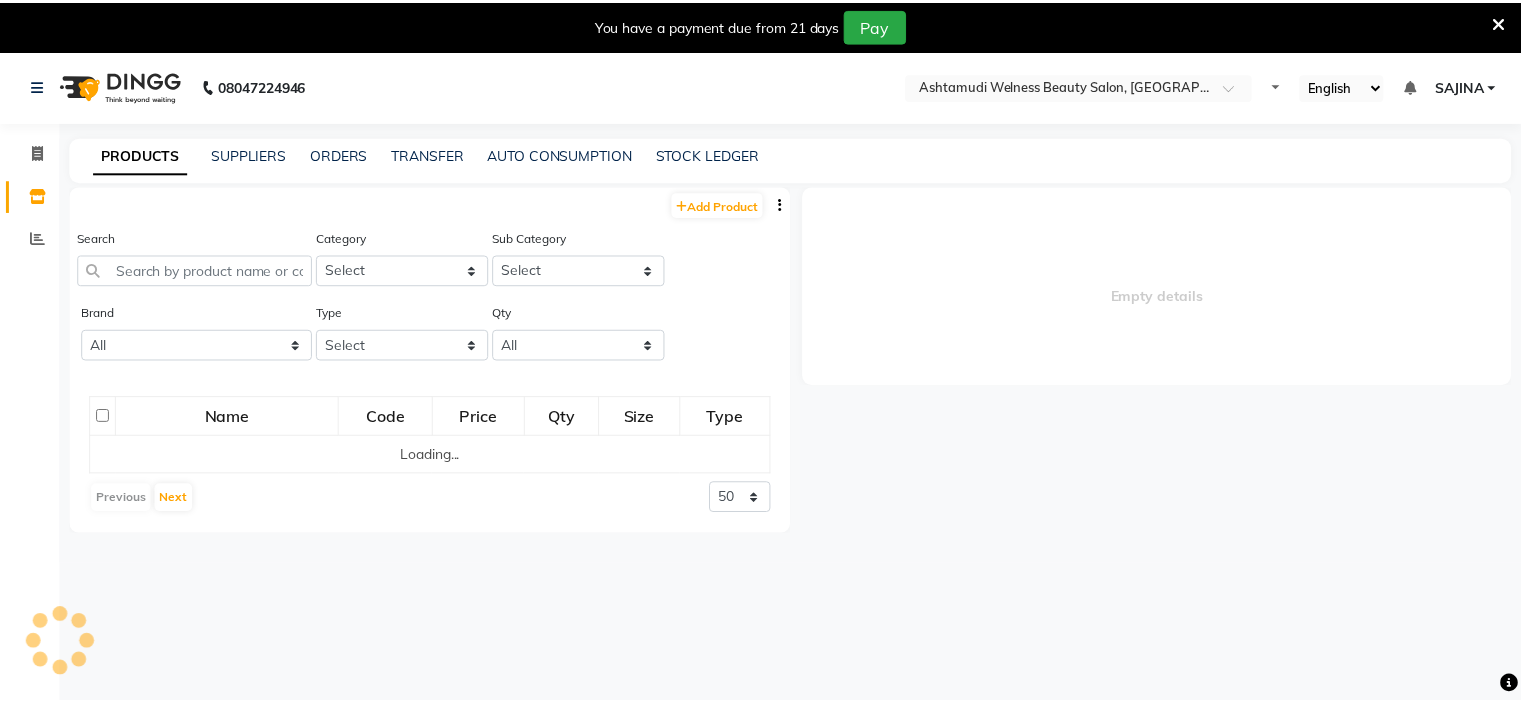 scroll, scrollTop: 0, scrollLeft: 0, axis: both 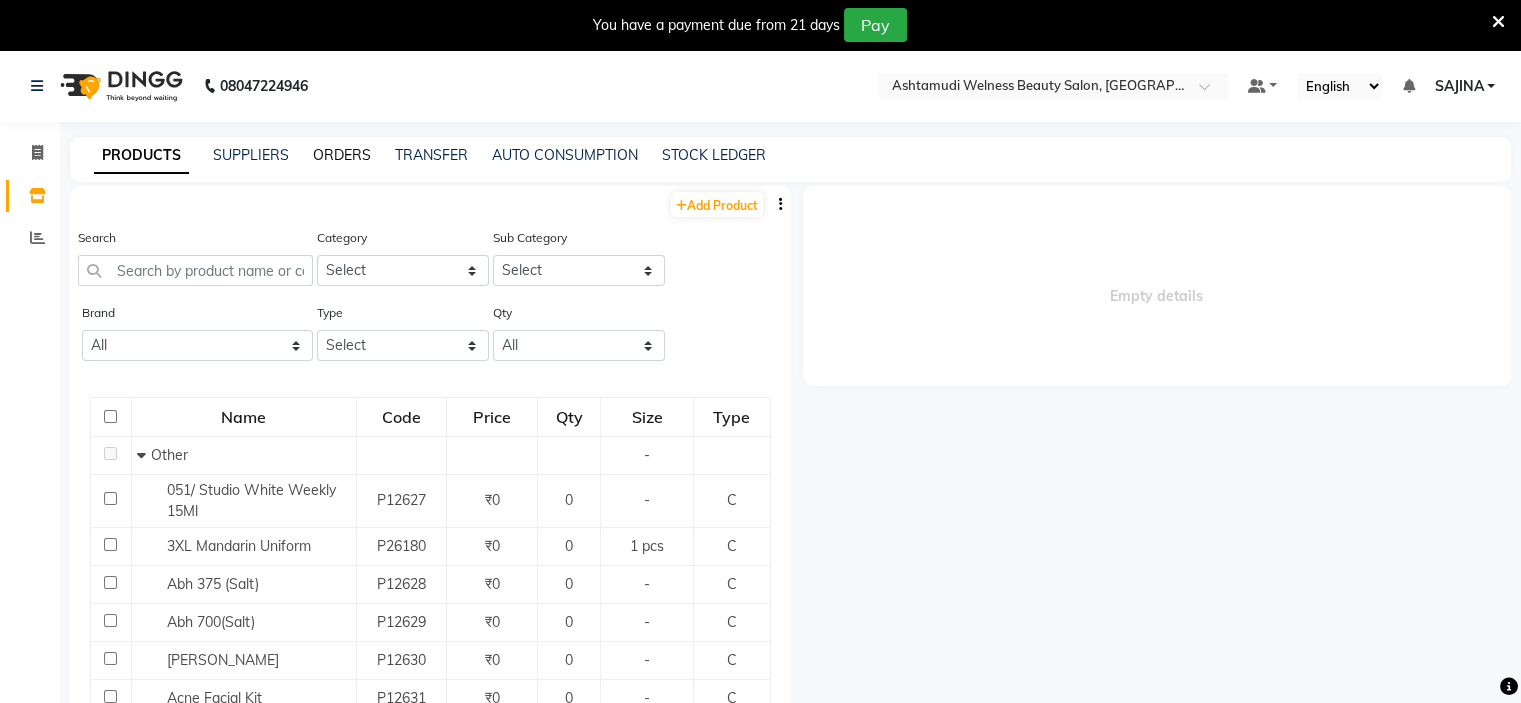 click on "ORDERS" 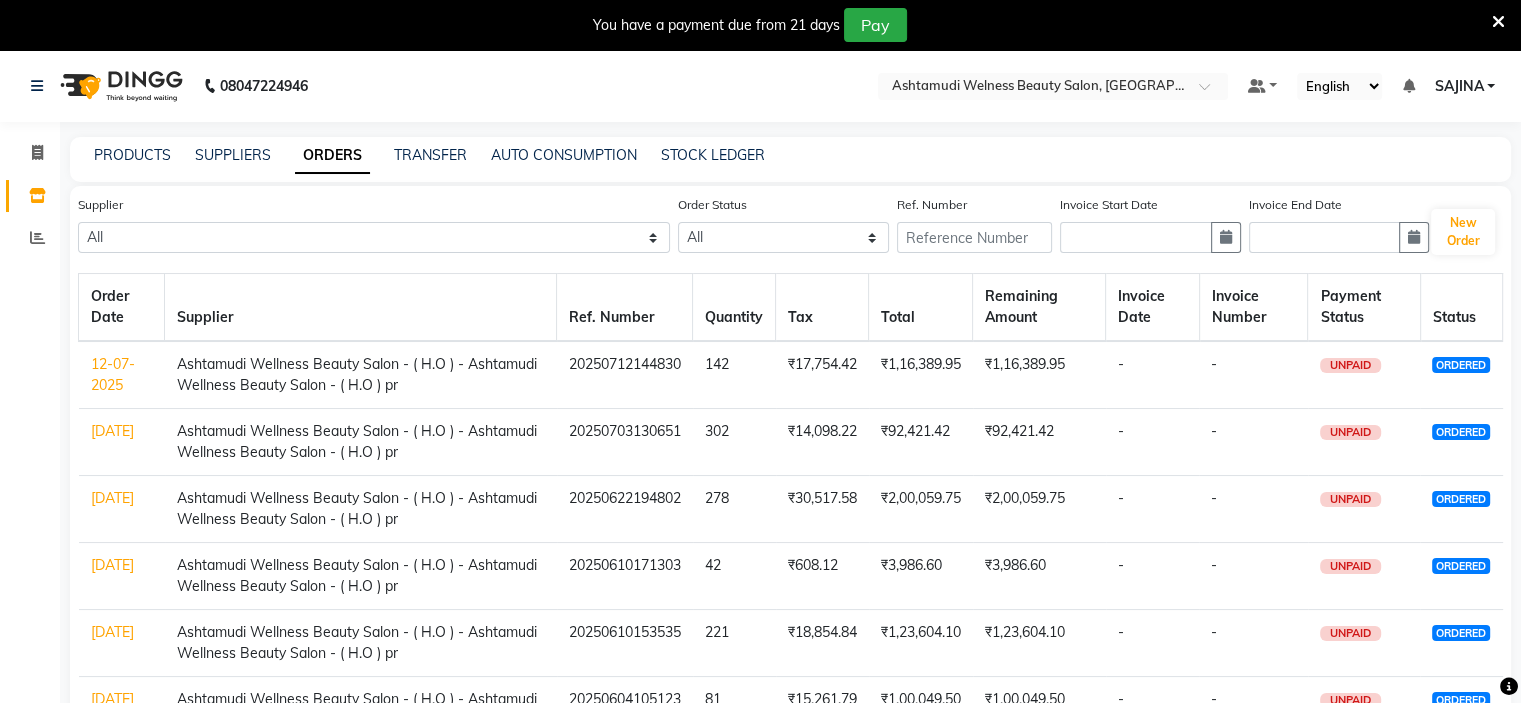 click on "12-07-2025" 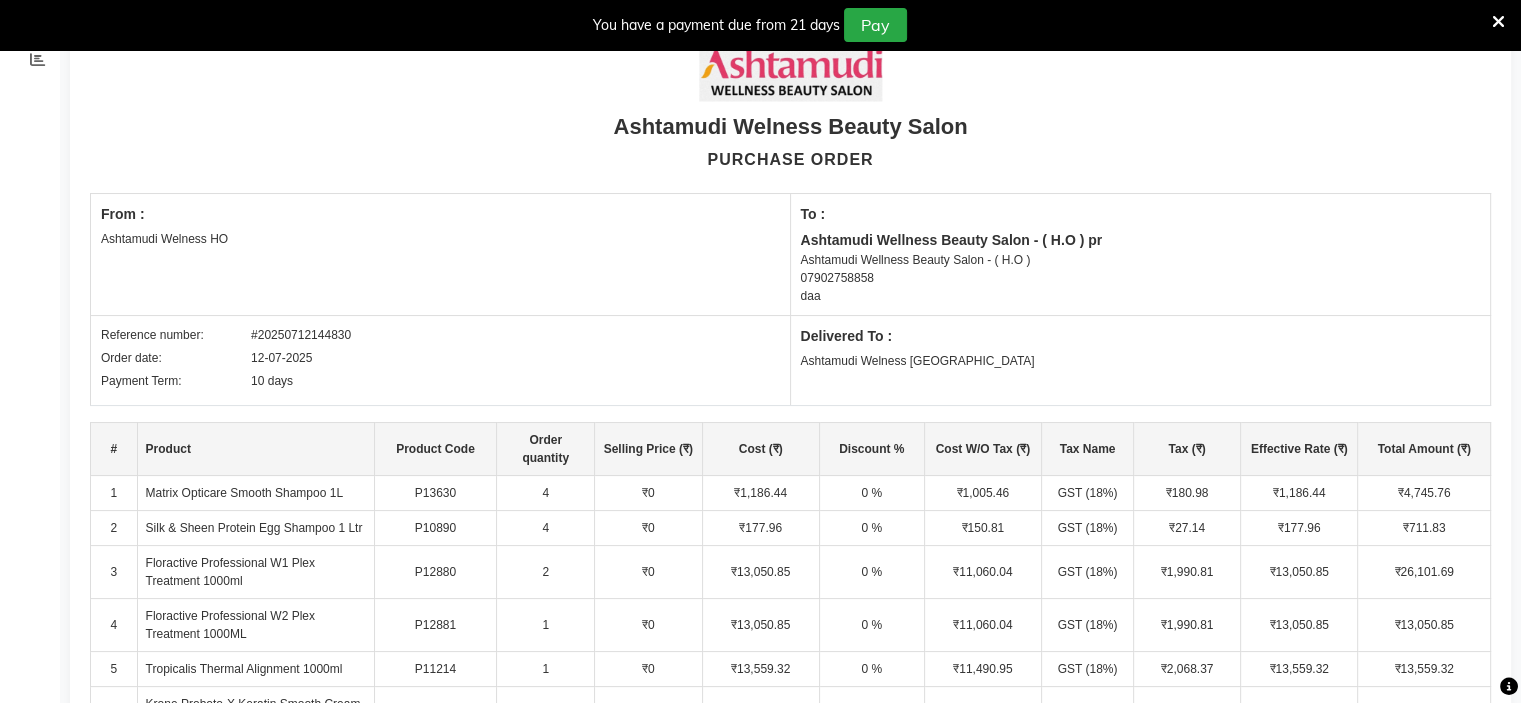 scroll, scrollTop: 0, scrollLeft: 0, axis: both 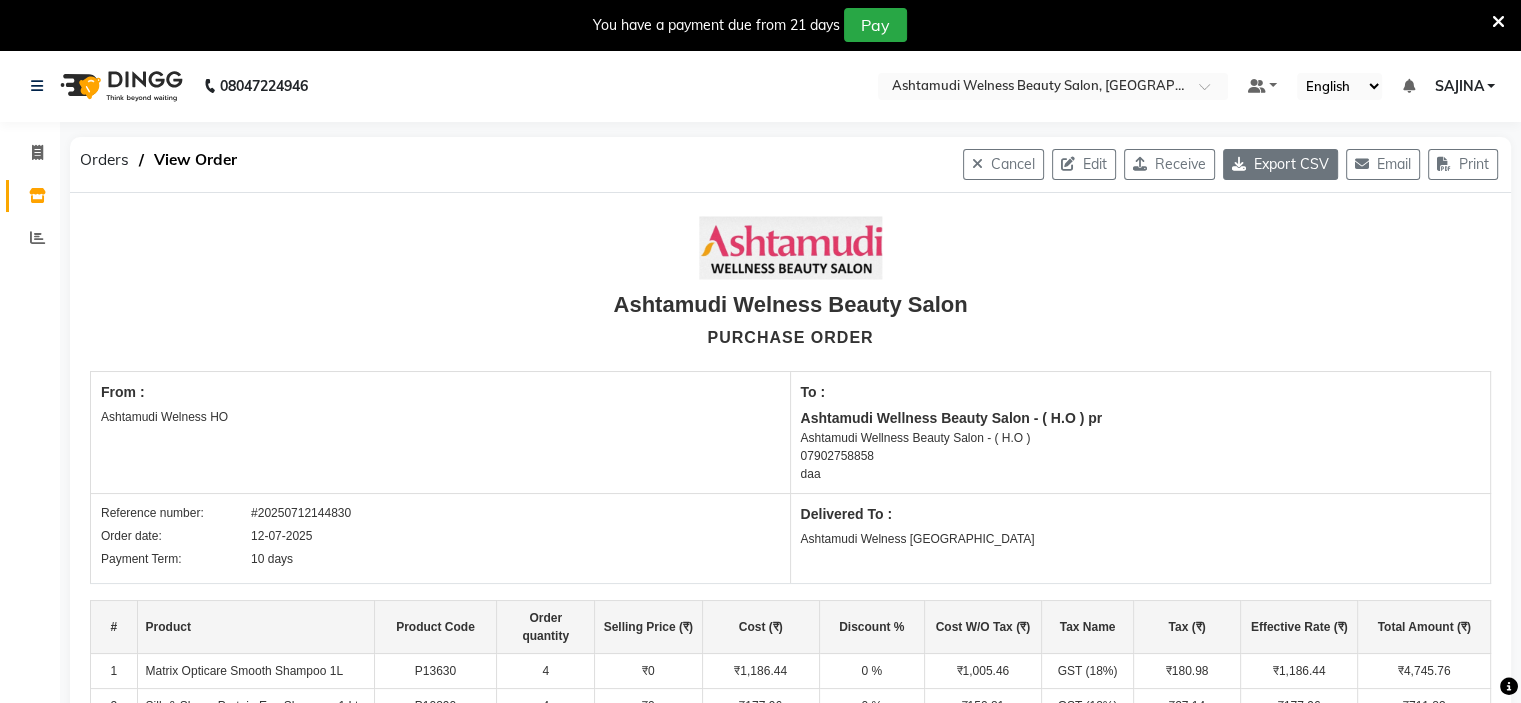 click on "Export CSV" 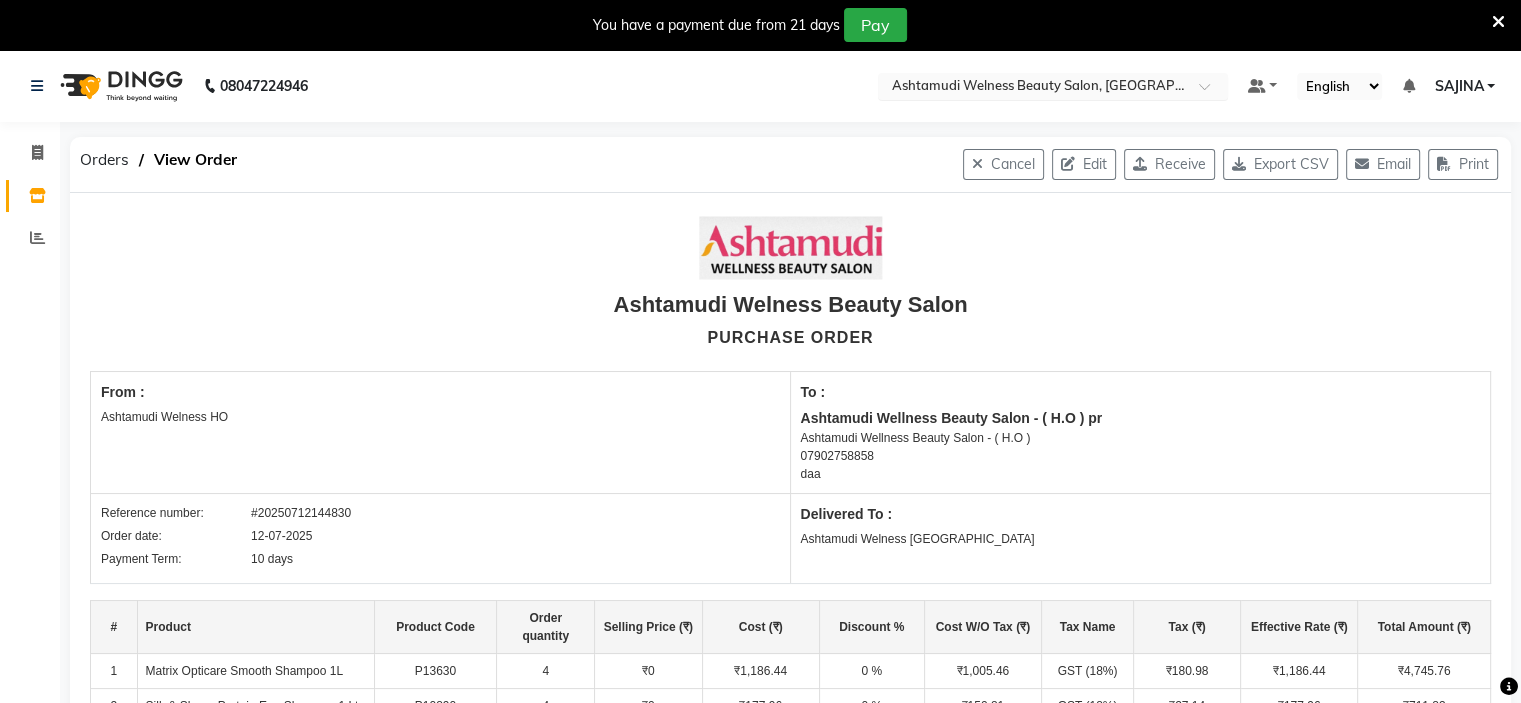 click at bounding box center (1033, 88) 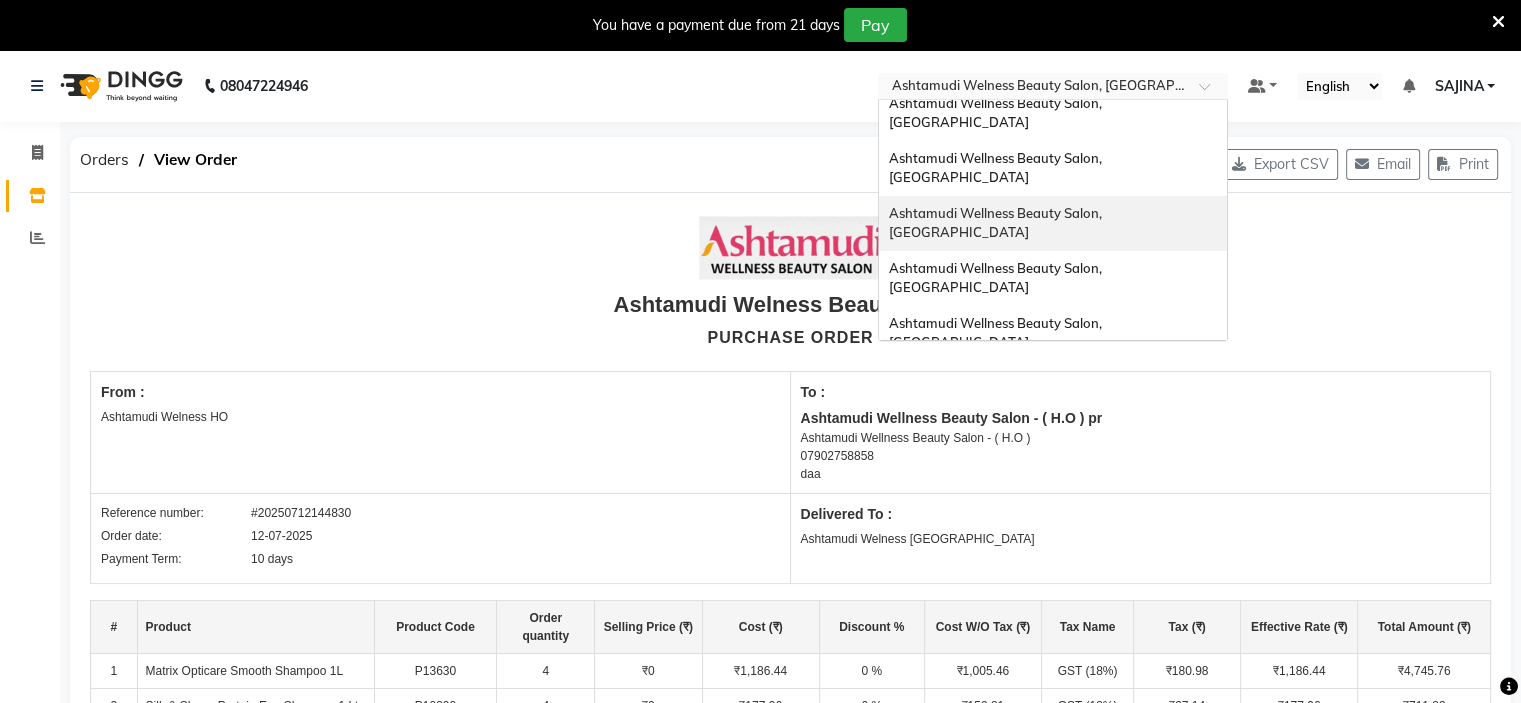 scroll, scrollTop: 200, scrollLeft: 0, axis: vertical 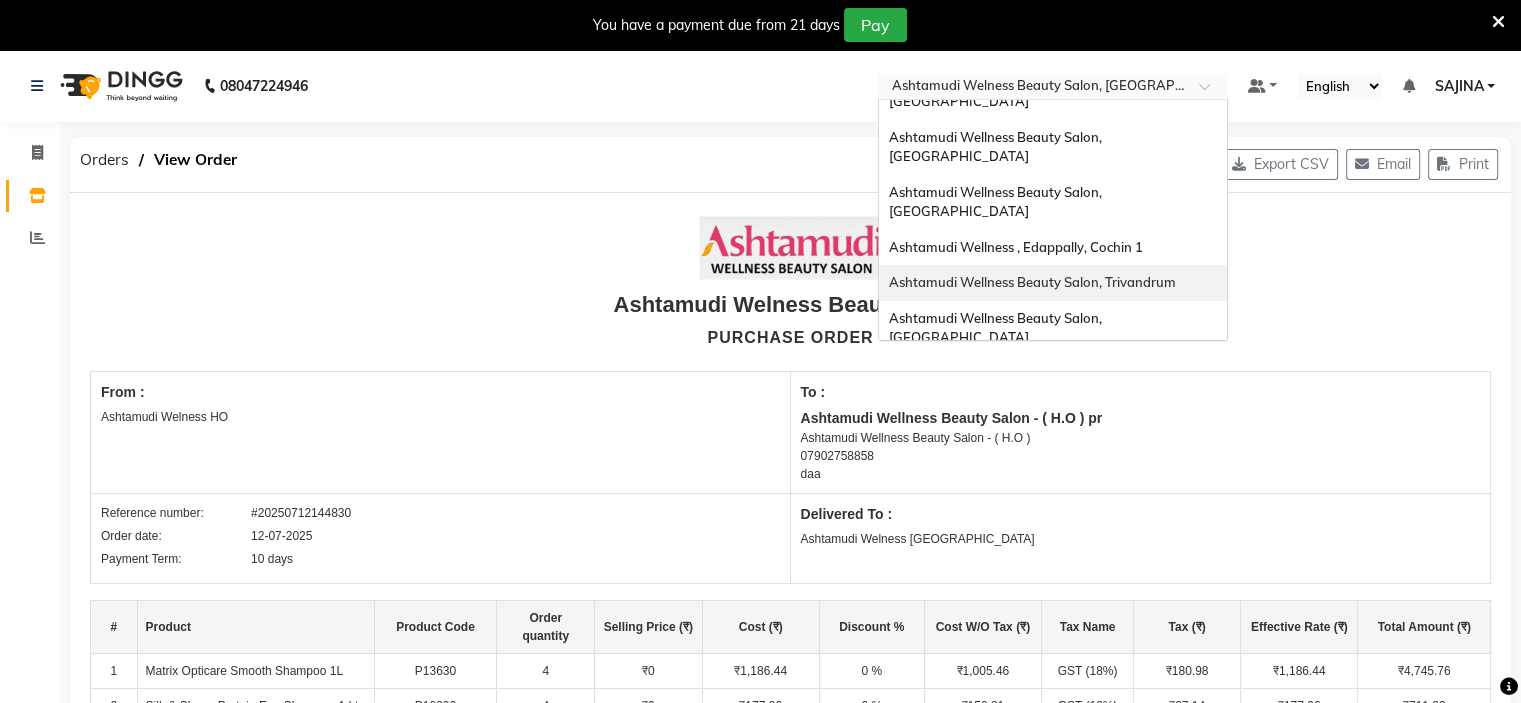 click on "Ashtamudi Wellness Beauty Salon, Trivandrum" at bounding box center (1032, 282) 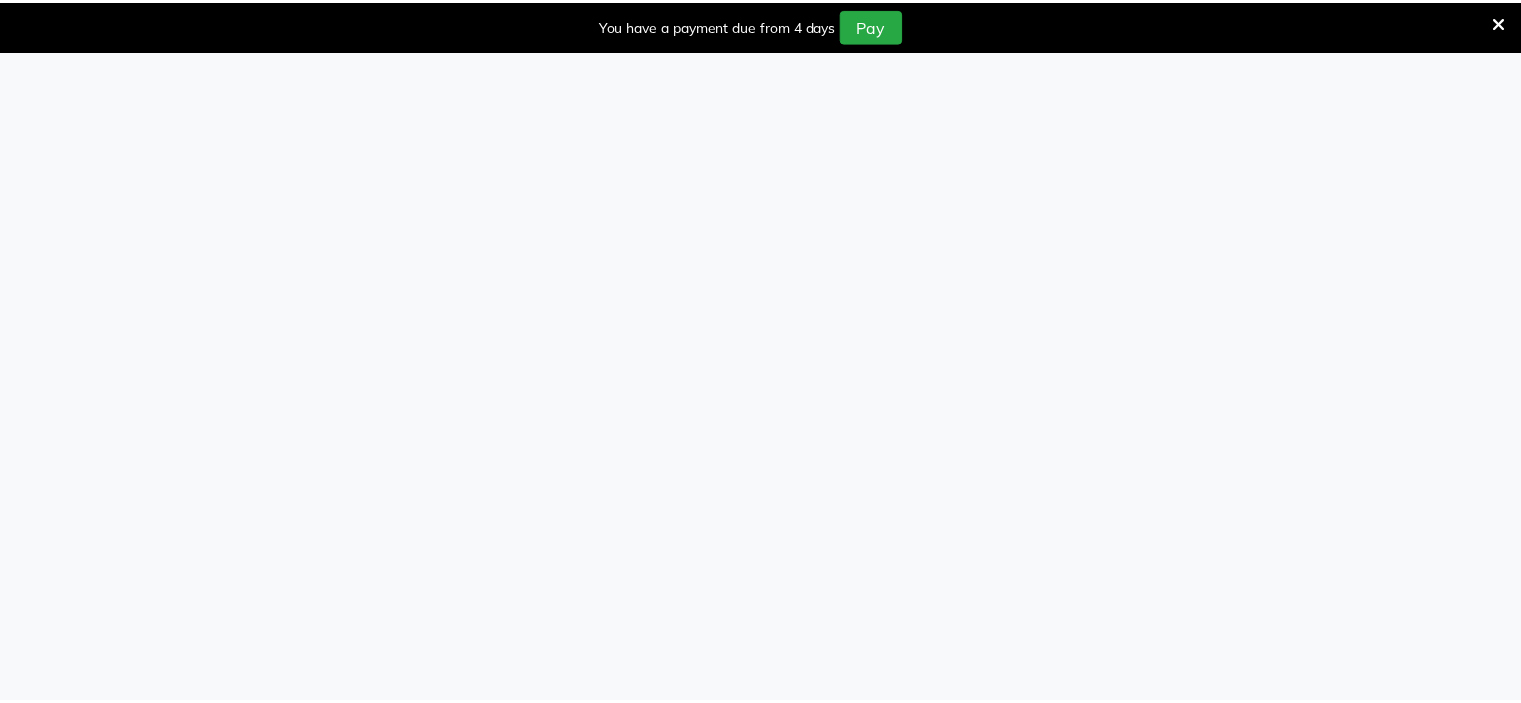 scroll, scrollTop: 0, scrollLeft: 0, axis: both 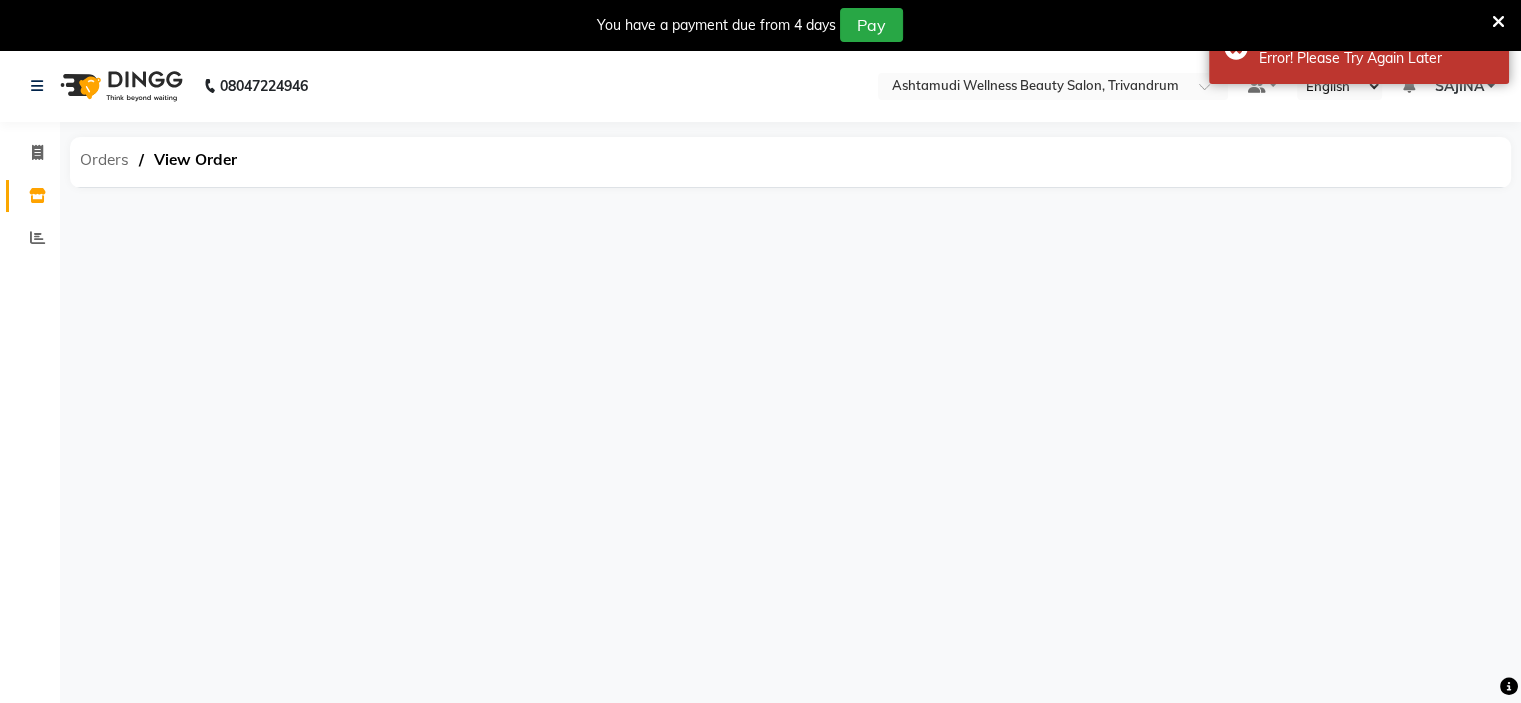 click on "Orders" 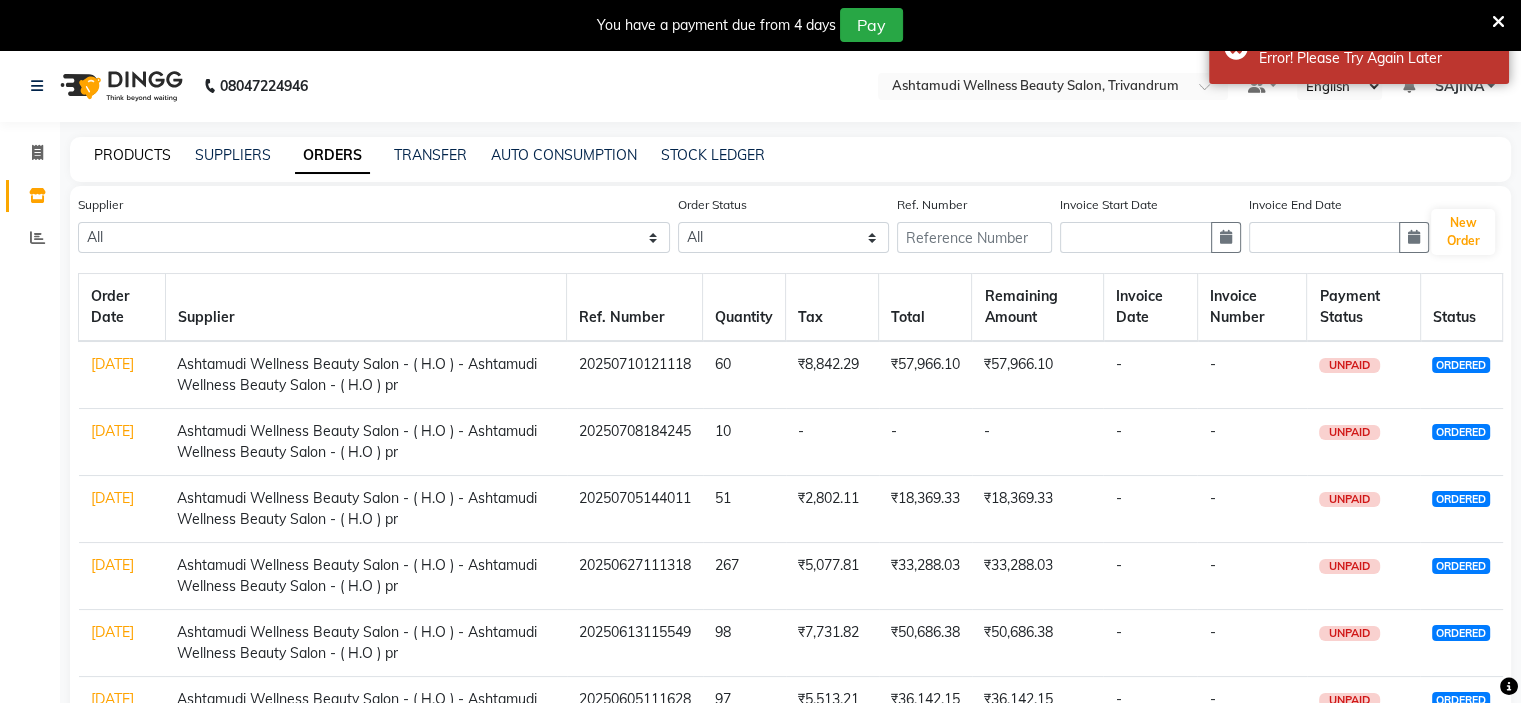 click on "PRODUCTS" 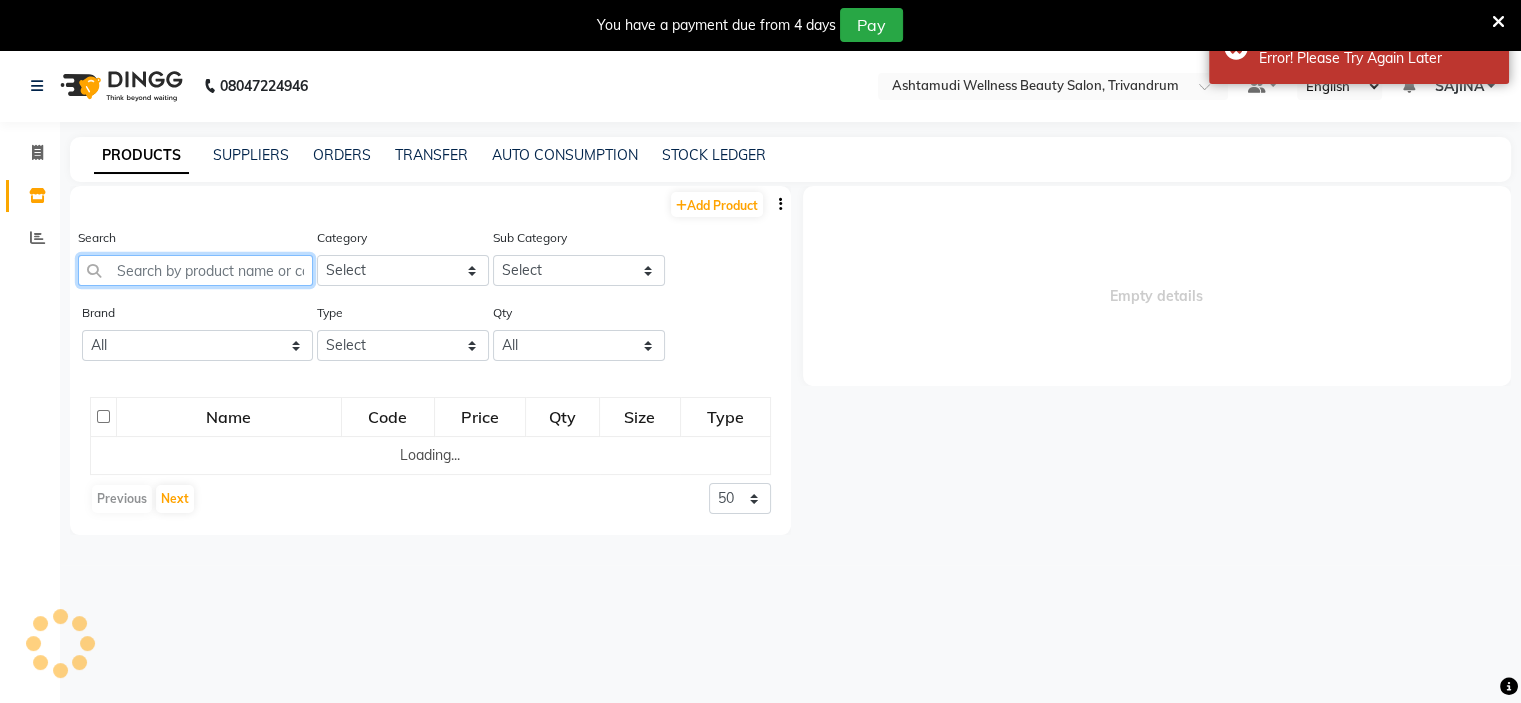 click 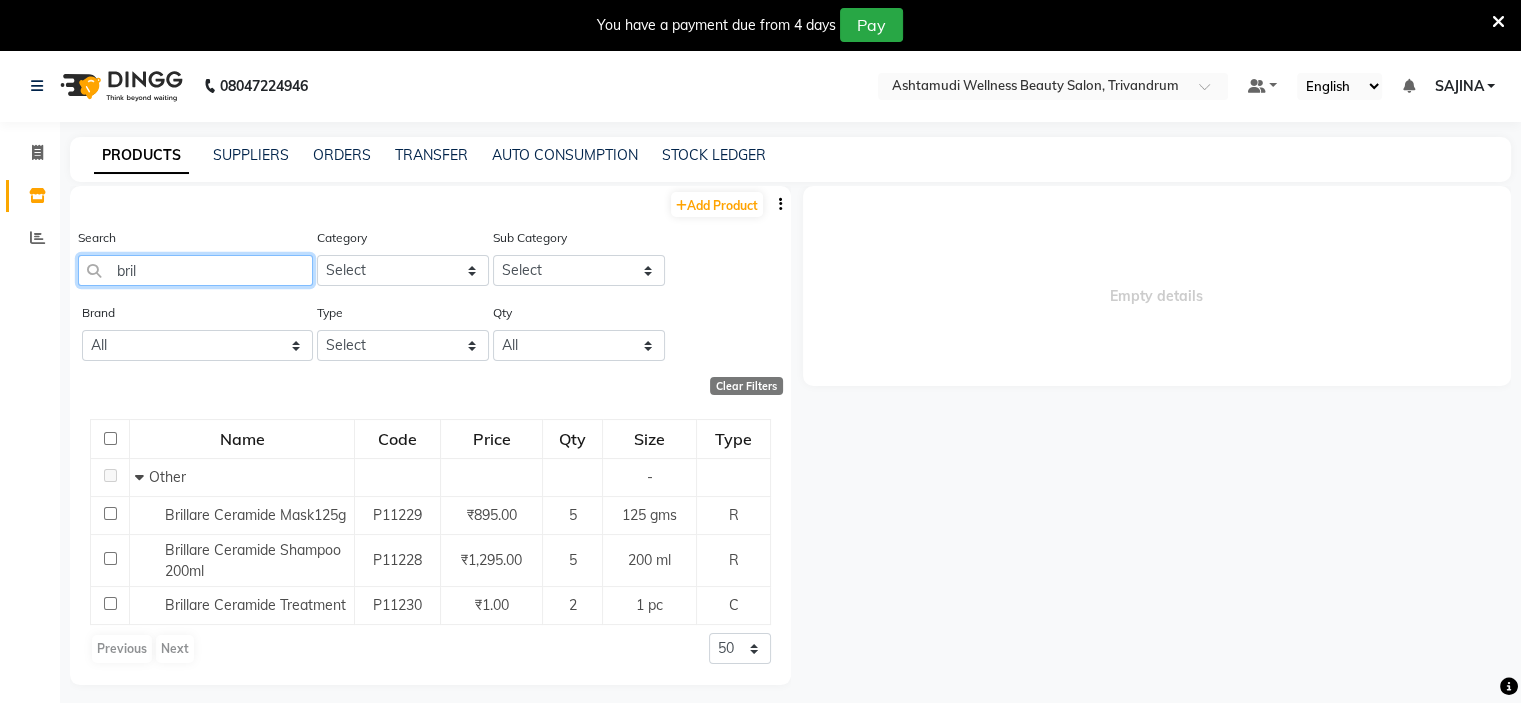 type on "bril" 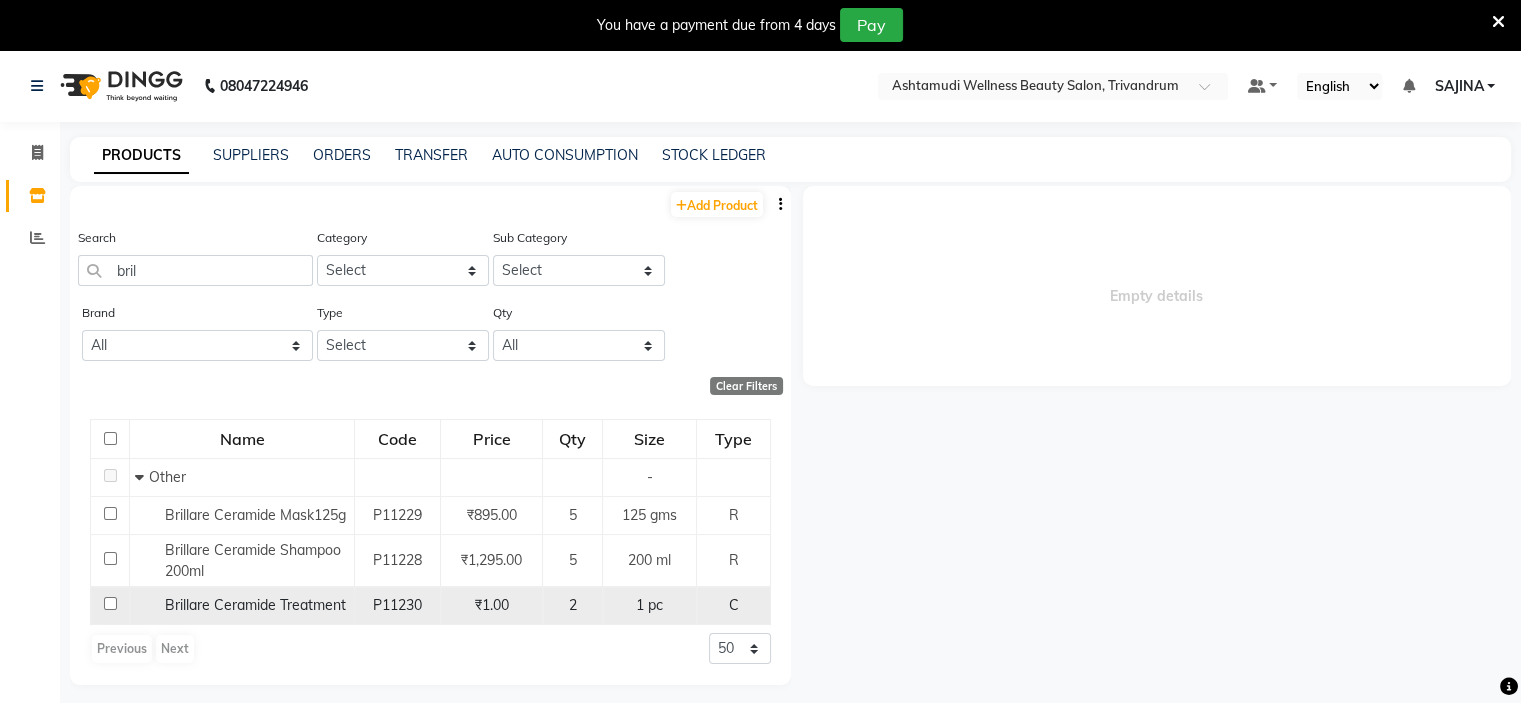 click on "Brillare Ceramide Treatment" 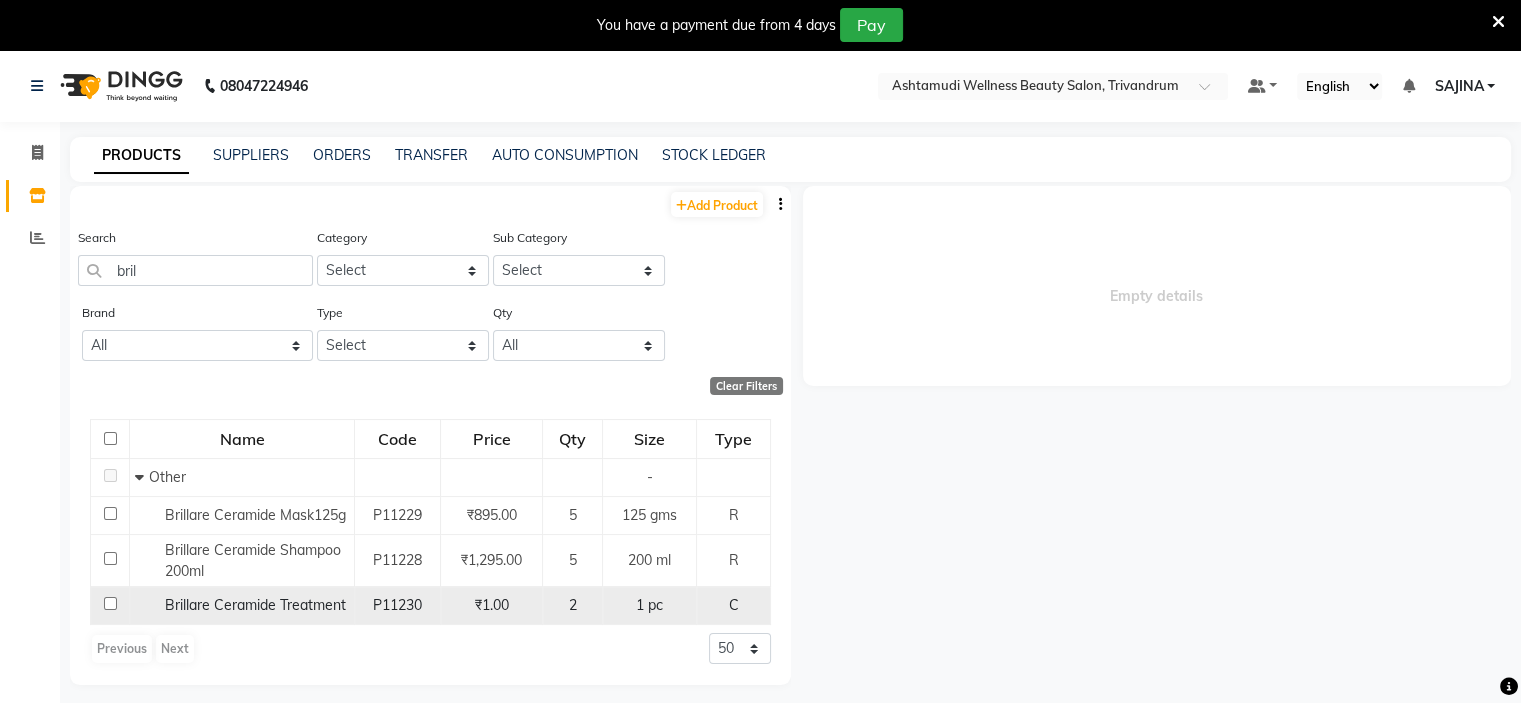 click on "Brillare Ceramide Treatment" 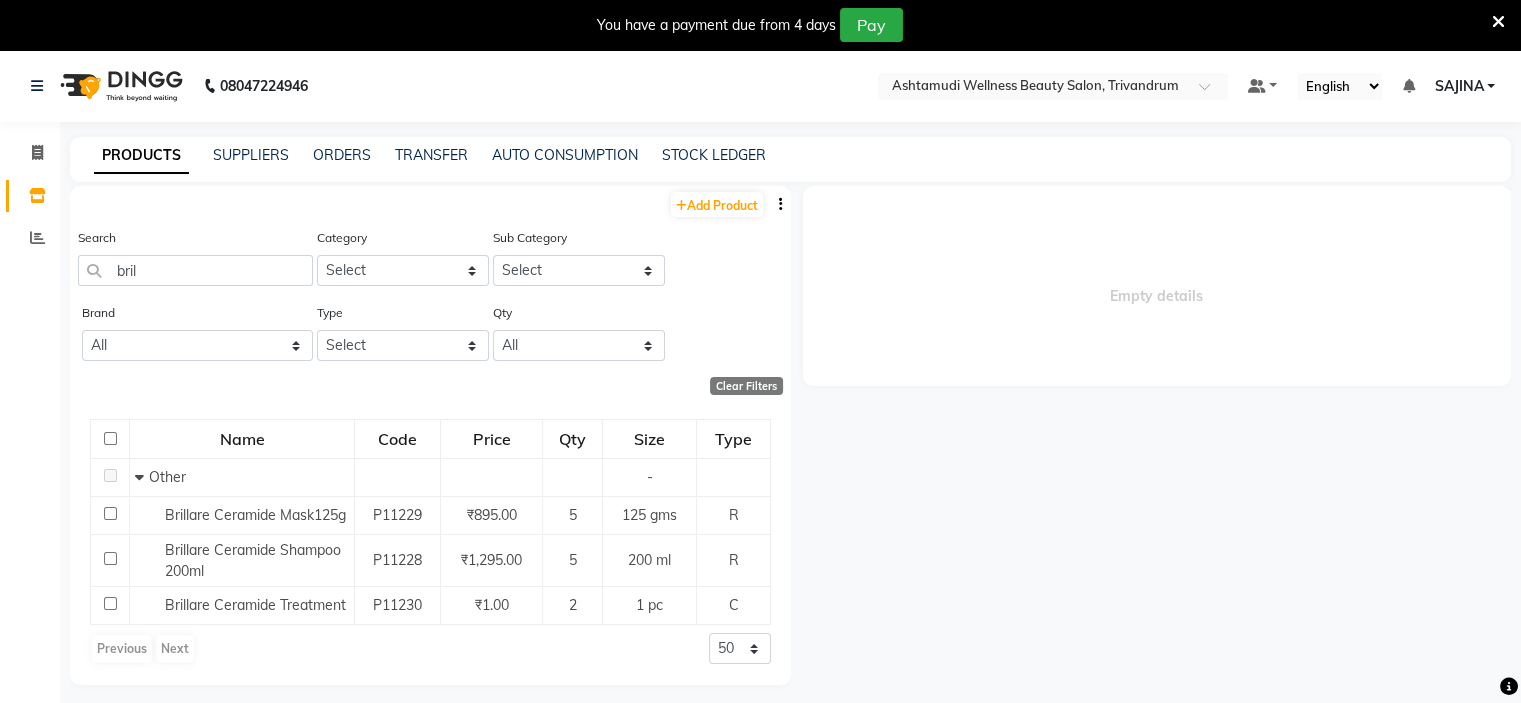 scroll, scrollTop: 63, scrollLeft: 0, axis: vertical 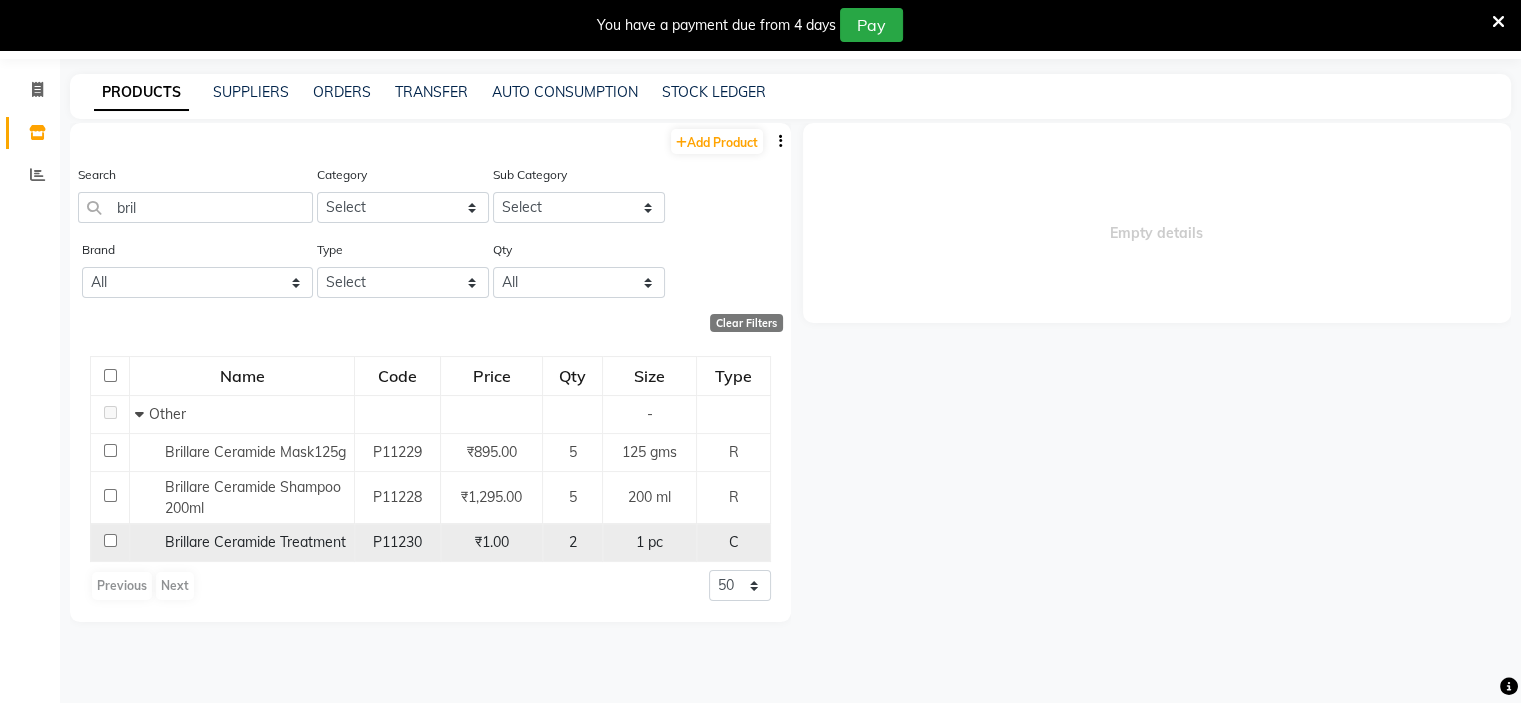 click on "P11230" 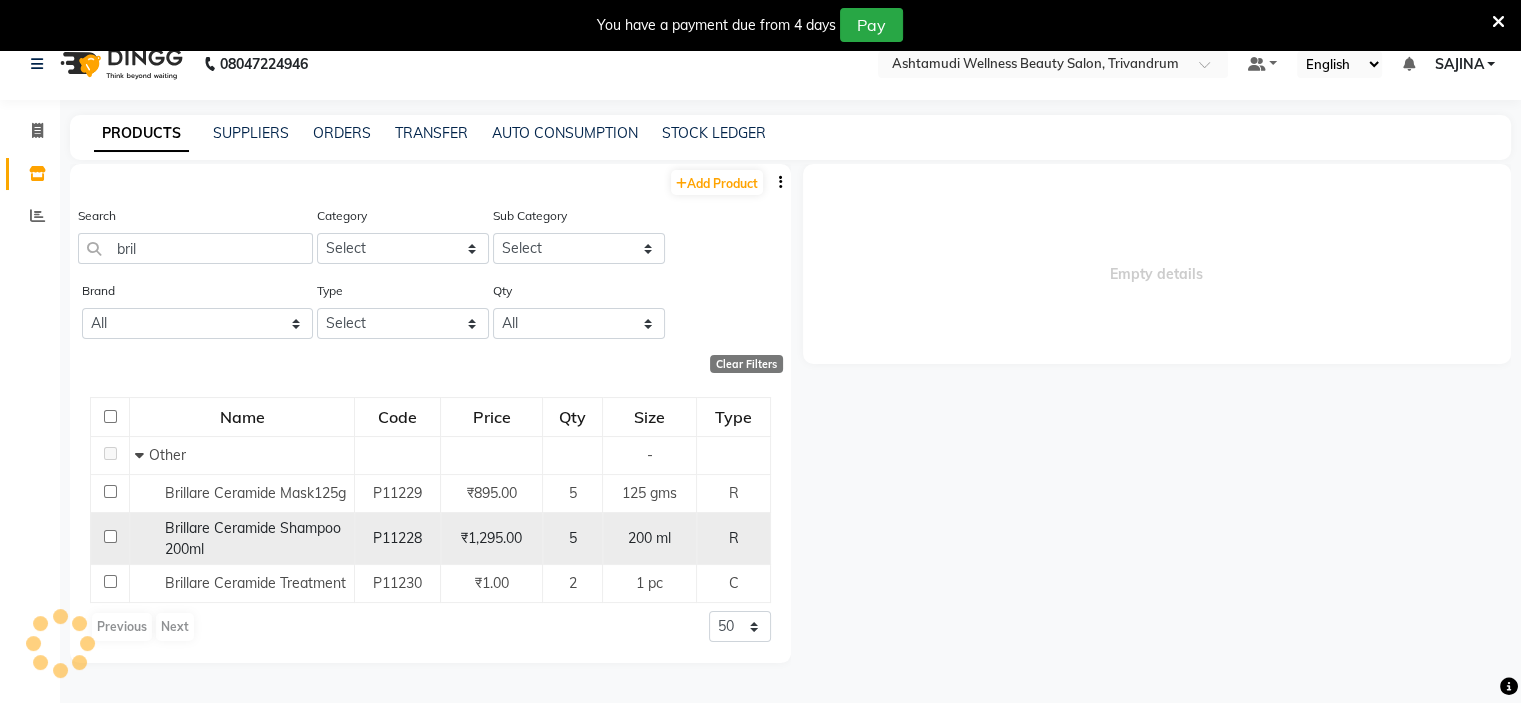 scroll, scrollTop: 0, scrollLeft: 0, axis: both 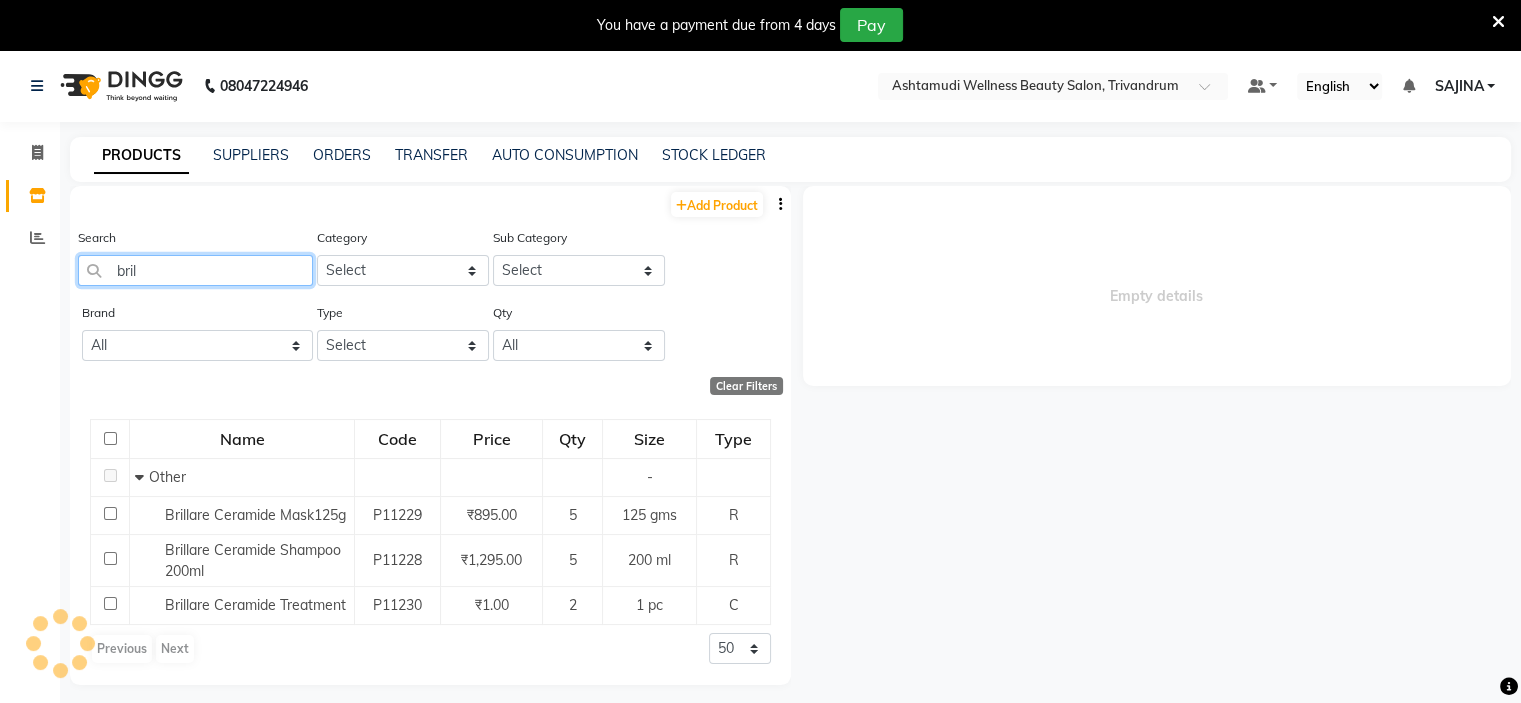 click on "bril" 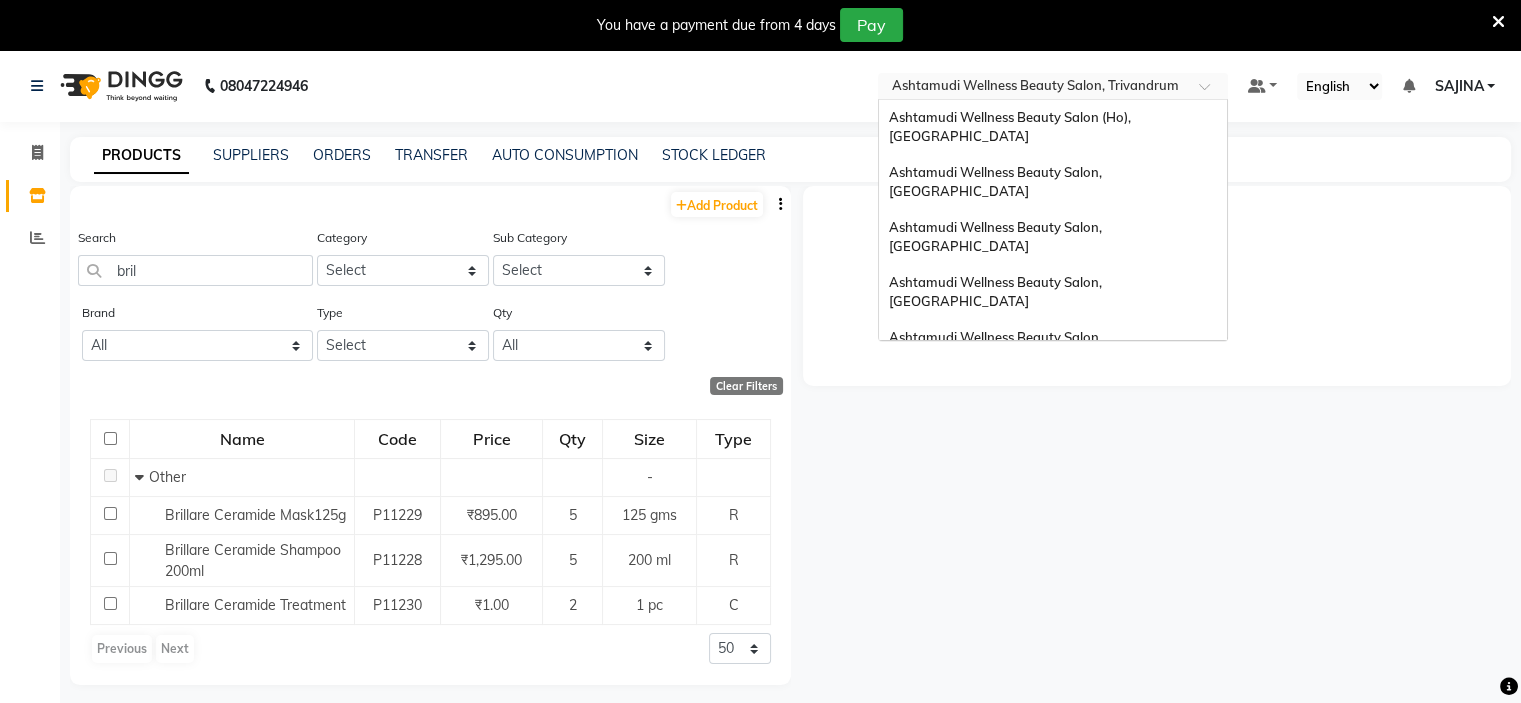 click at bounding box center [1033, 88] 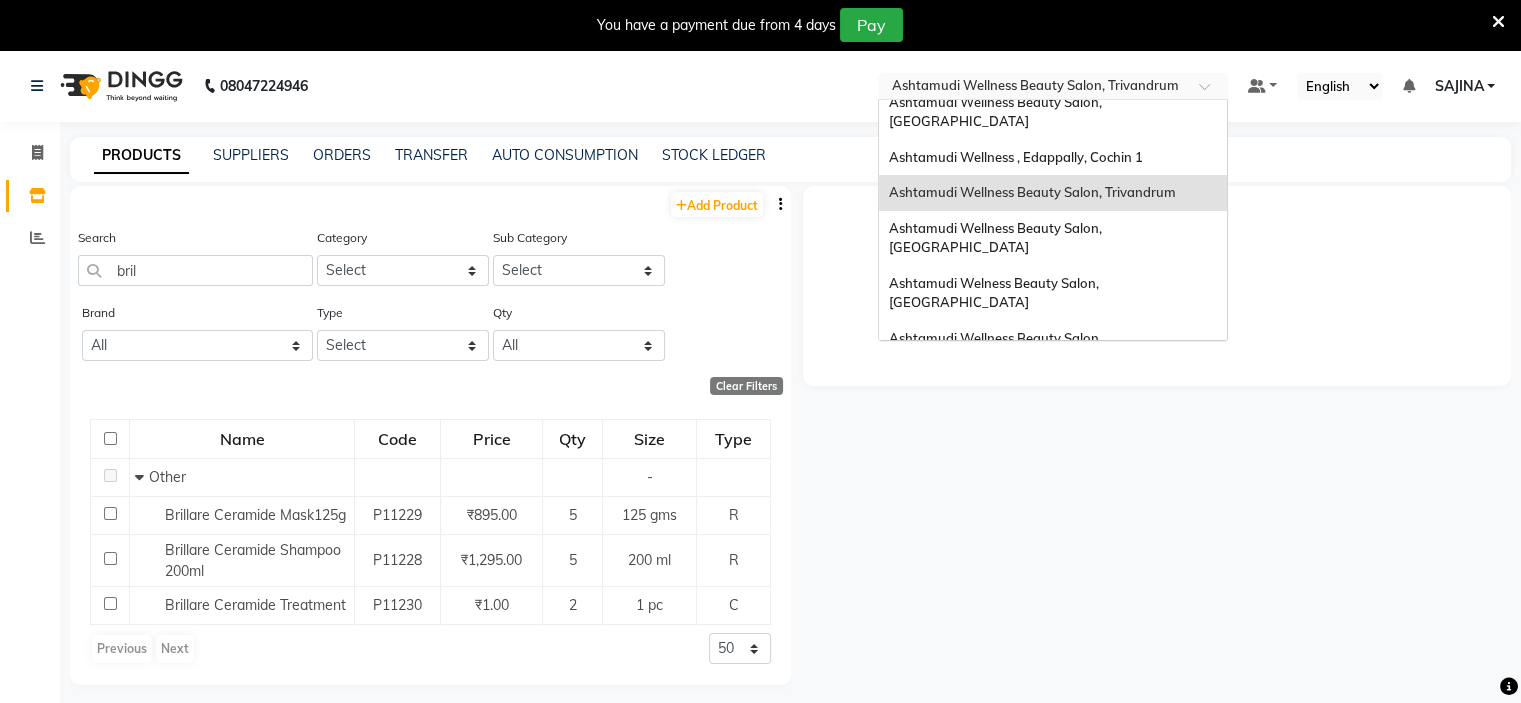 scroll, scrollTop: 312, scrollLeft: 0, axis: vertical 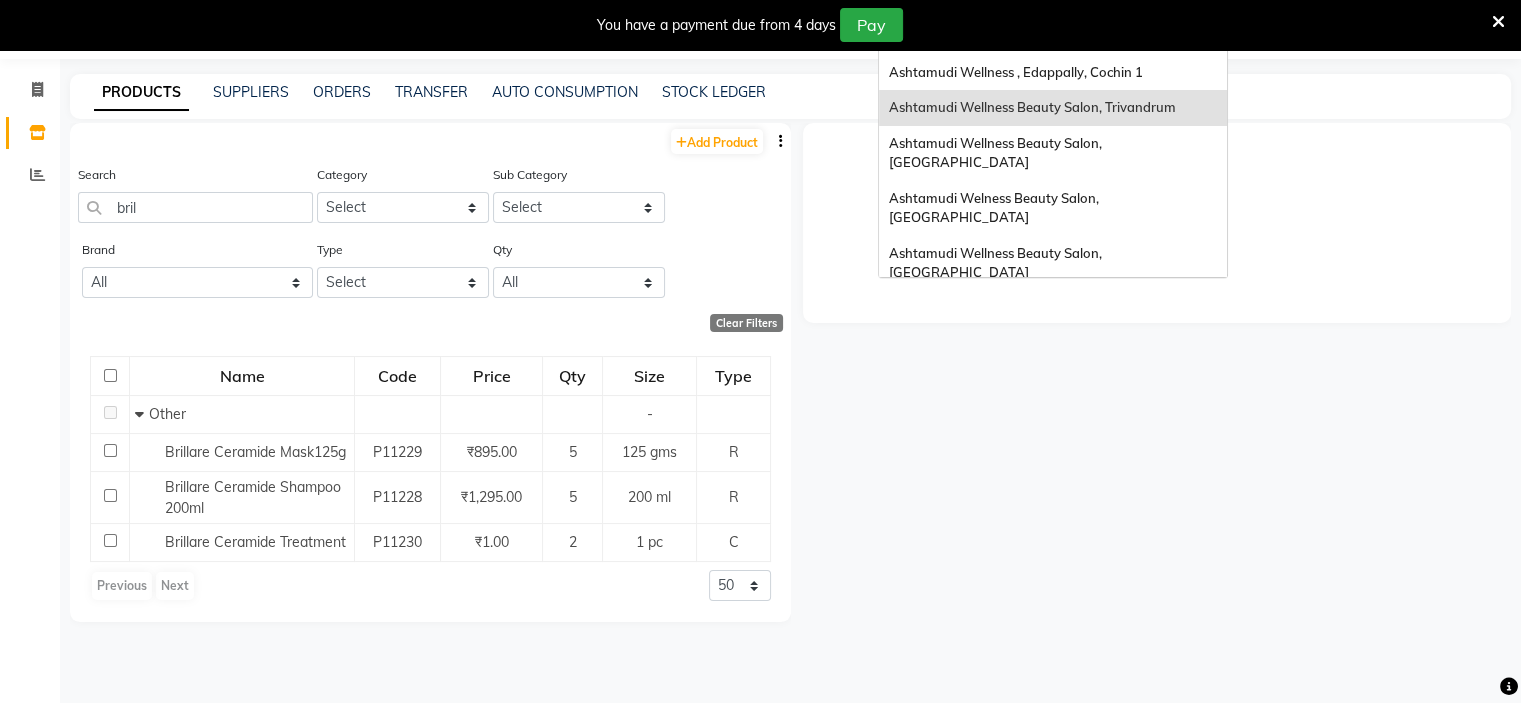click on "Ashtamudi Unisex Salon, Dreams Mall, Dreams Mall Kottiyam" at bounding box center [1047, 463] 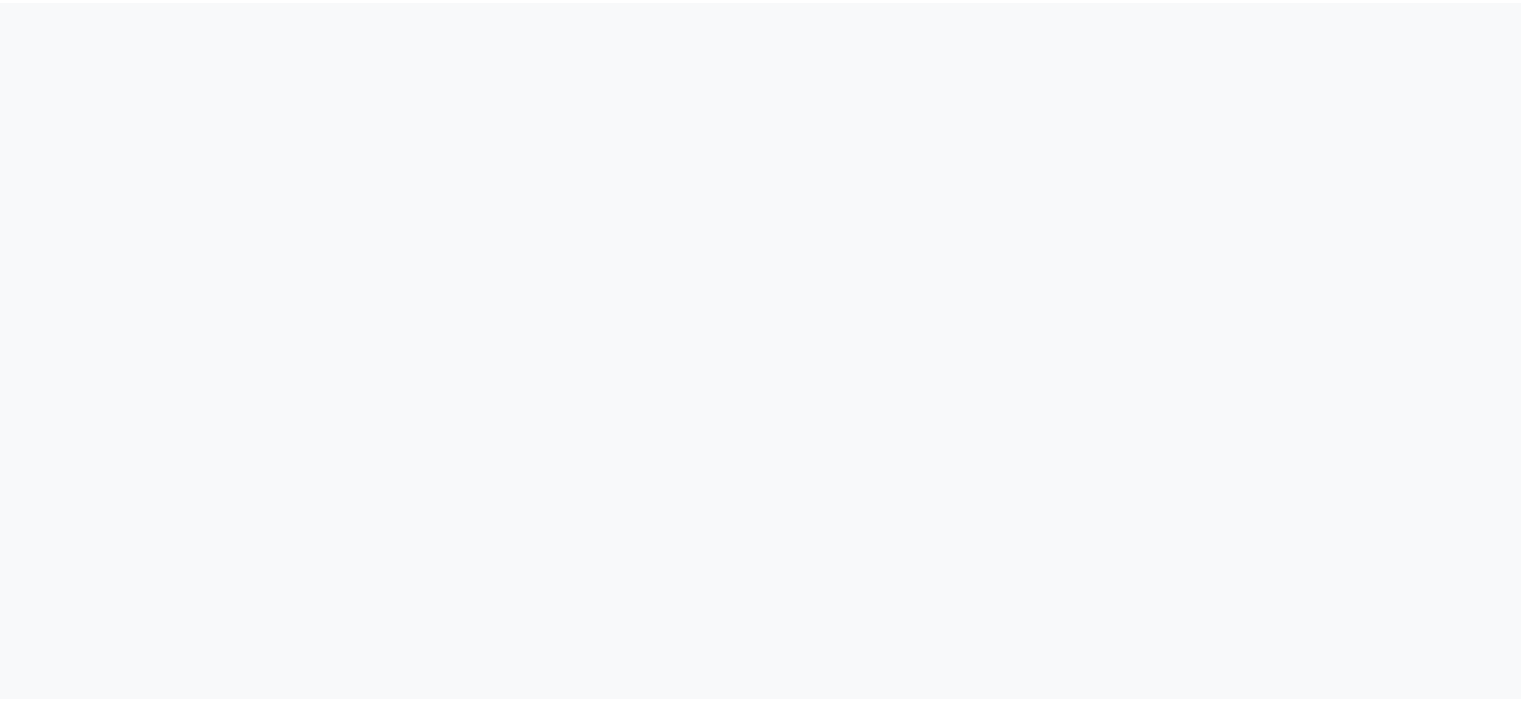 scroll, scrollTop: 0, scrollLeft: 0, axis: both 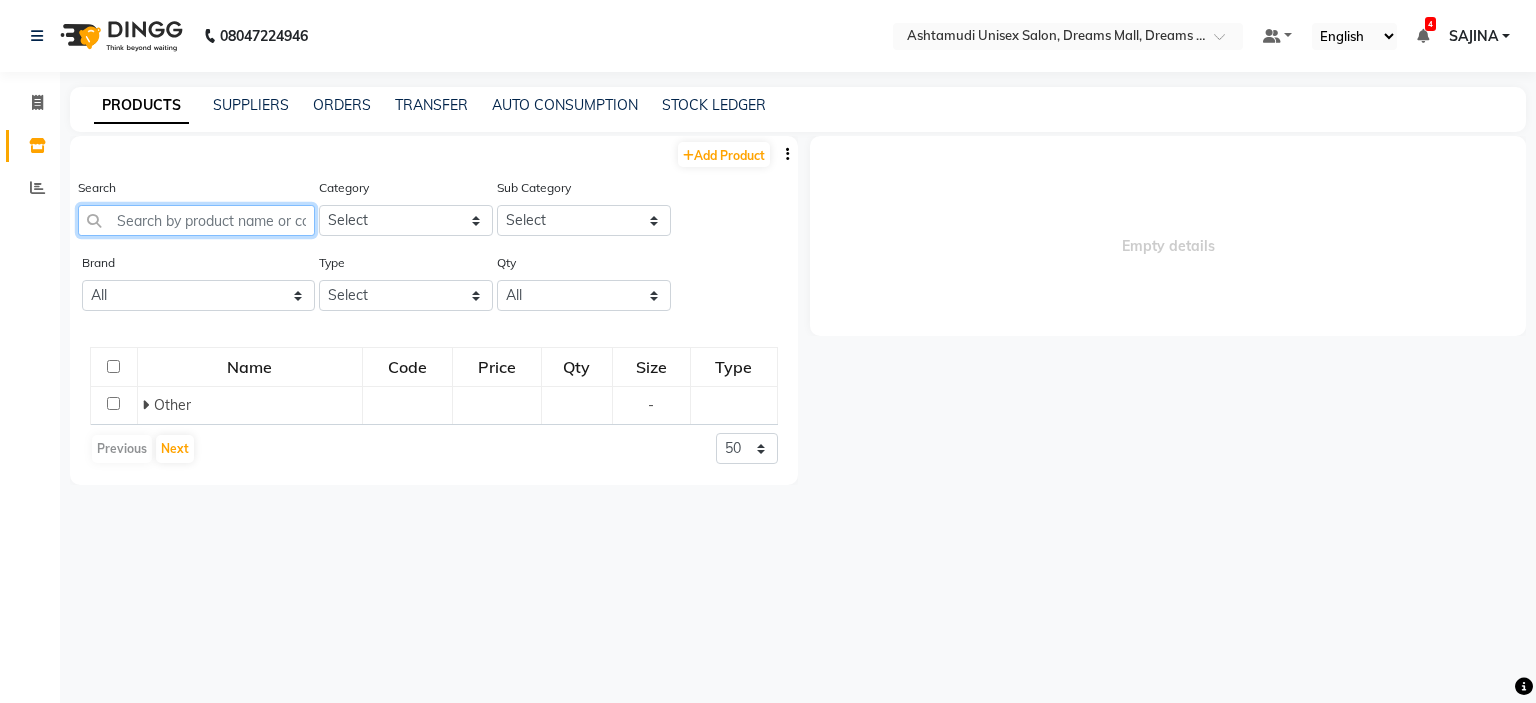 click 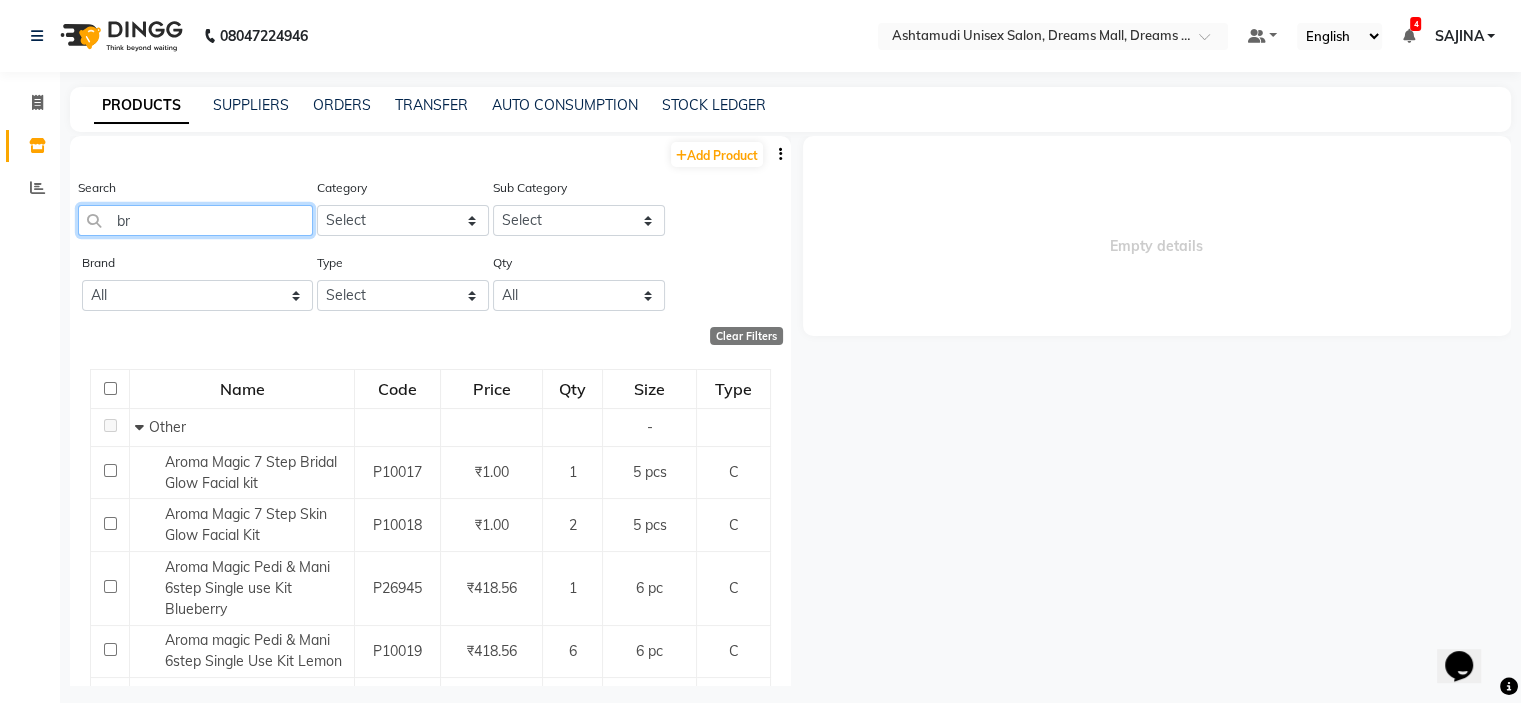 scroll, scrollTop: 0, scrollLeft: 0, axis: both 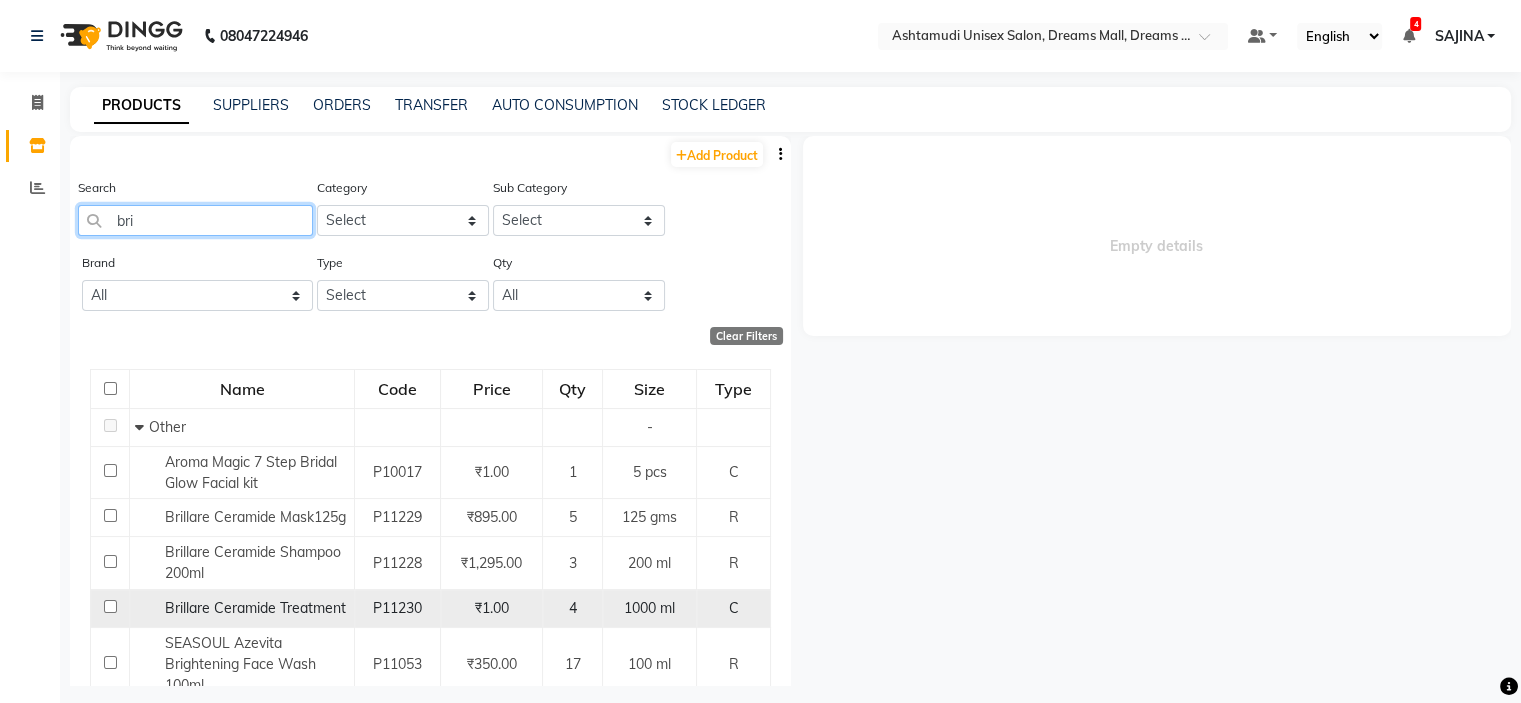type on "bri" 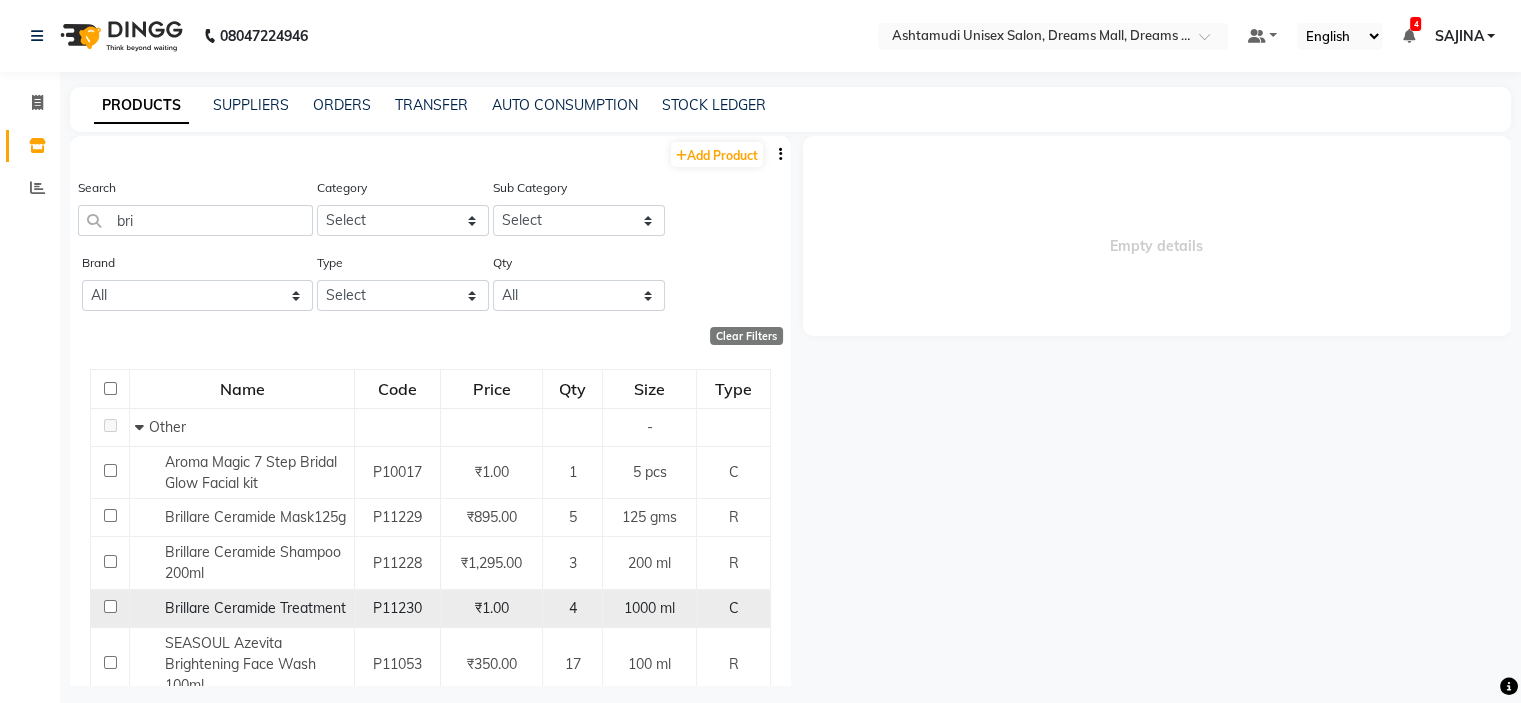 click on "Brillare Ceramide Treatment" 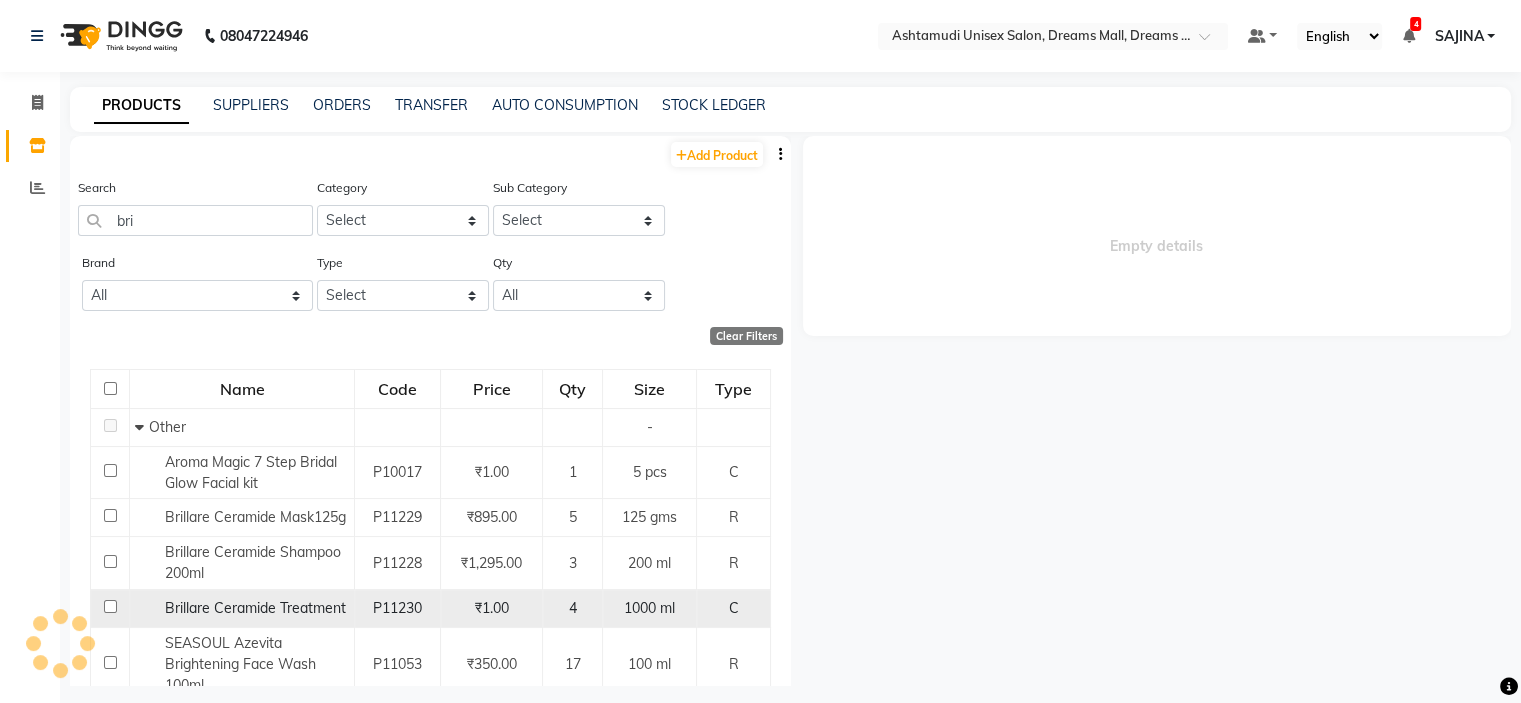 select 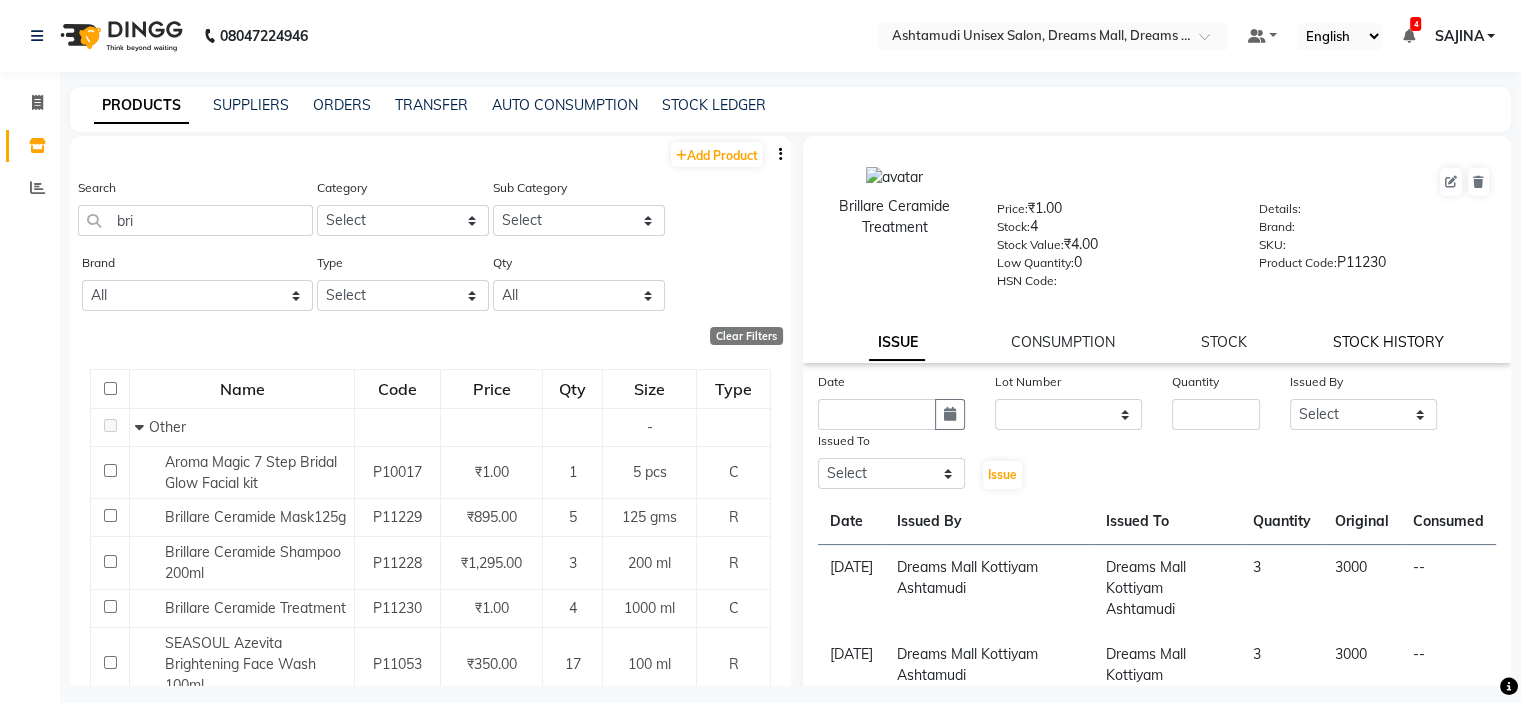 click on "STOCK HISTORY" 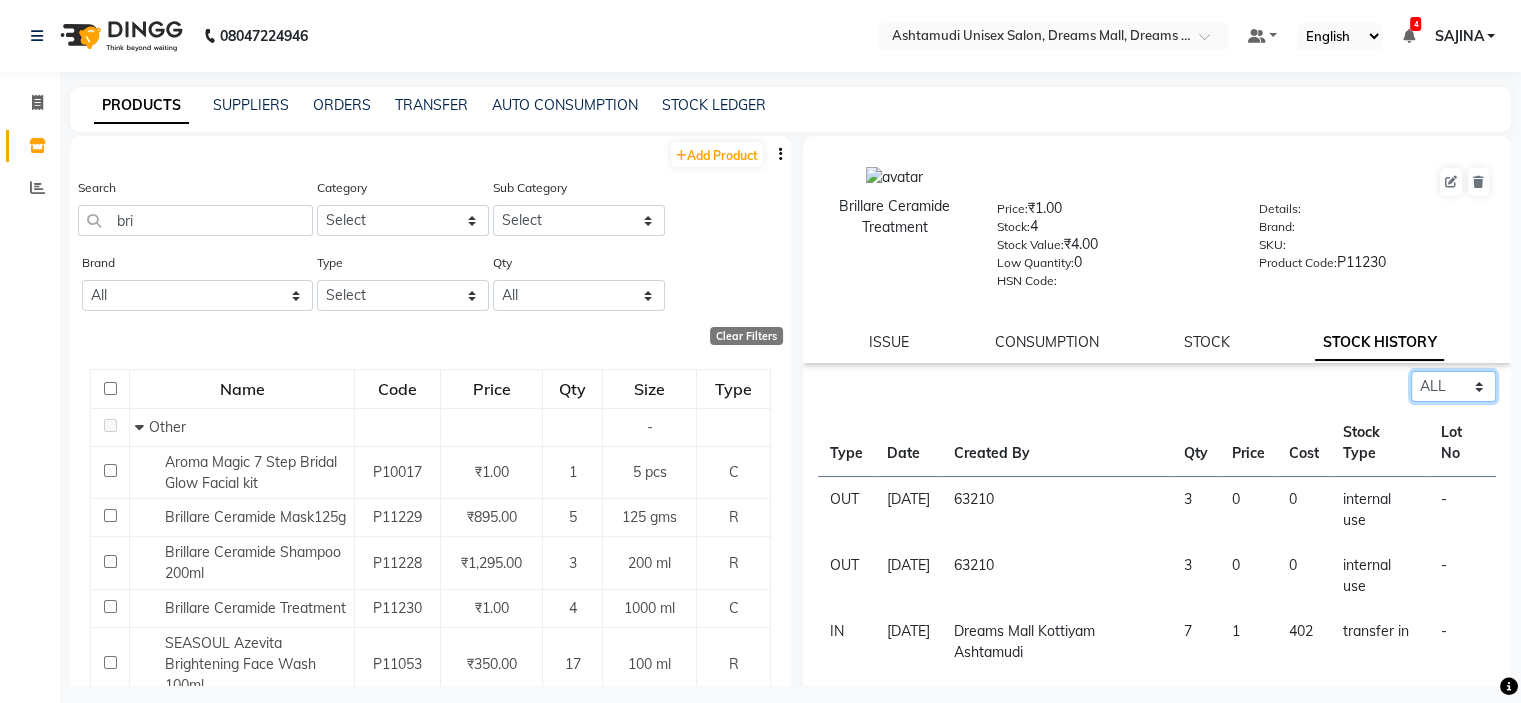 click on "Select ALL IN OUT" 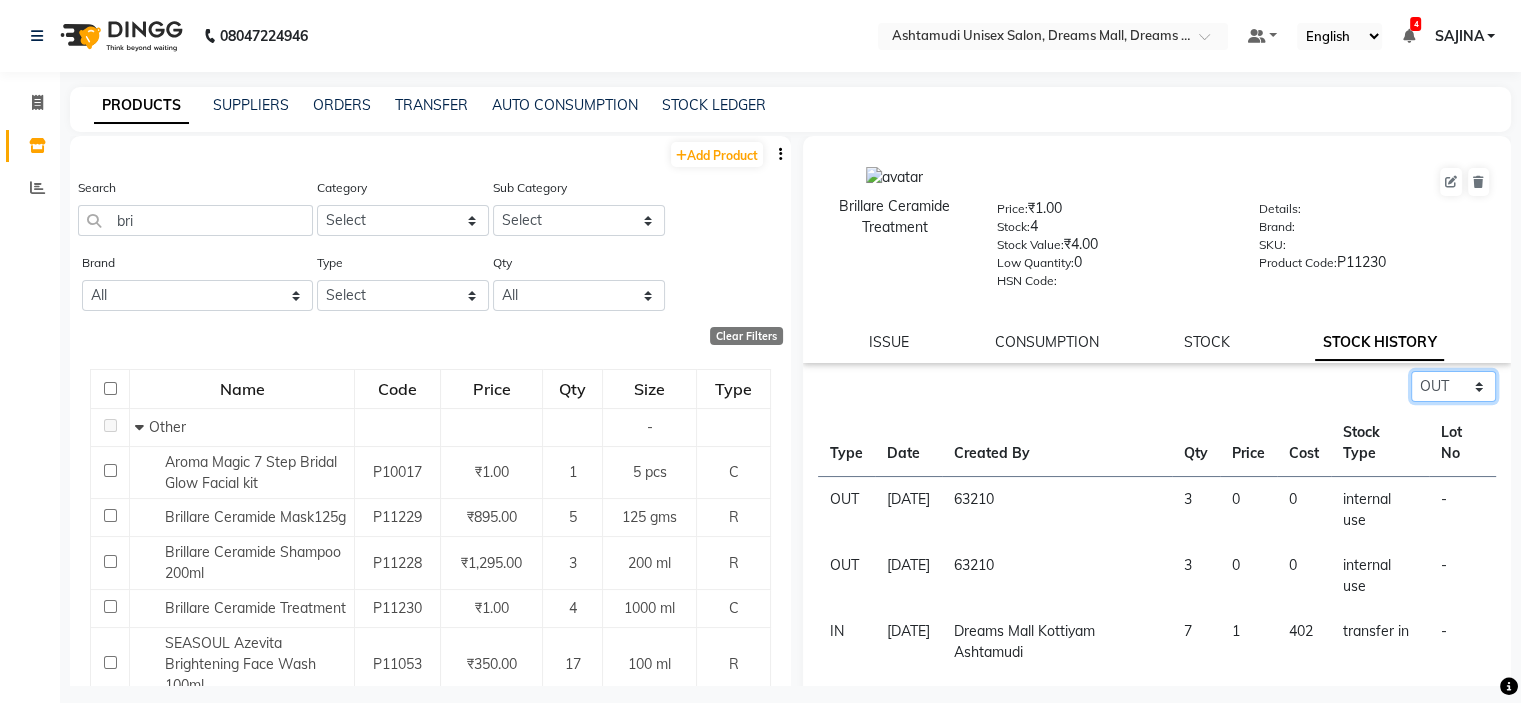 click on "Select ALL IN OUT" 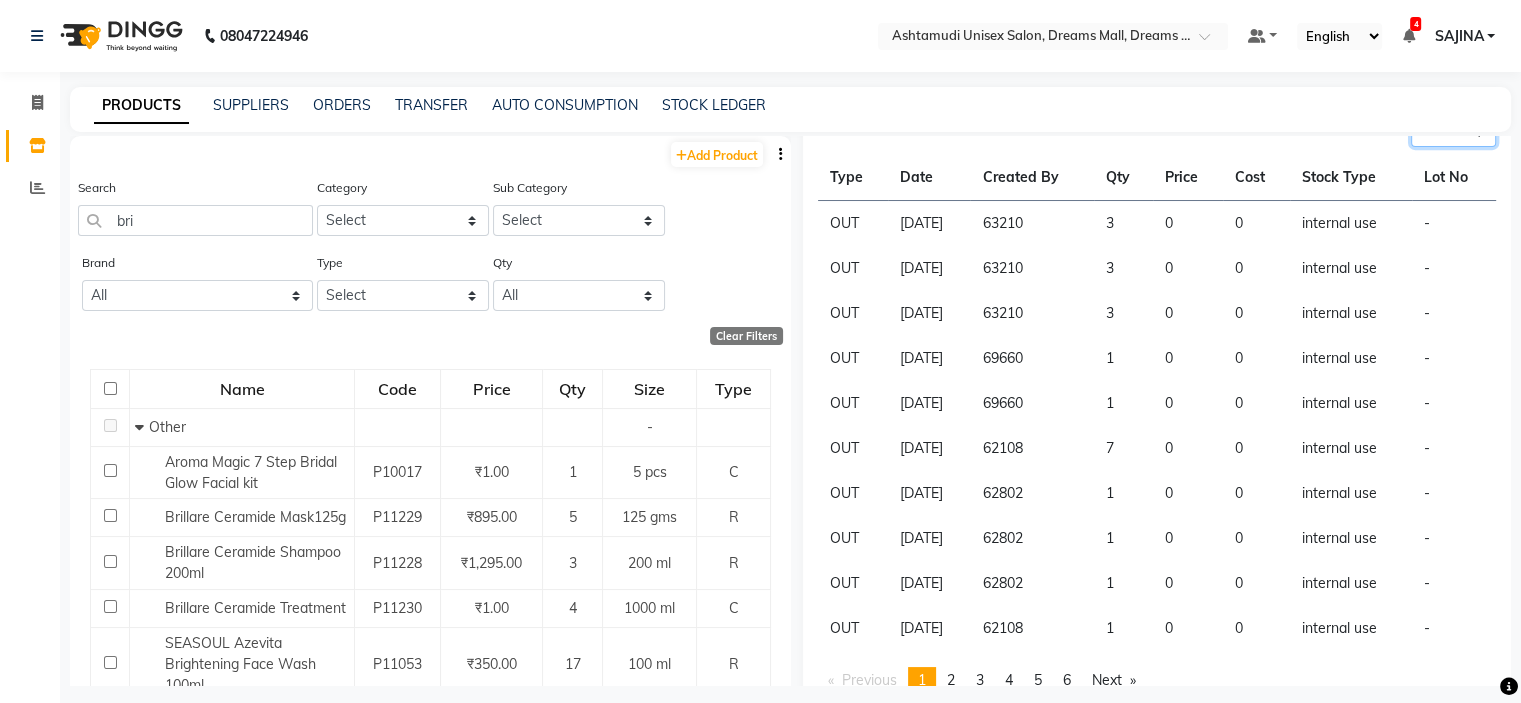 scroll, scrollTop: 284, scrollLeft: 0, axis: vertical 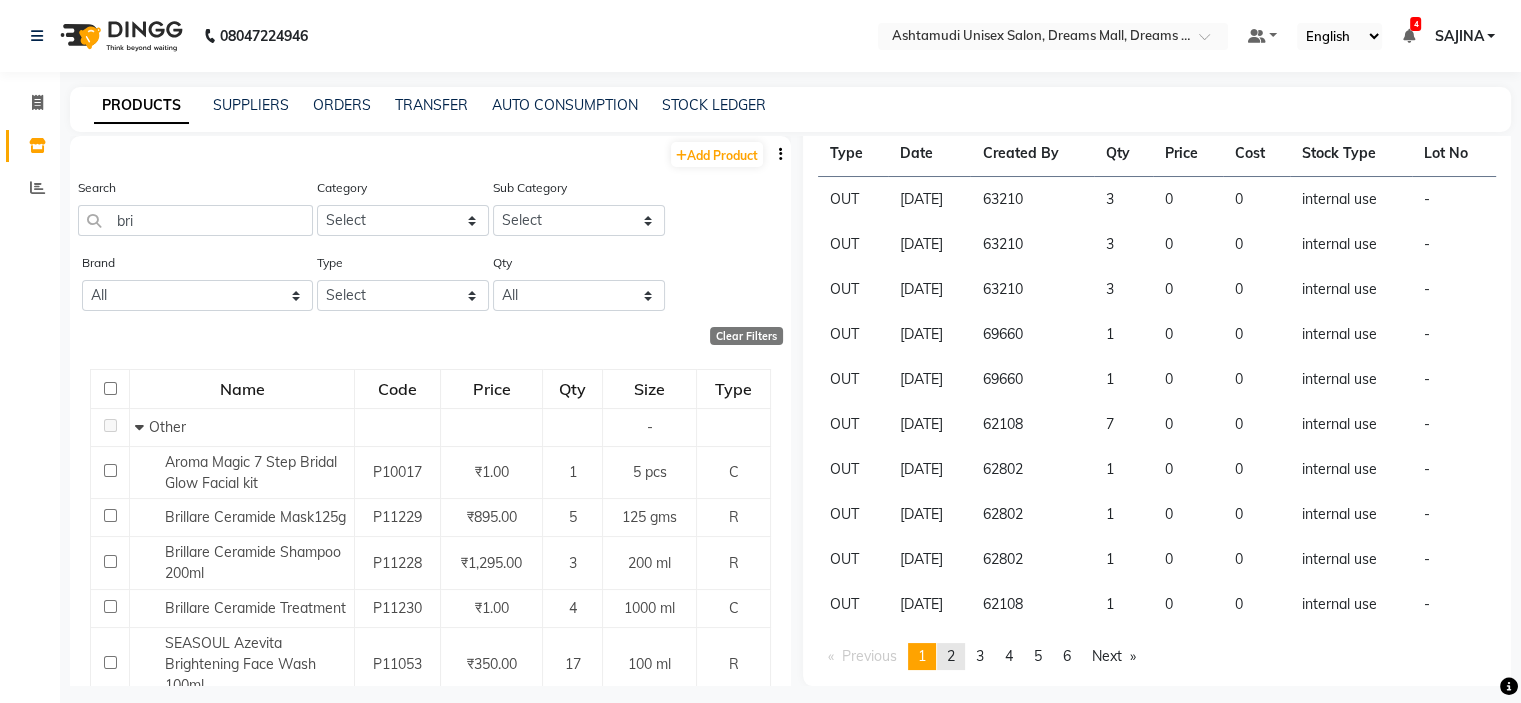 click on "2" at bounding box center (951, 656) 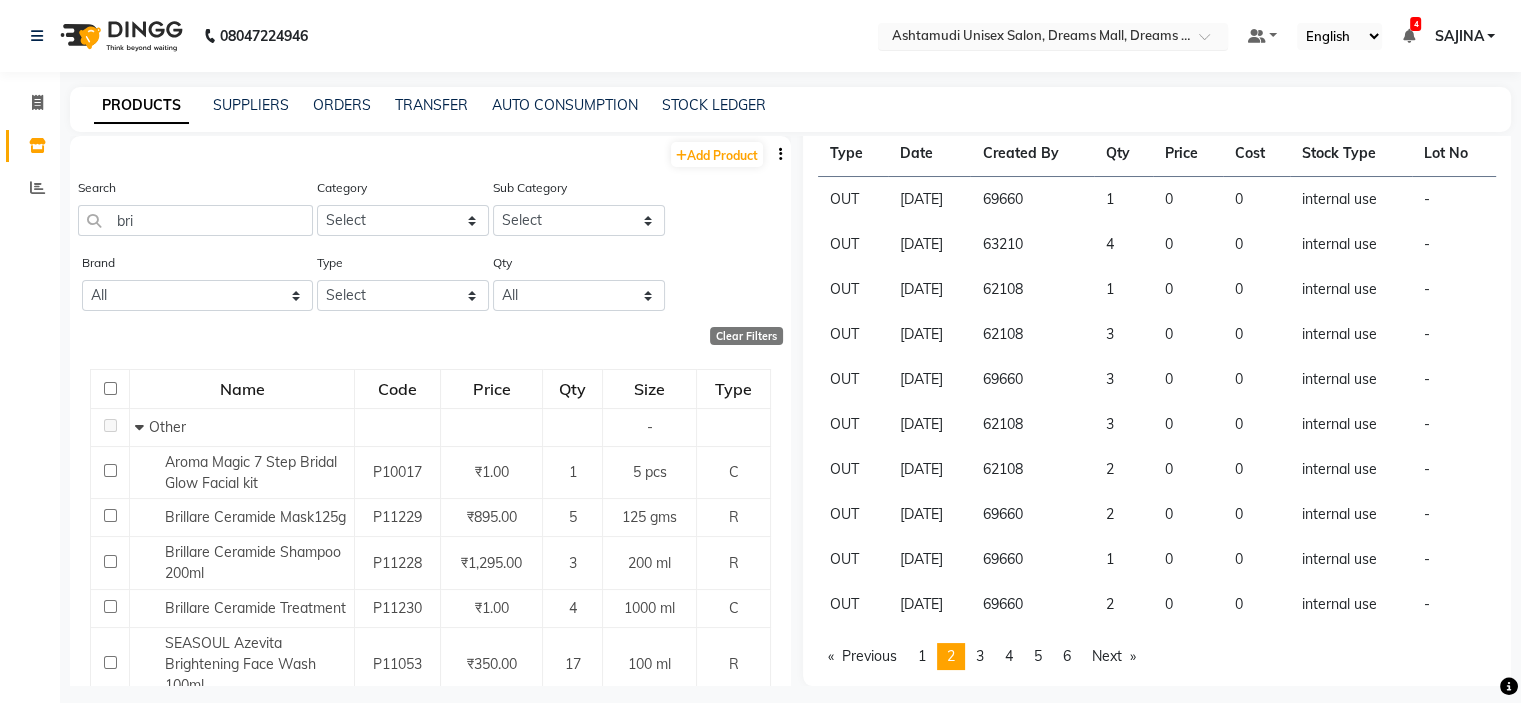 click at bounding box center [1033, 38] 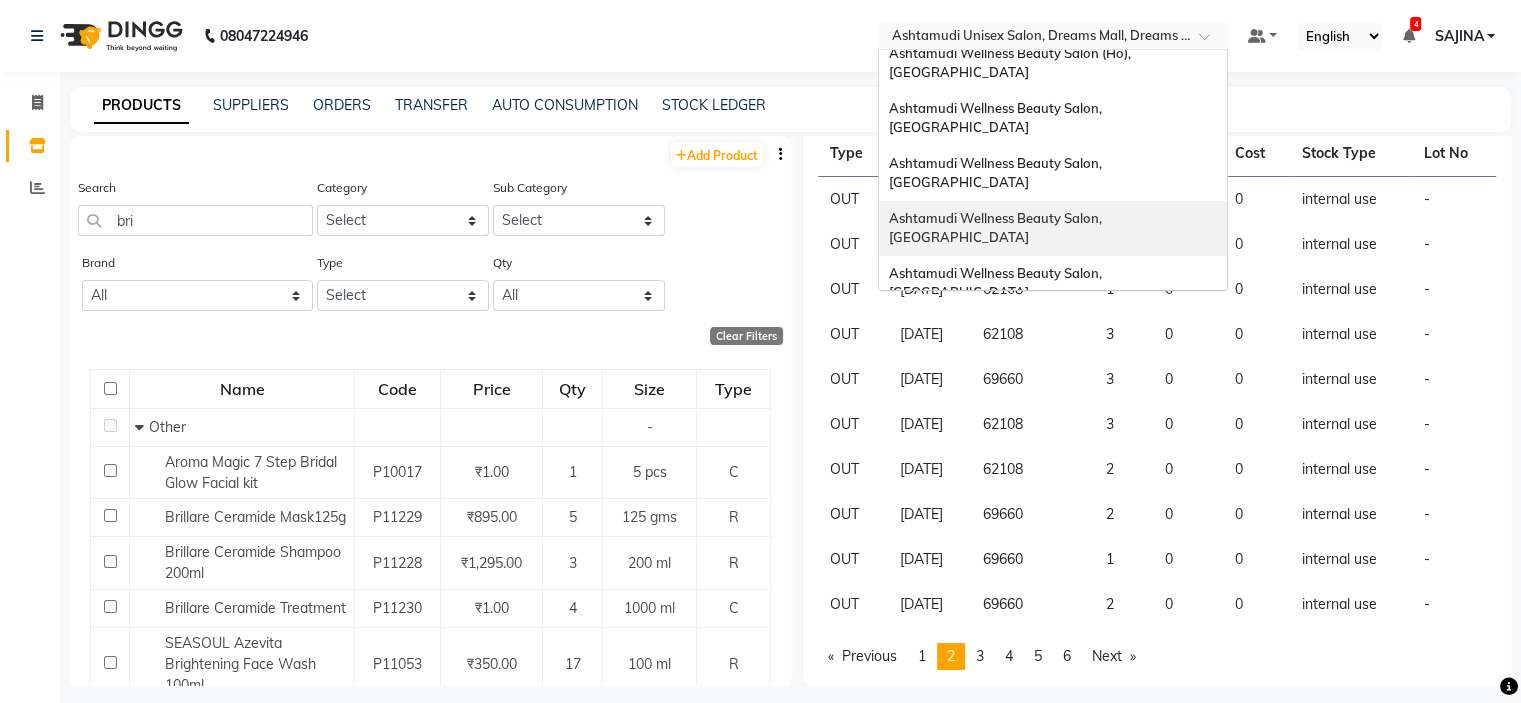 scroll, scrollTop: 12, scrollLeft: 0, axis: vertical 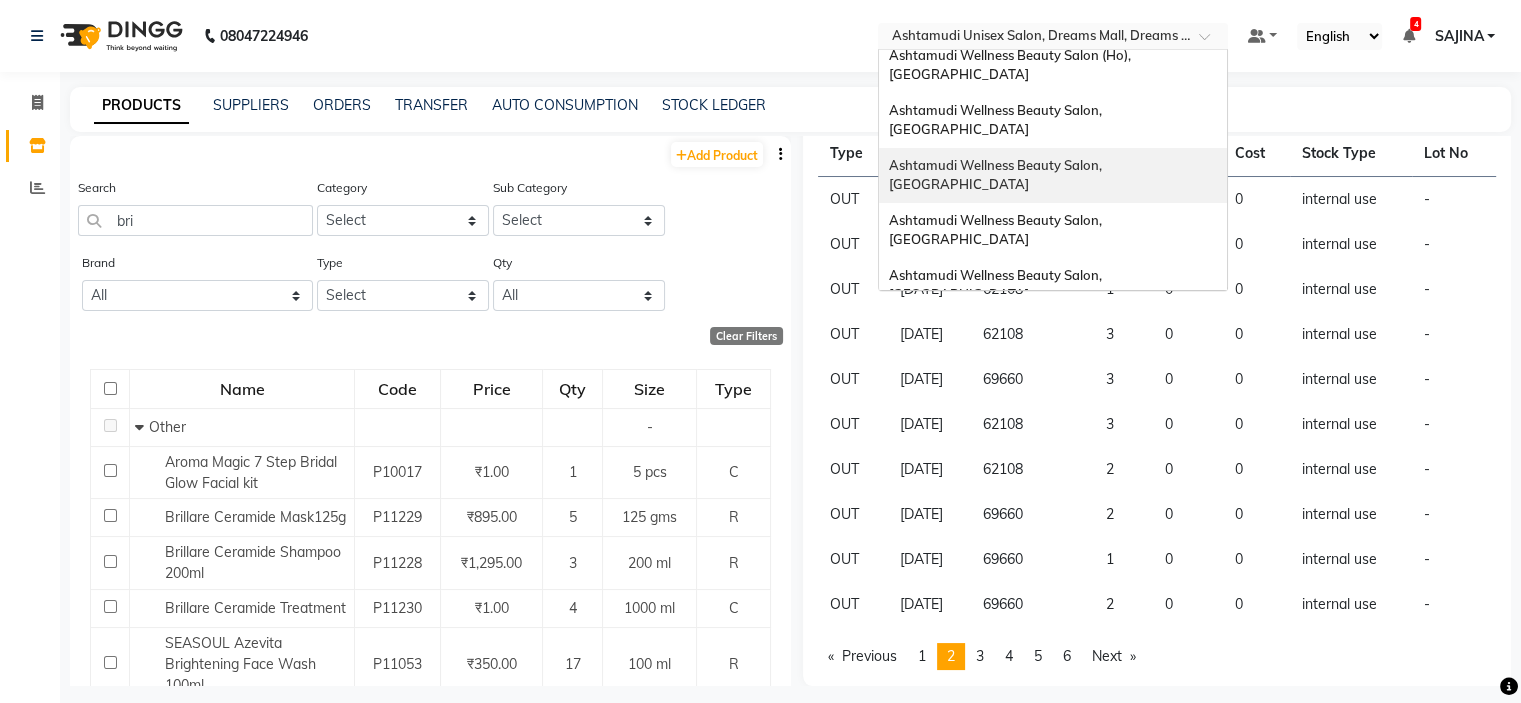 click on "Ashtamudi Wellness Beauty Salon, [GEOGRAPHIC_DATA]" at bounding box center (997, 175) 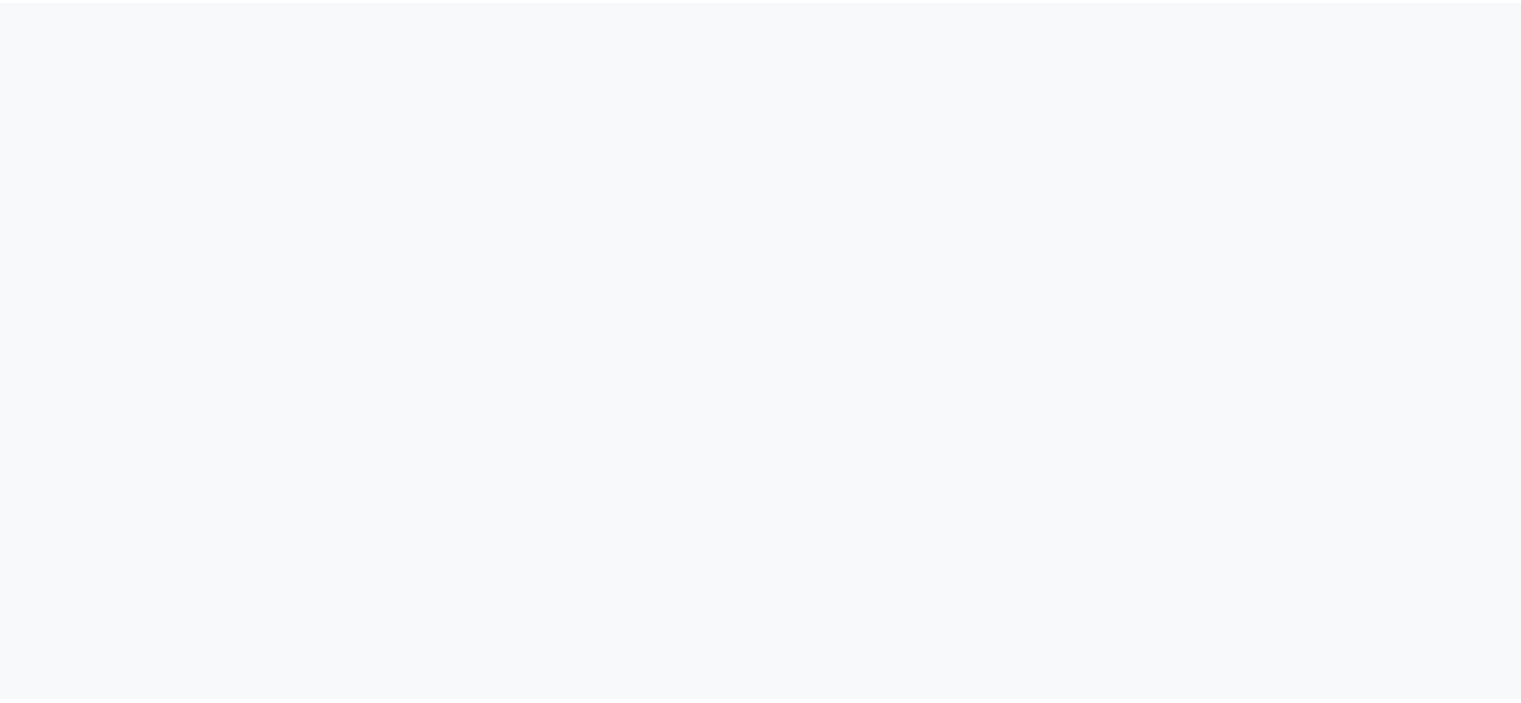 scroll, scrollTop: 0, scrollLeft: 0, axis: both 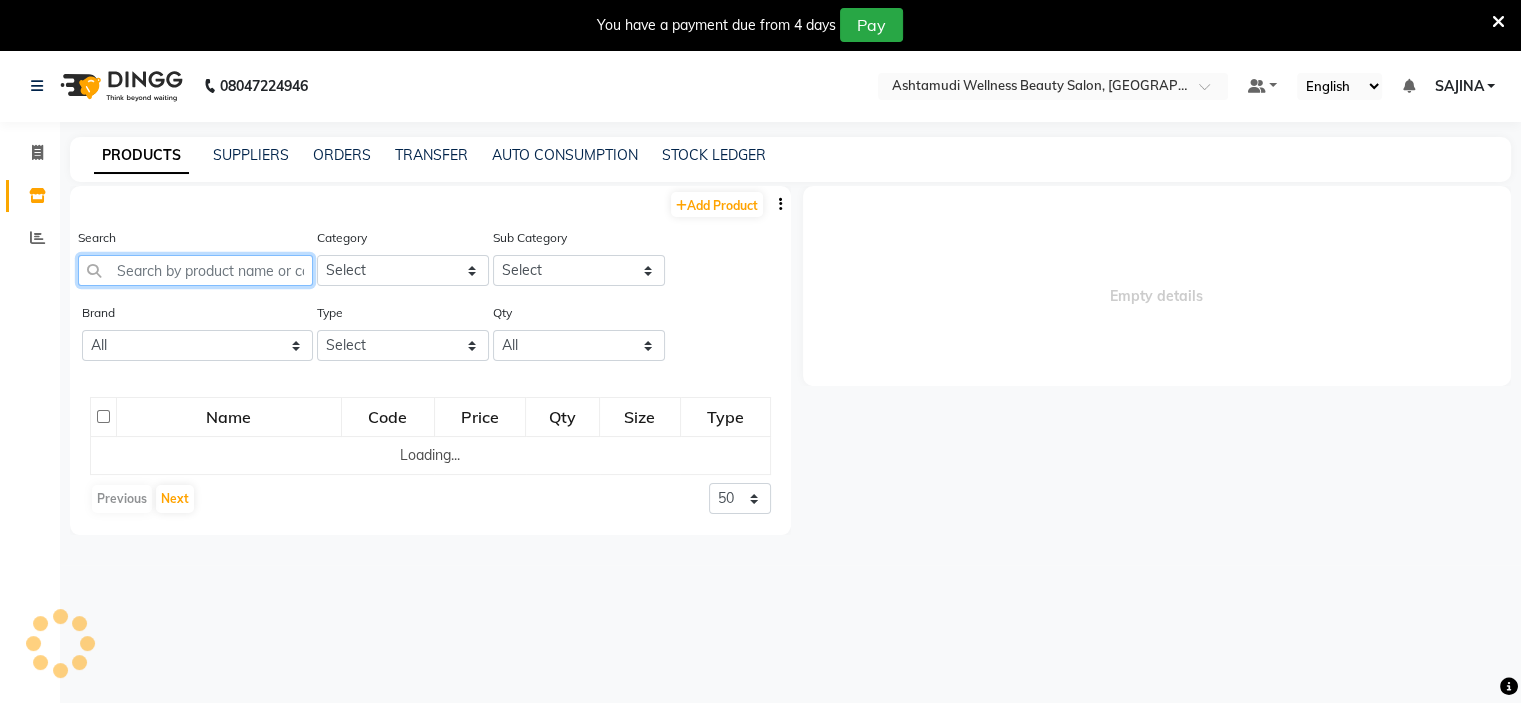 click 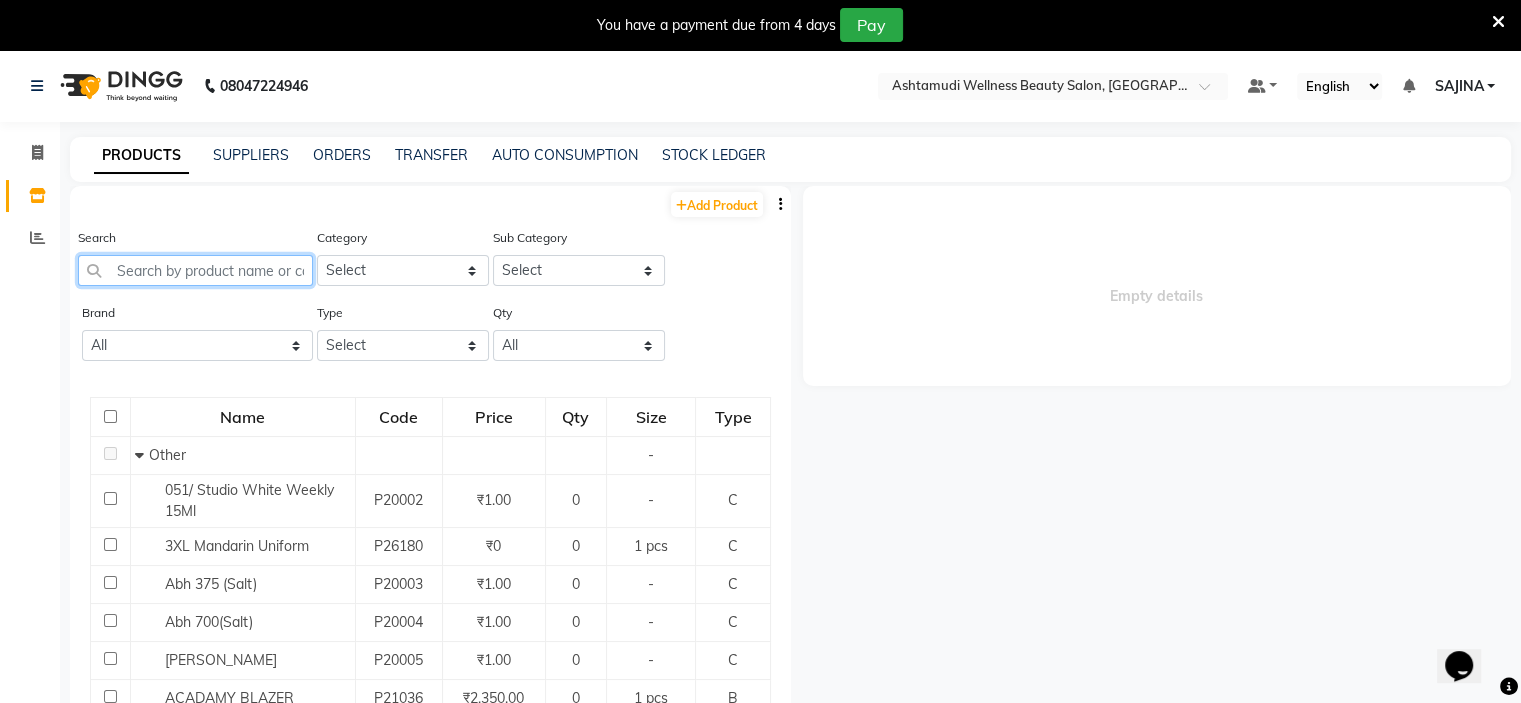 scroll, scrollTop: 0, scrollLeft: 0, axis: both 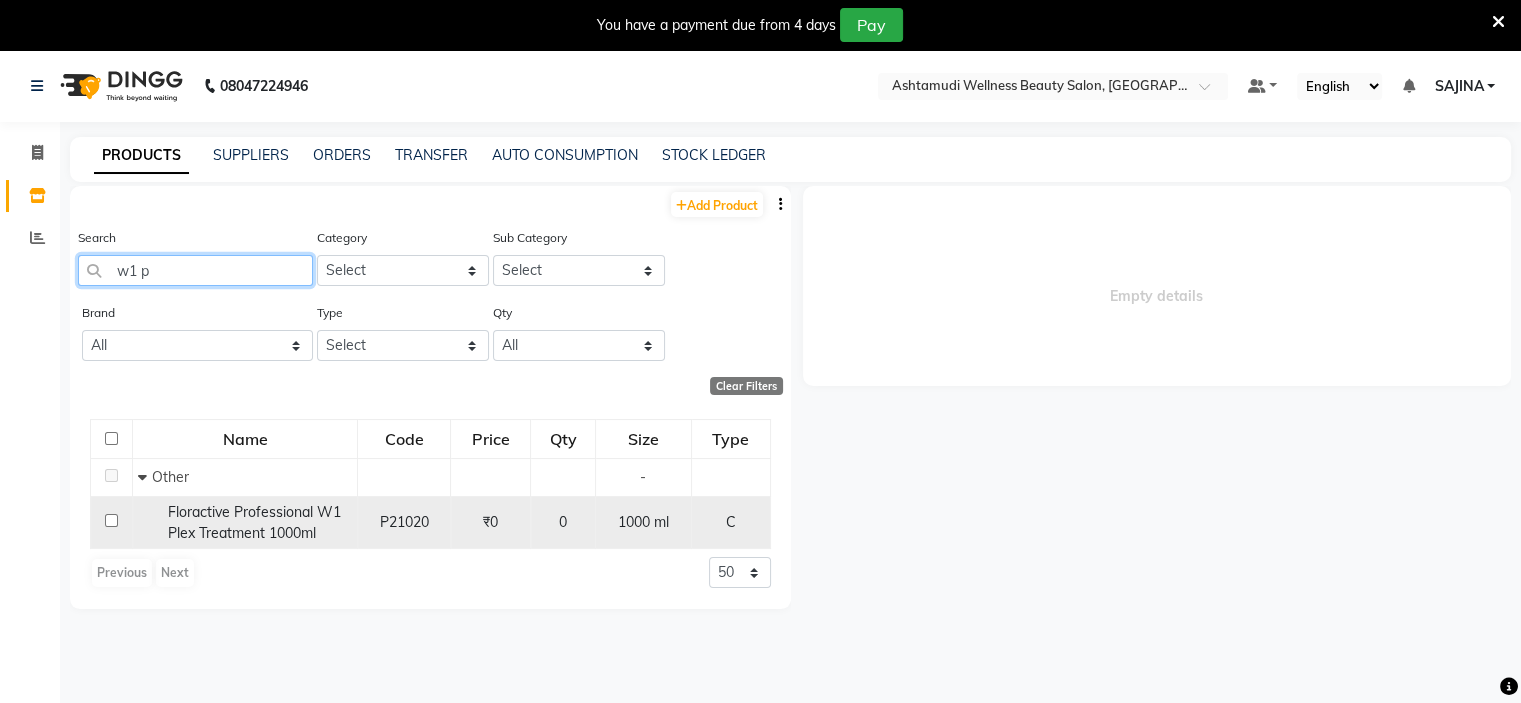 type on "w1 p" 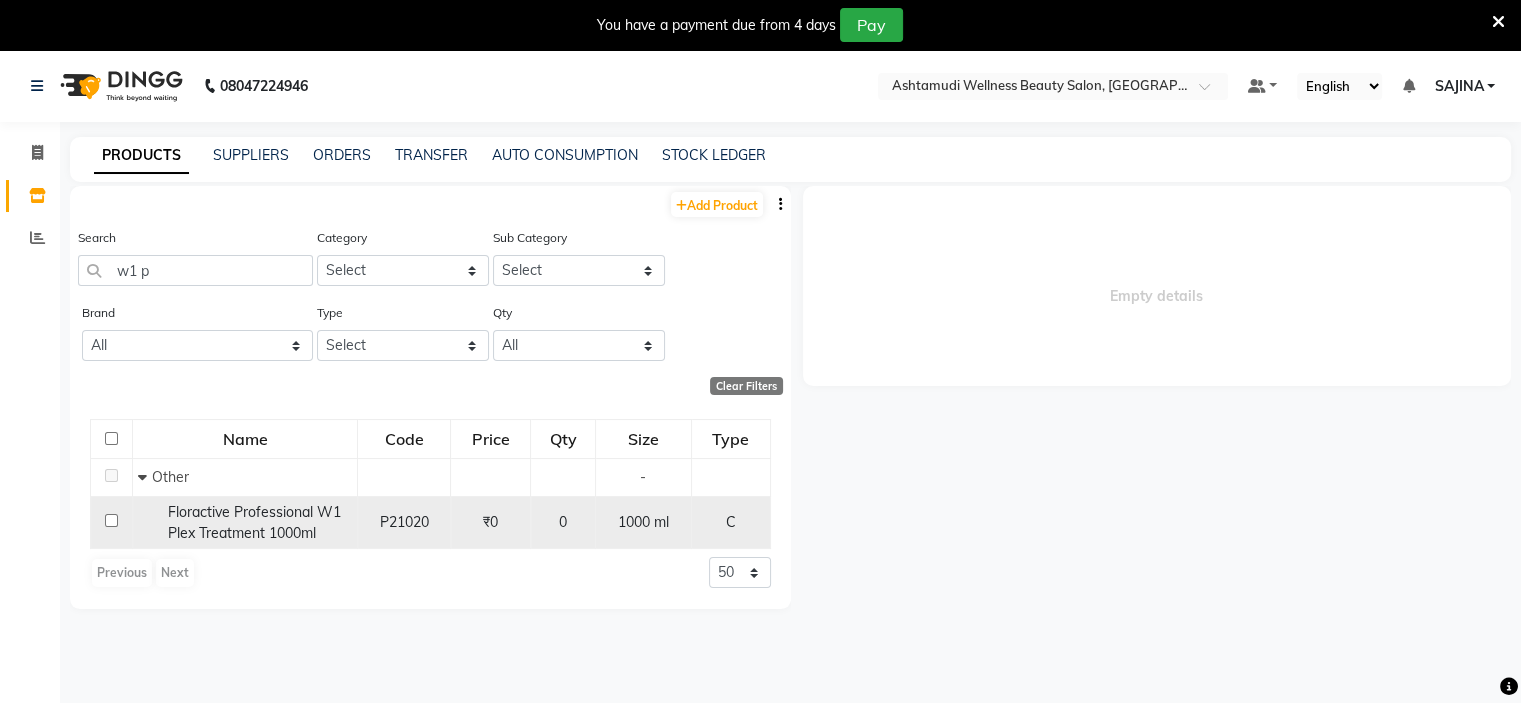 click on "Floractive Professional W1 Plex Treatment 1000ml" 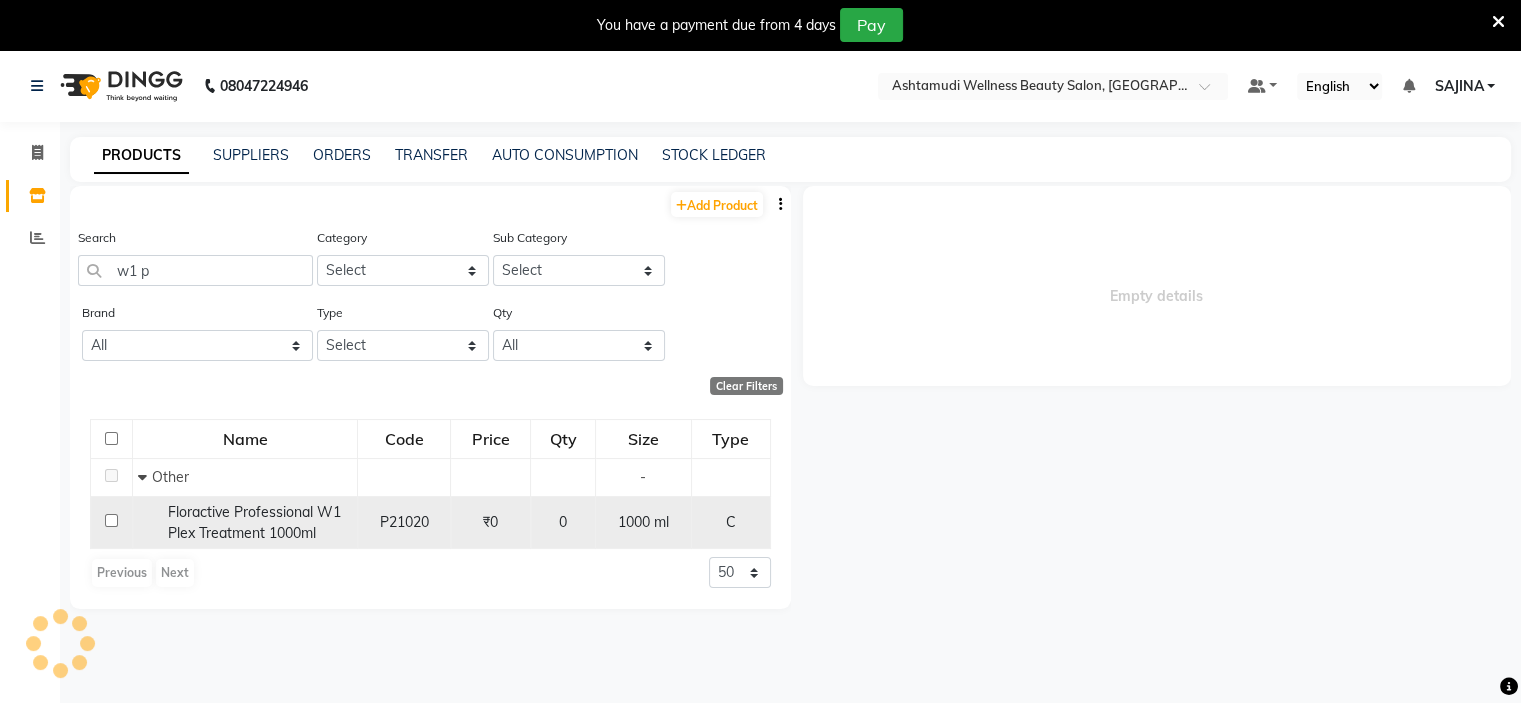 select 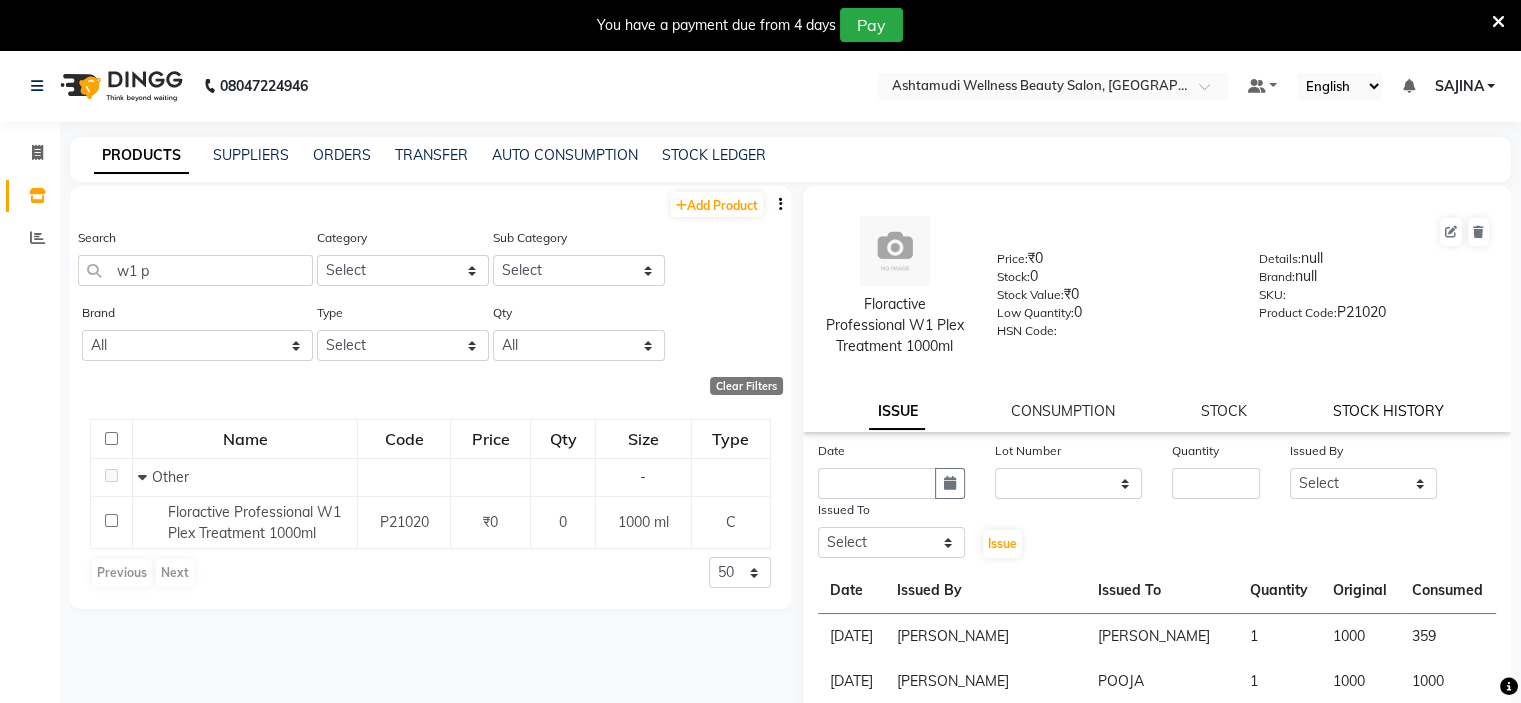 click on "STOCK HISTORY" 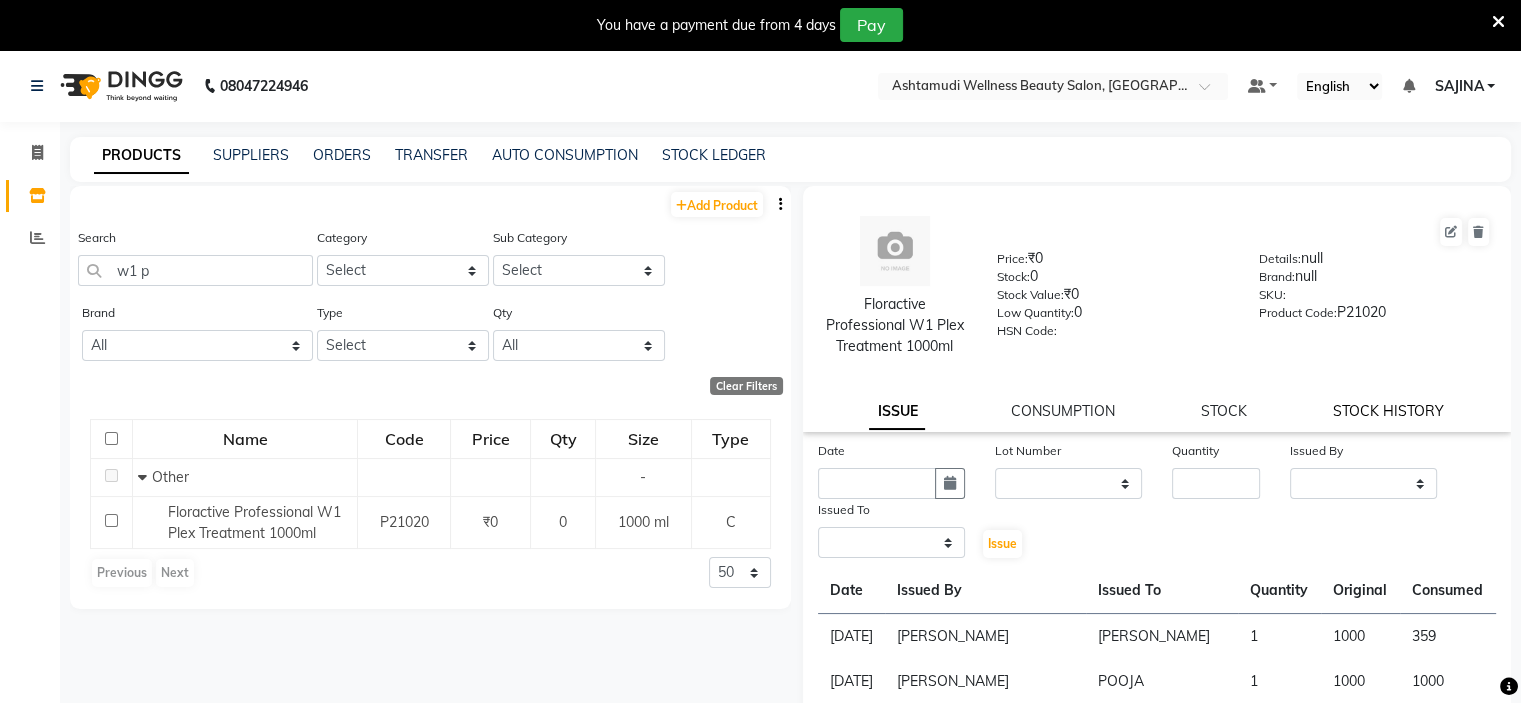 select on "all" 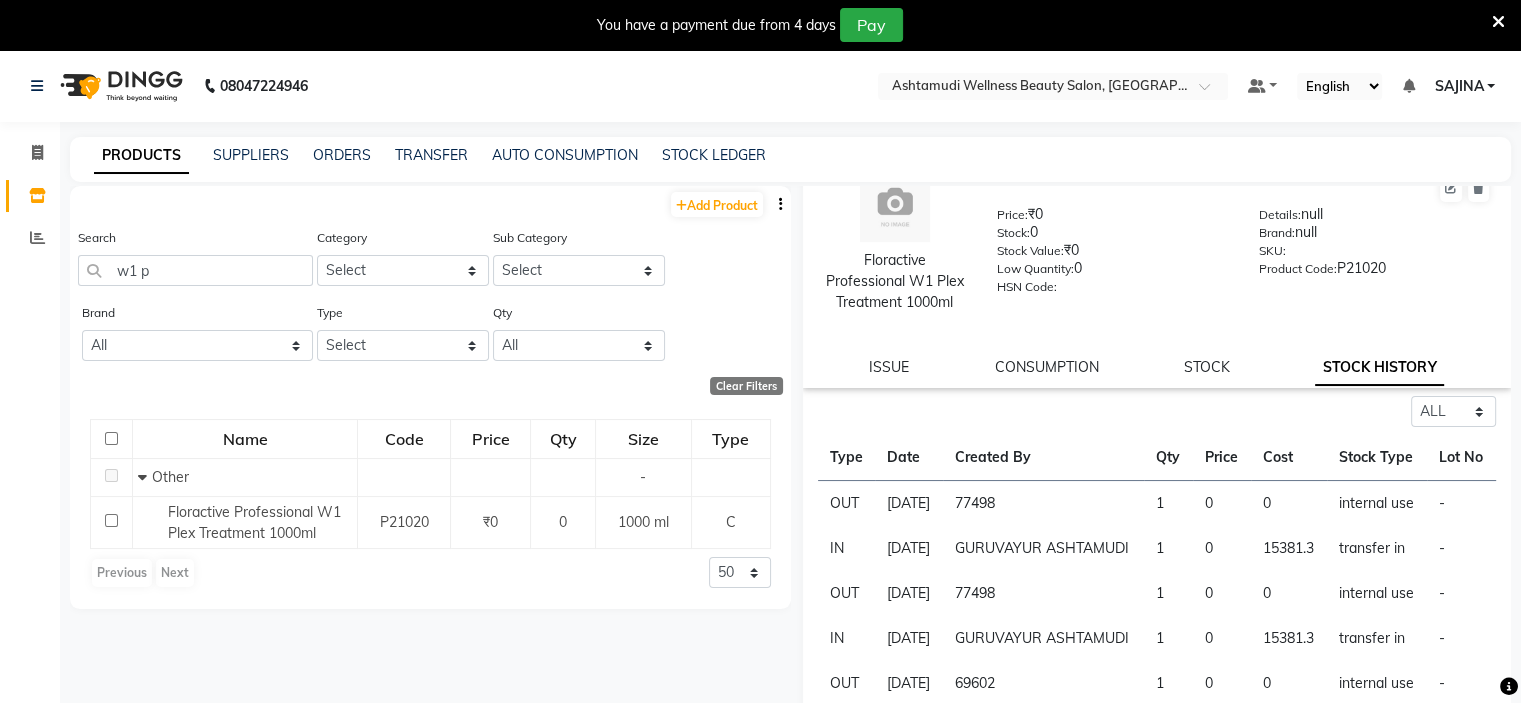 scroll, scrollTop: 0, scrollLeft: 0, axis: both 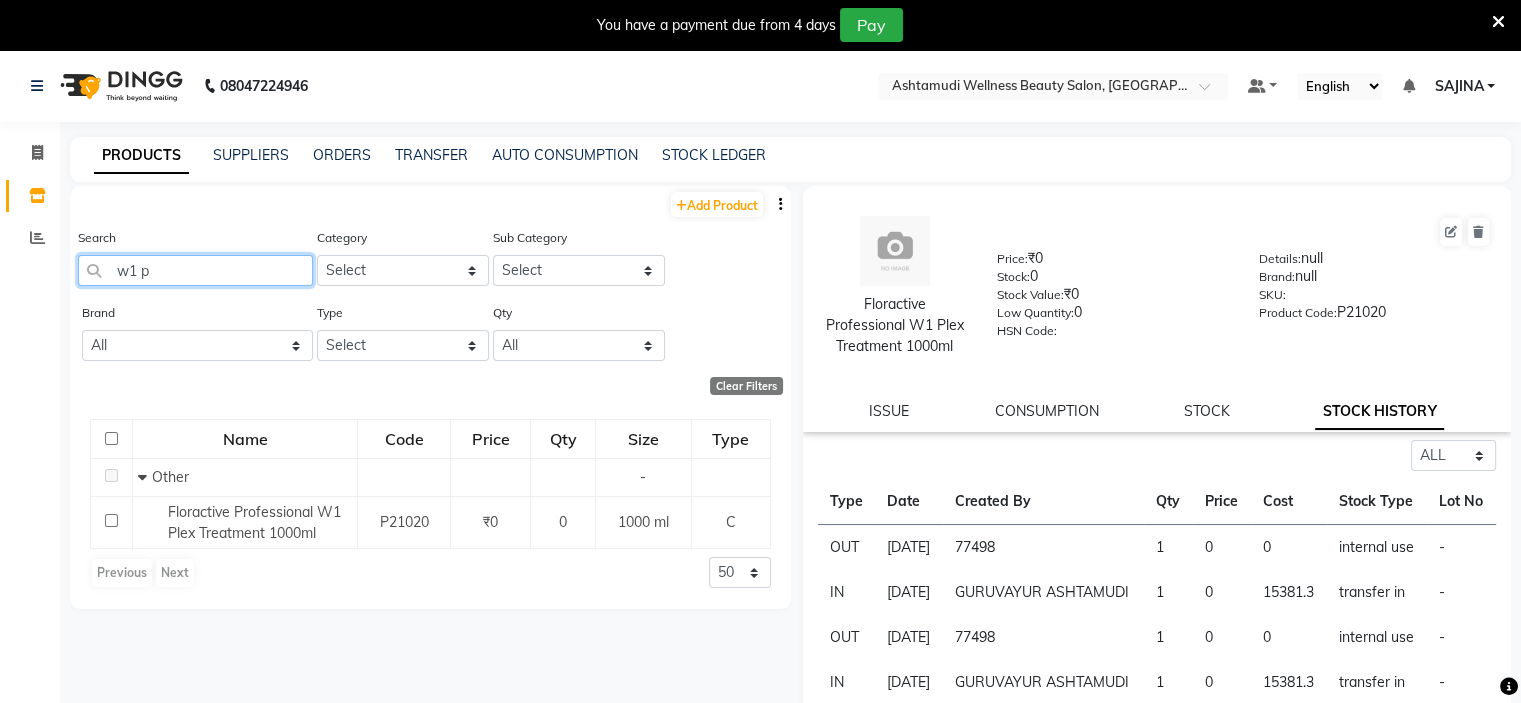 click on "w1 p" 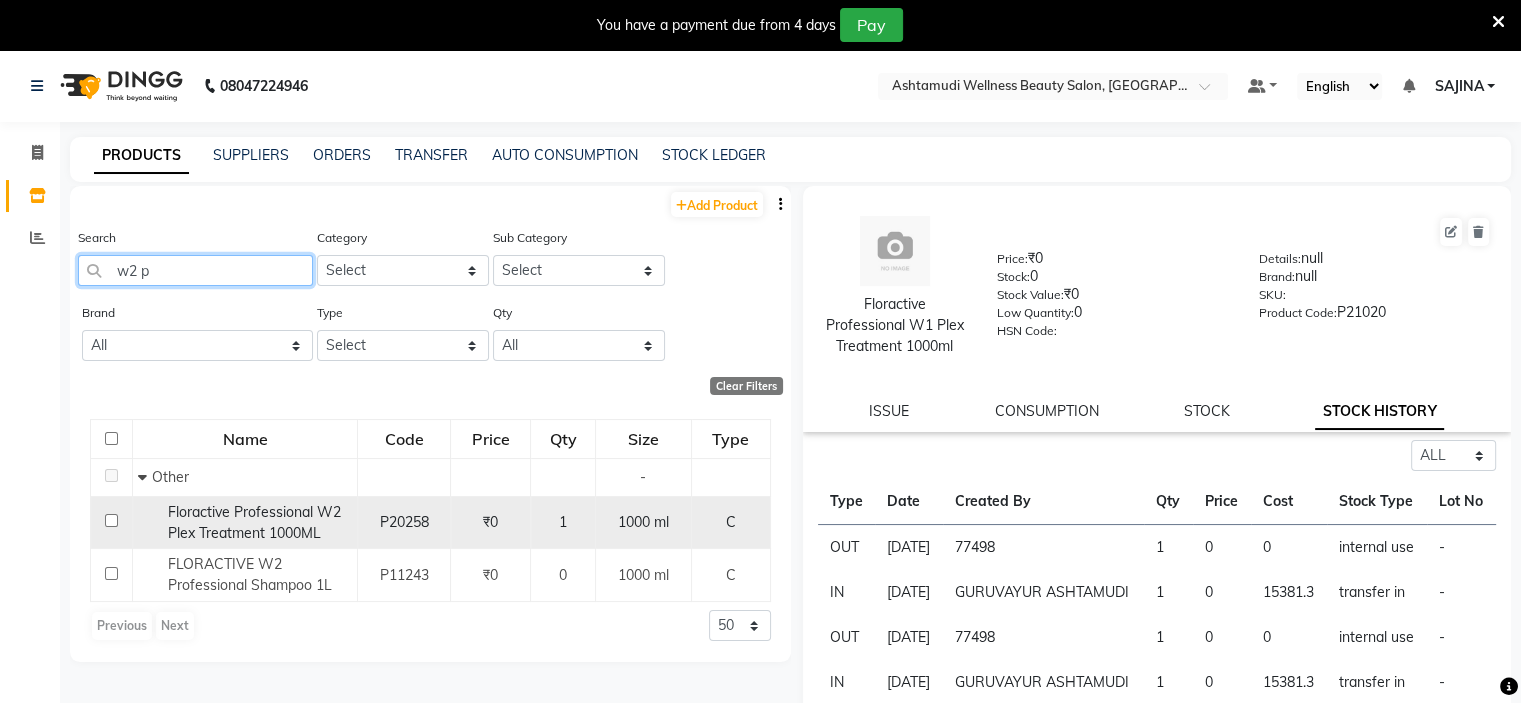 type on "w2 p" 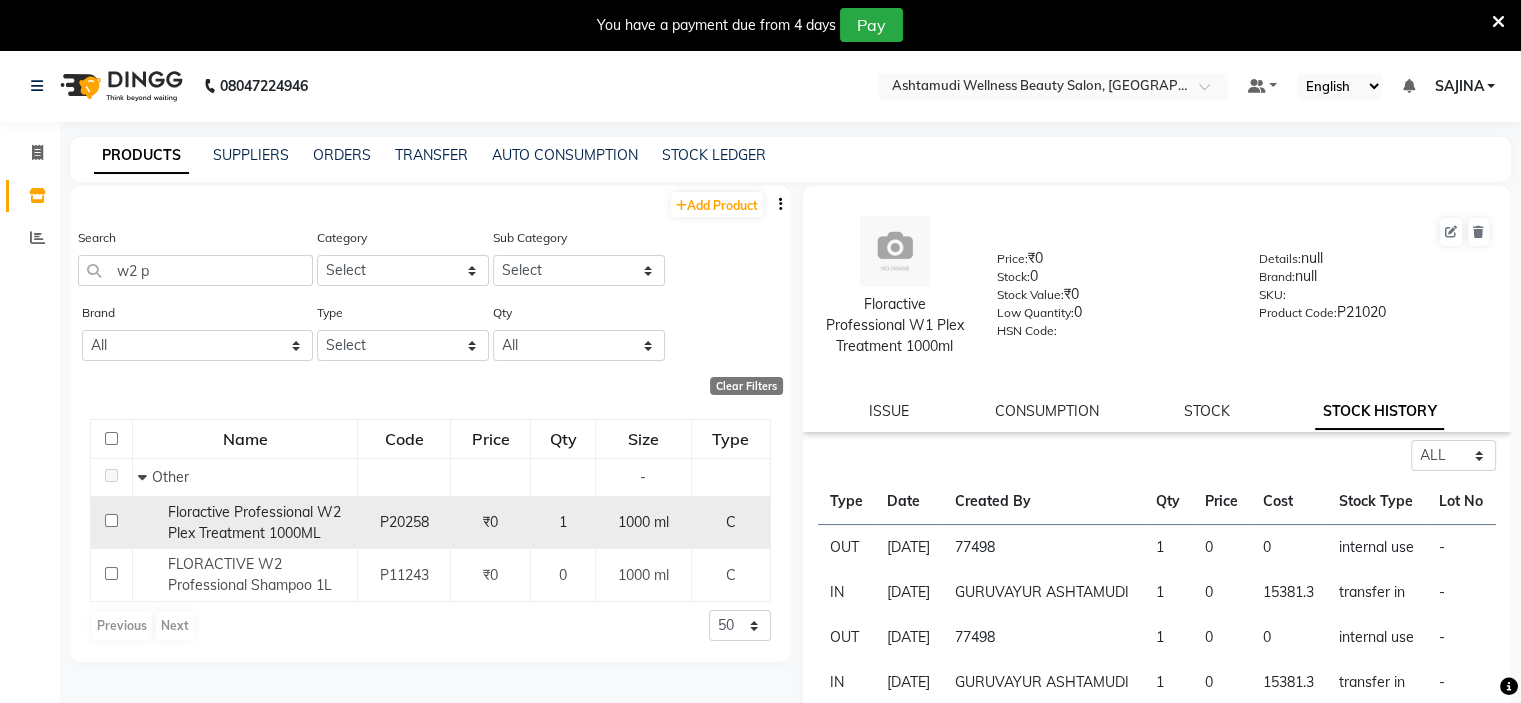 click on "Floractive Professional W2 Plex Treatment 1000ML" 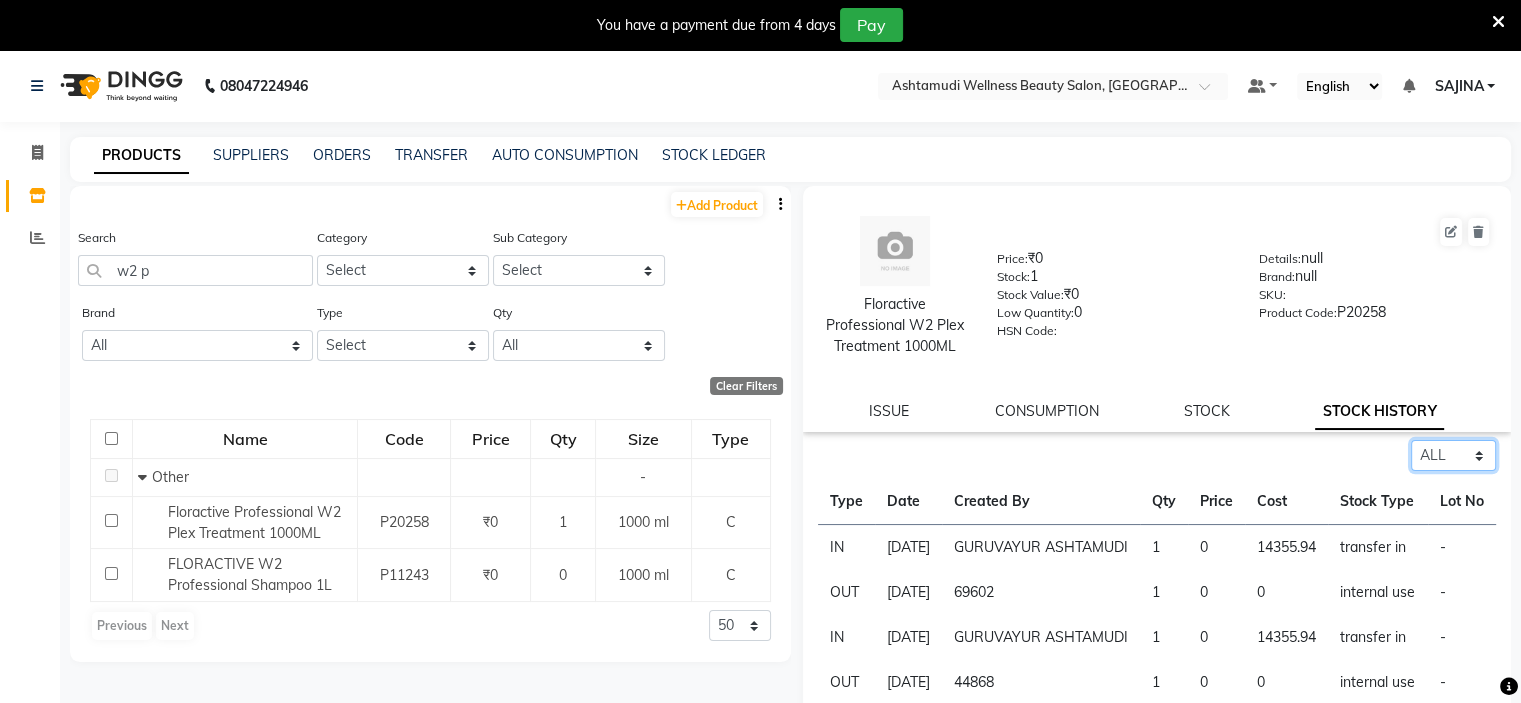 click on "Select ALL IN OUT" 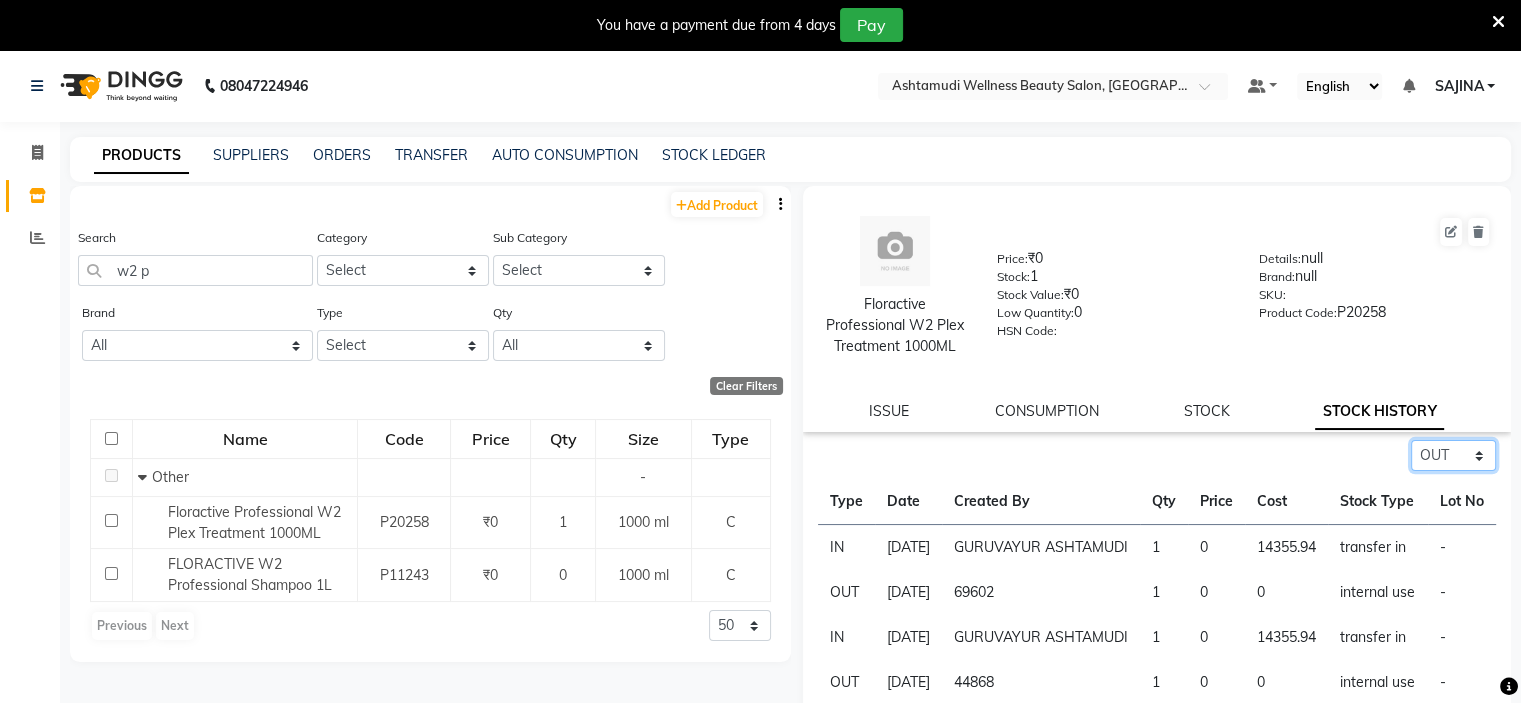 click on "Select ALL IN OUT" 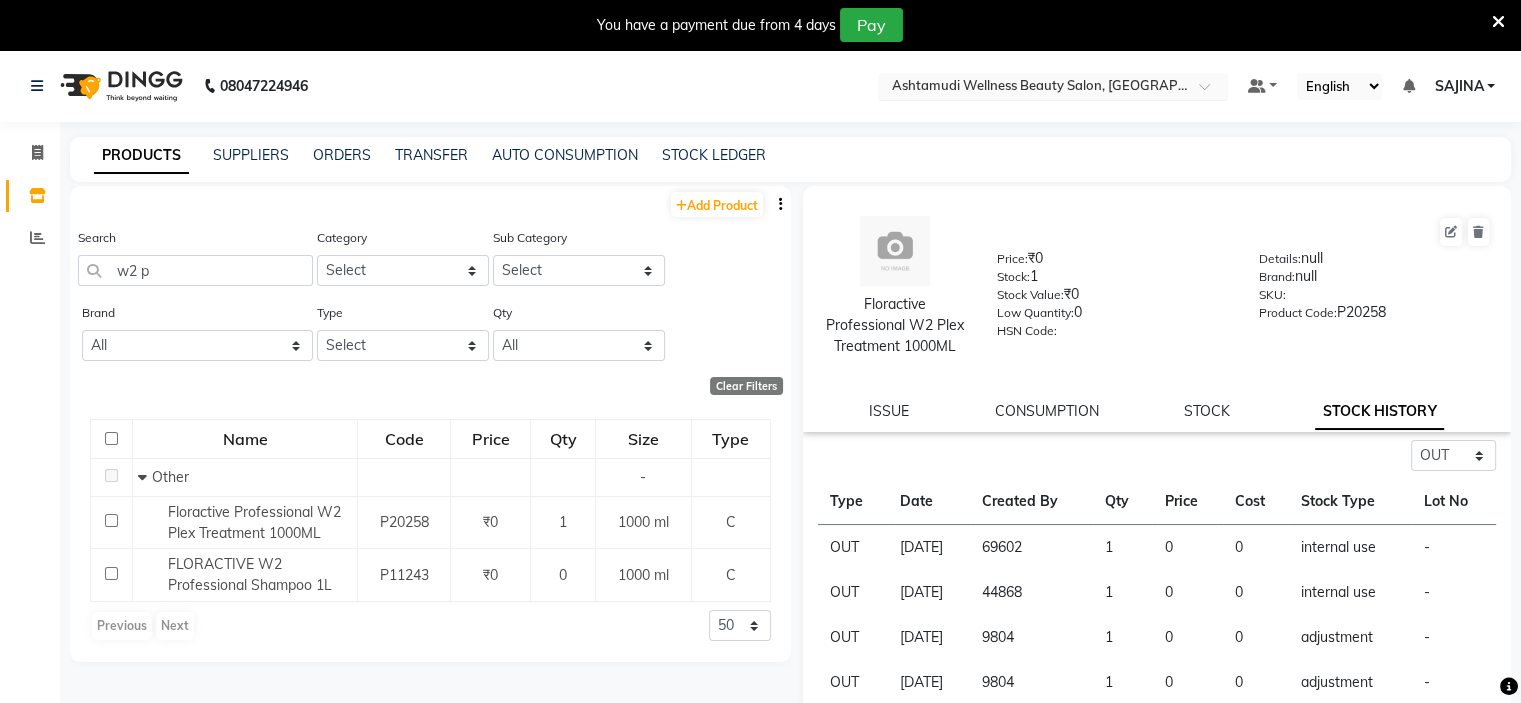 click at bounding box center (1033, 88) 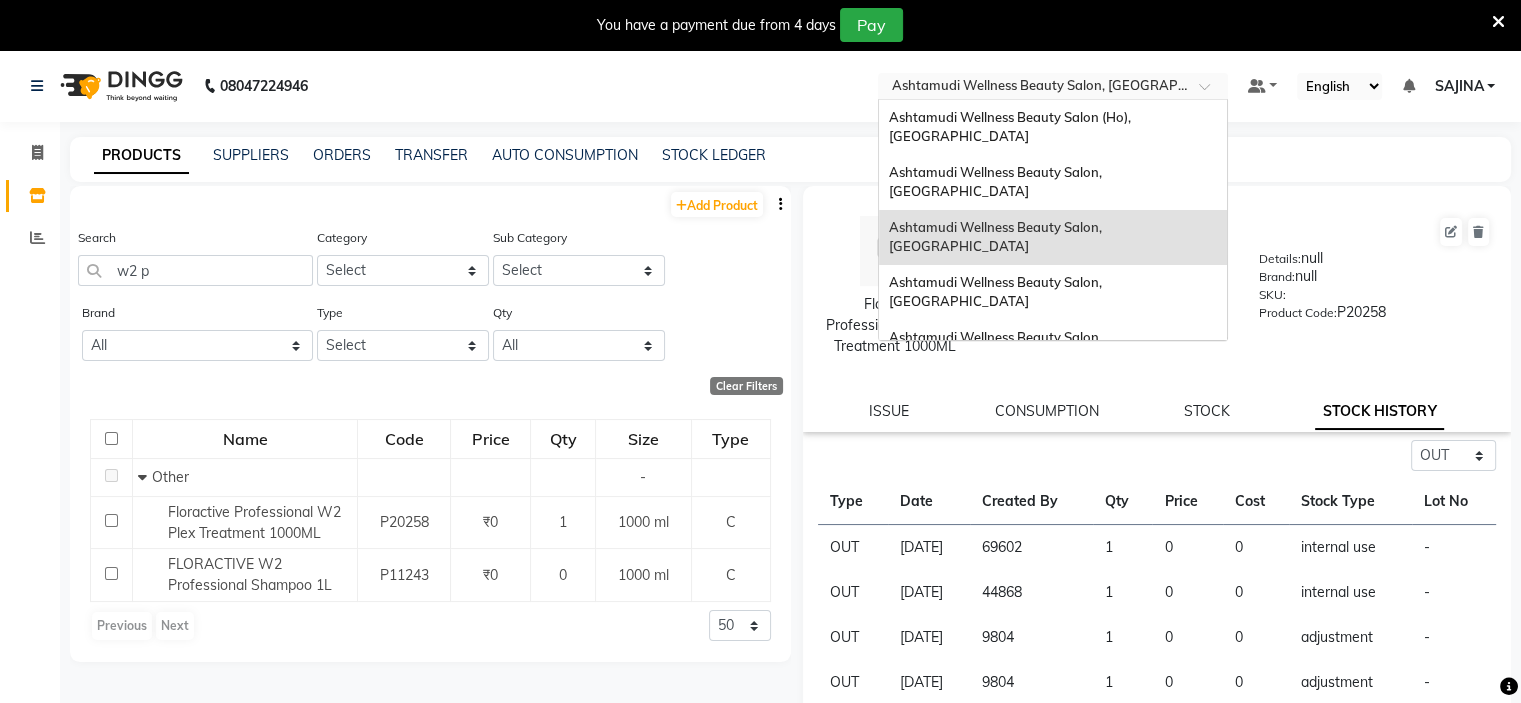 click on "Ashtamudi Wellness Beauty Salon, [GEOGRAPHIC_DATA]" at bounding box center (997, 237) 